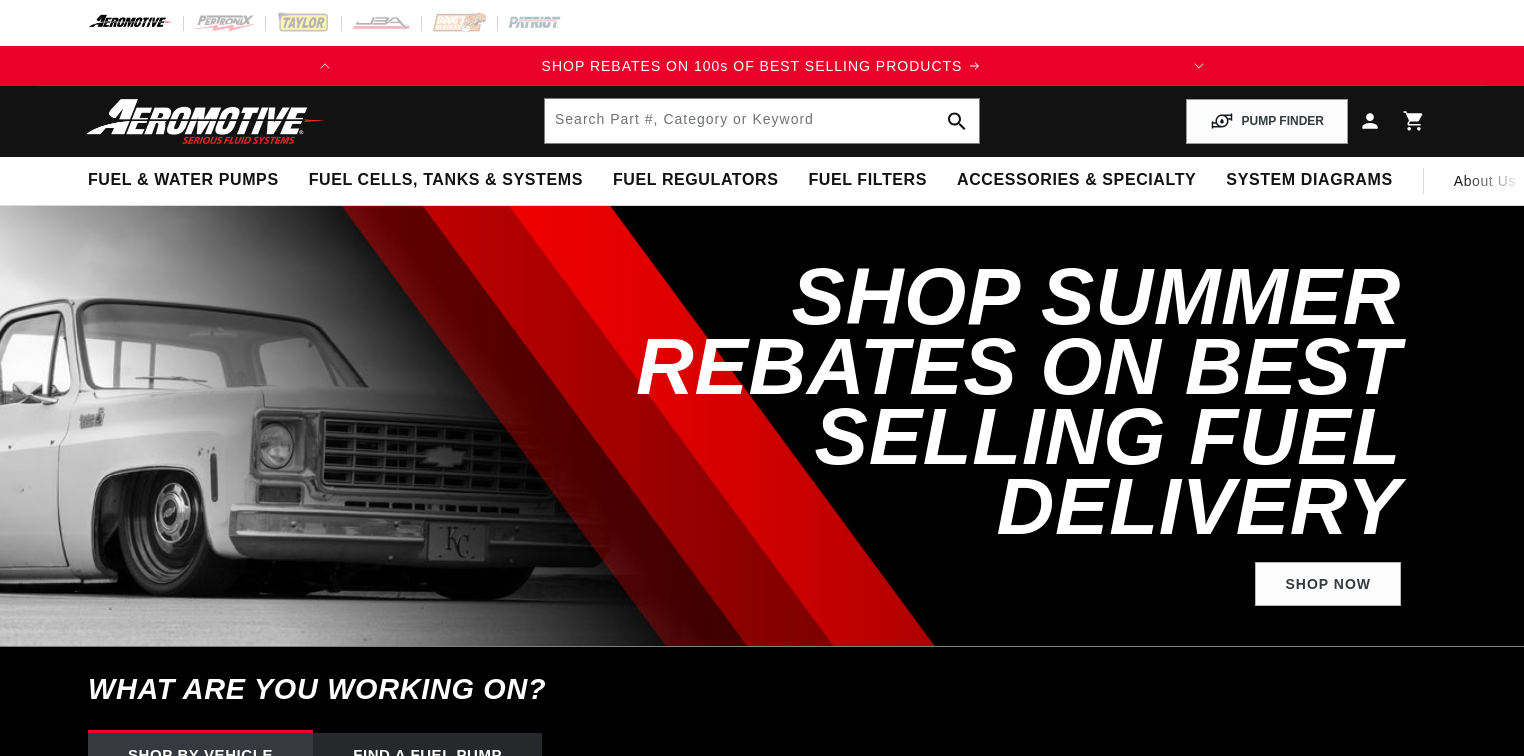 scroll, scrollTop: 0, scrollLeft: 0, axis: both 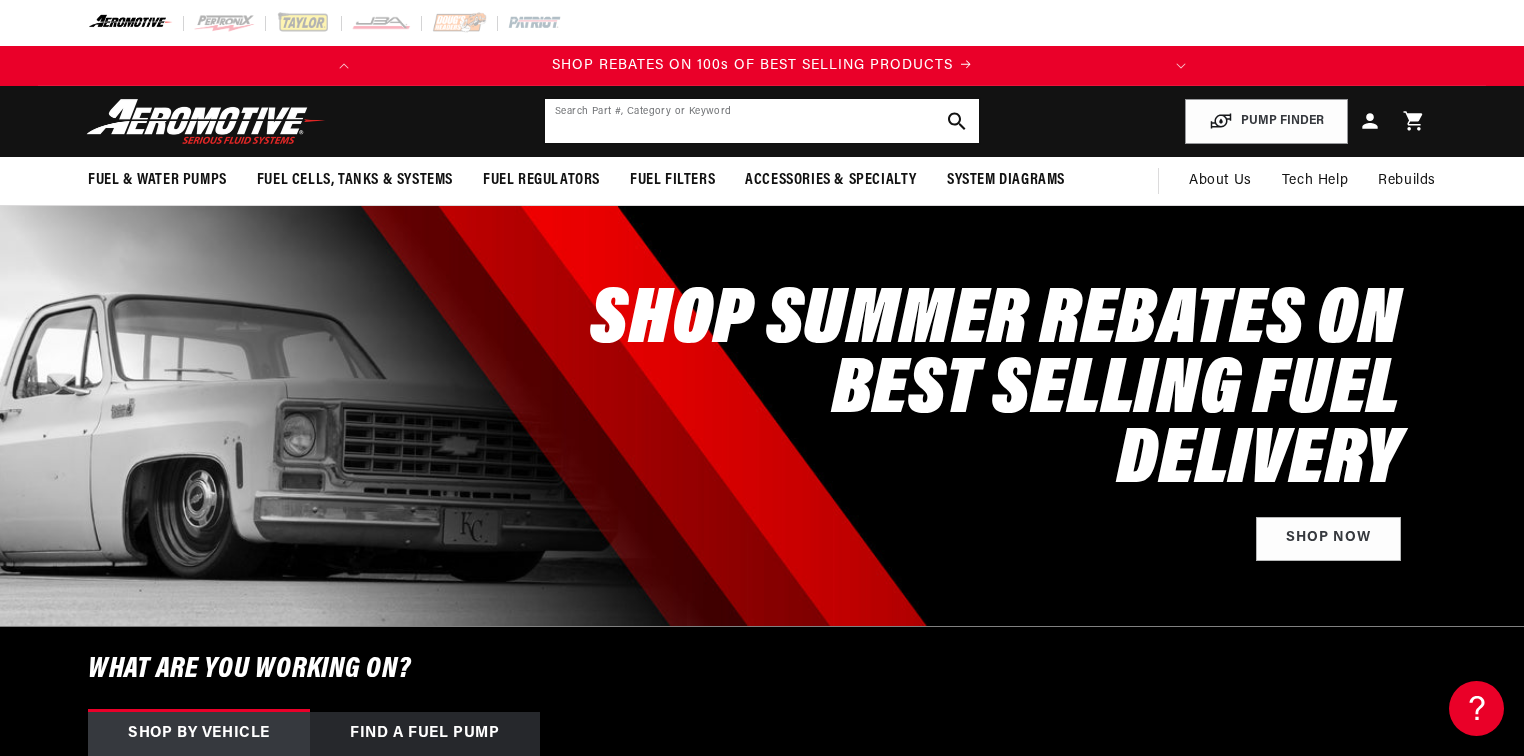 click 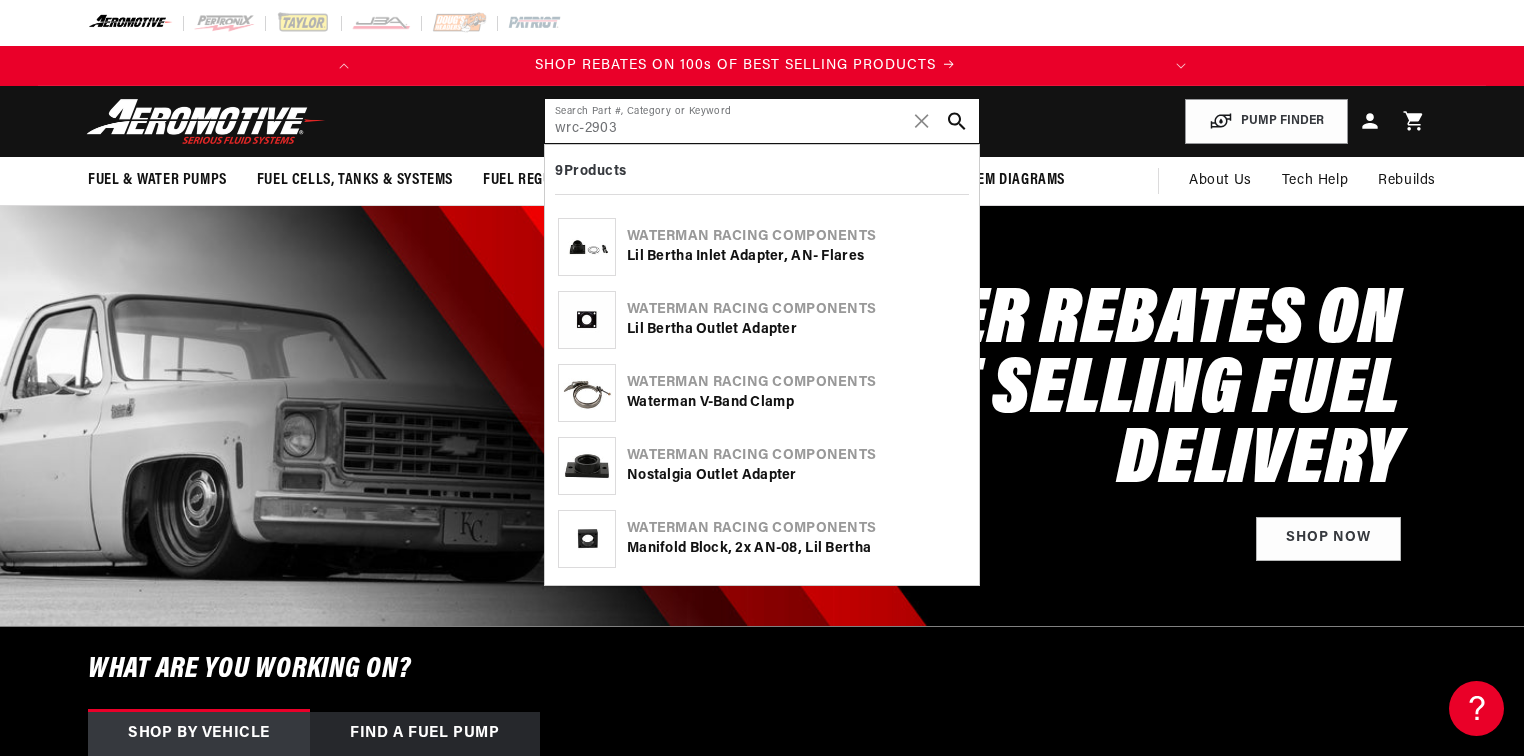 scroll, scrollTop: 0, scrollLeft: 0, axis: both 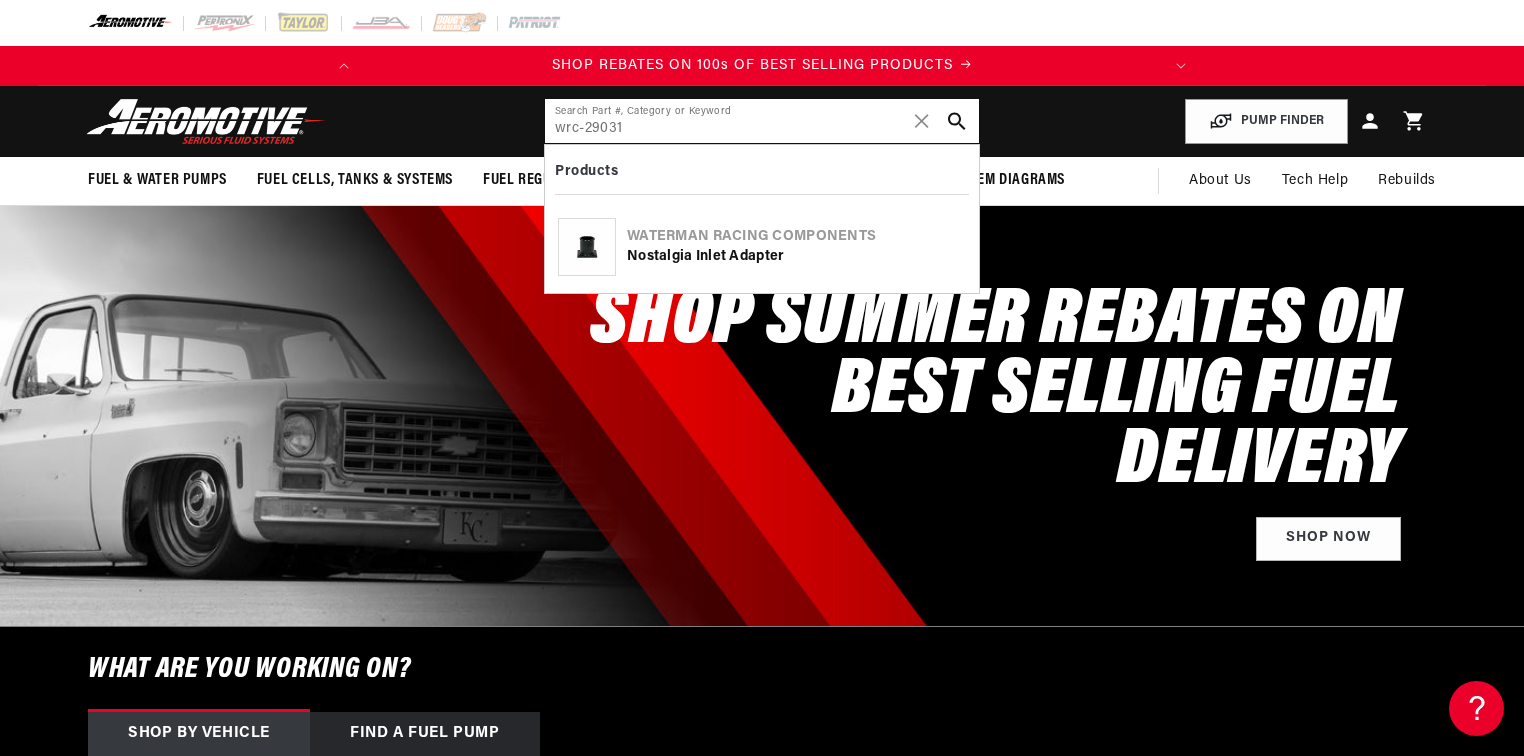type on "wrc-29031" 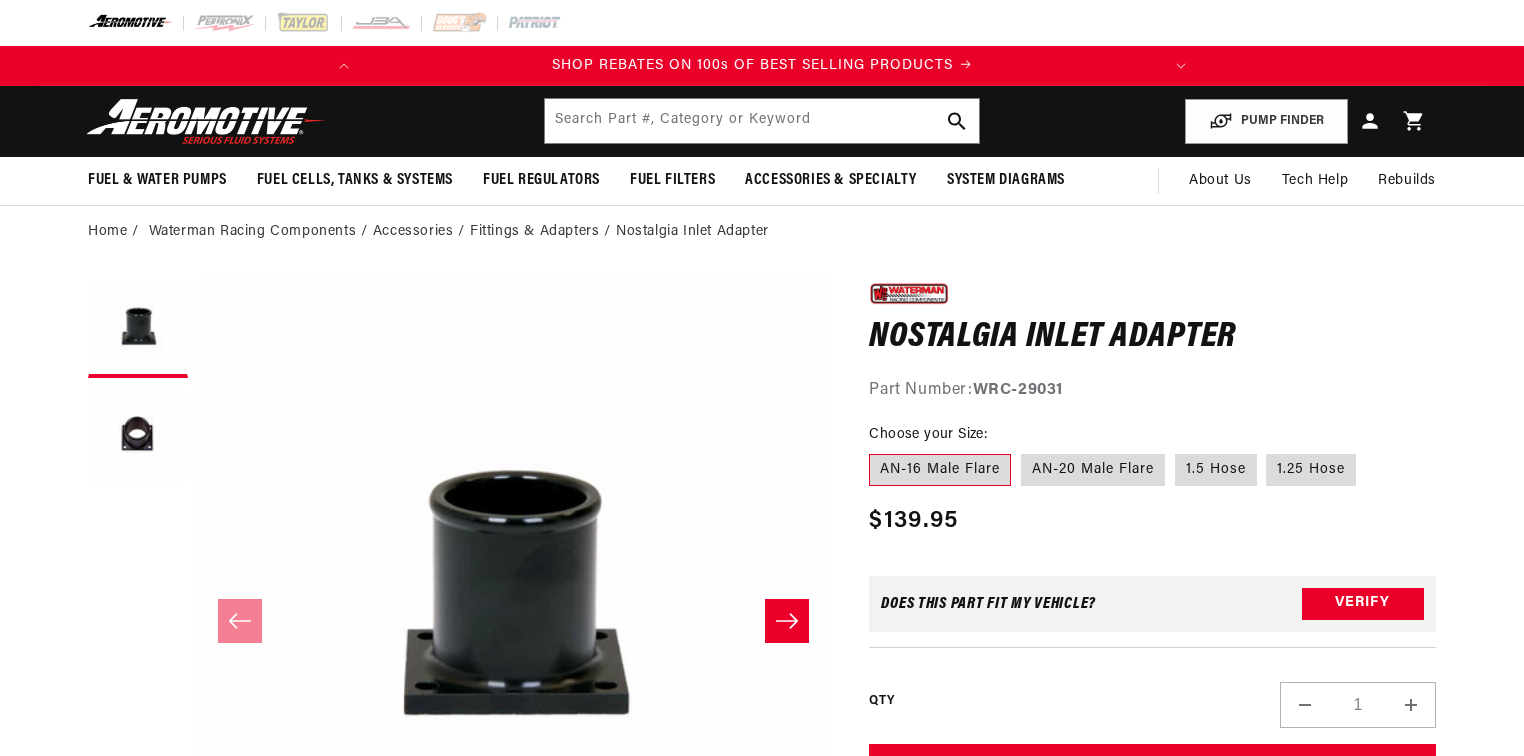 scroll, scrollTop: 160, scrollLeft: 0, axis: vertical 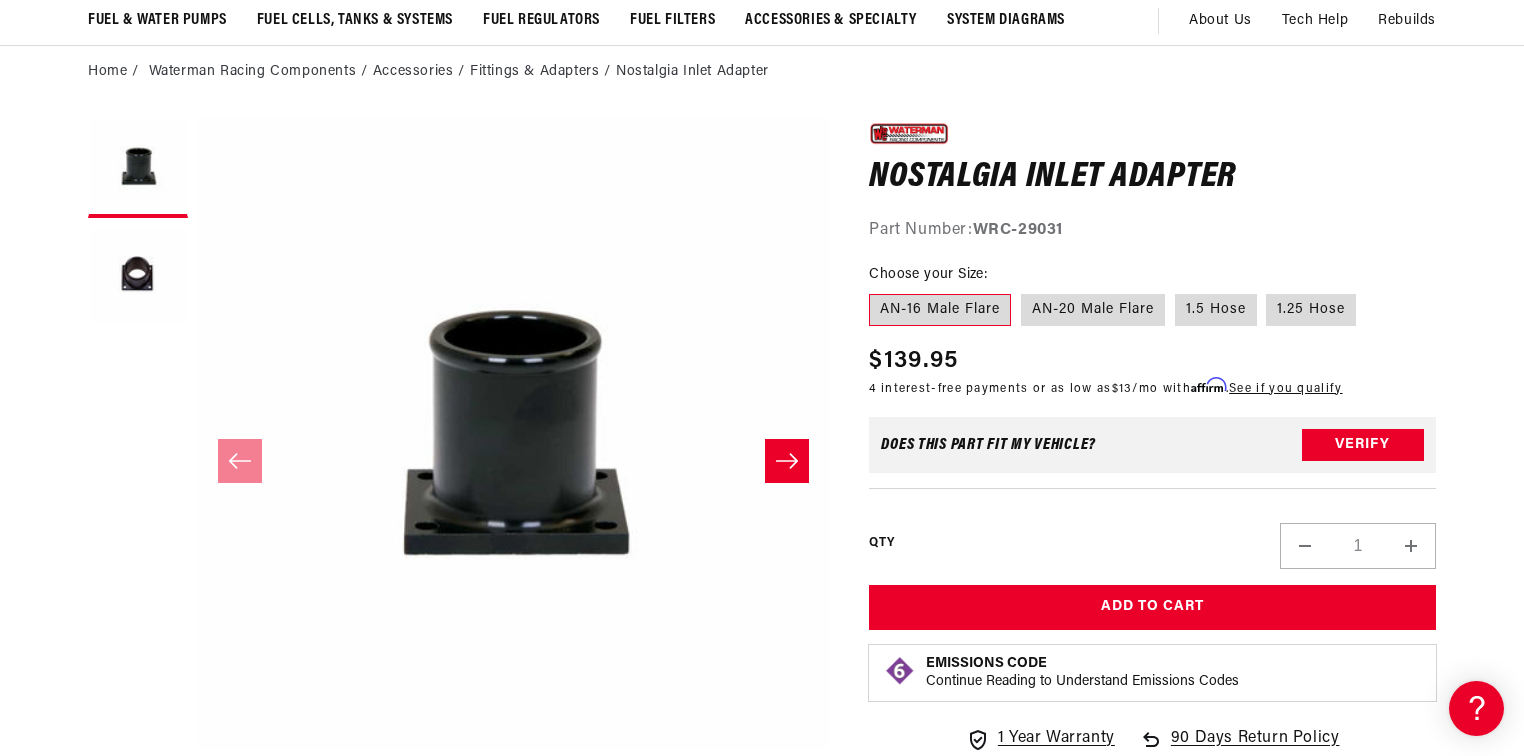 click on "0.0 star rating      Write a review
Nostalgia Inlet Adapter
Nostalgia Inlet Adapter
0.0 star rating      Write a review
Part Number:  WRC-29031
Skip to product information
Open media 1 in modal
Open media 2 in modal" at bounding box center [762, 545] 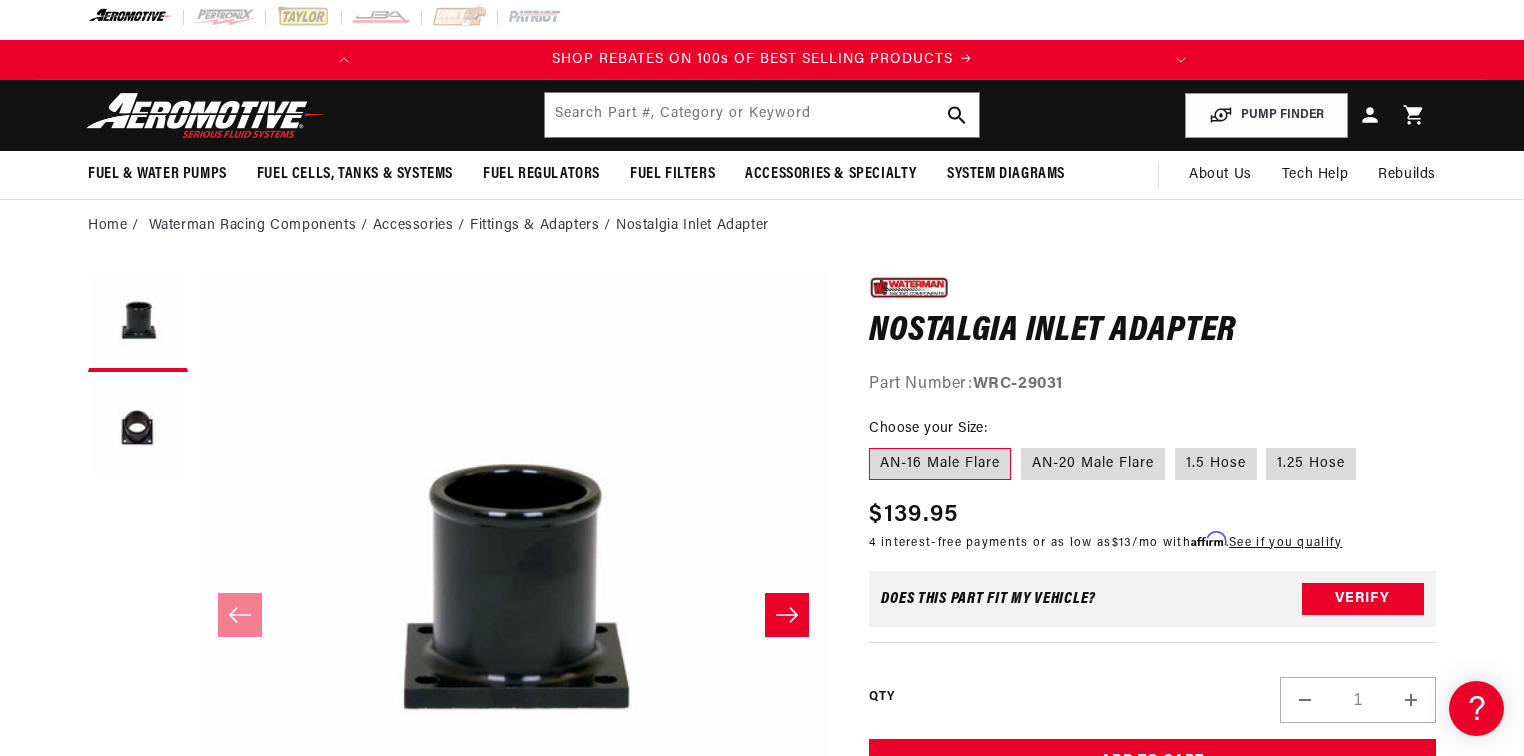 scroll, scrollTop: 0, scrollLeft: 0, axis: both 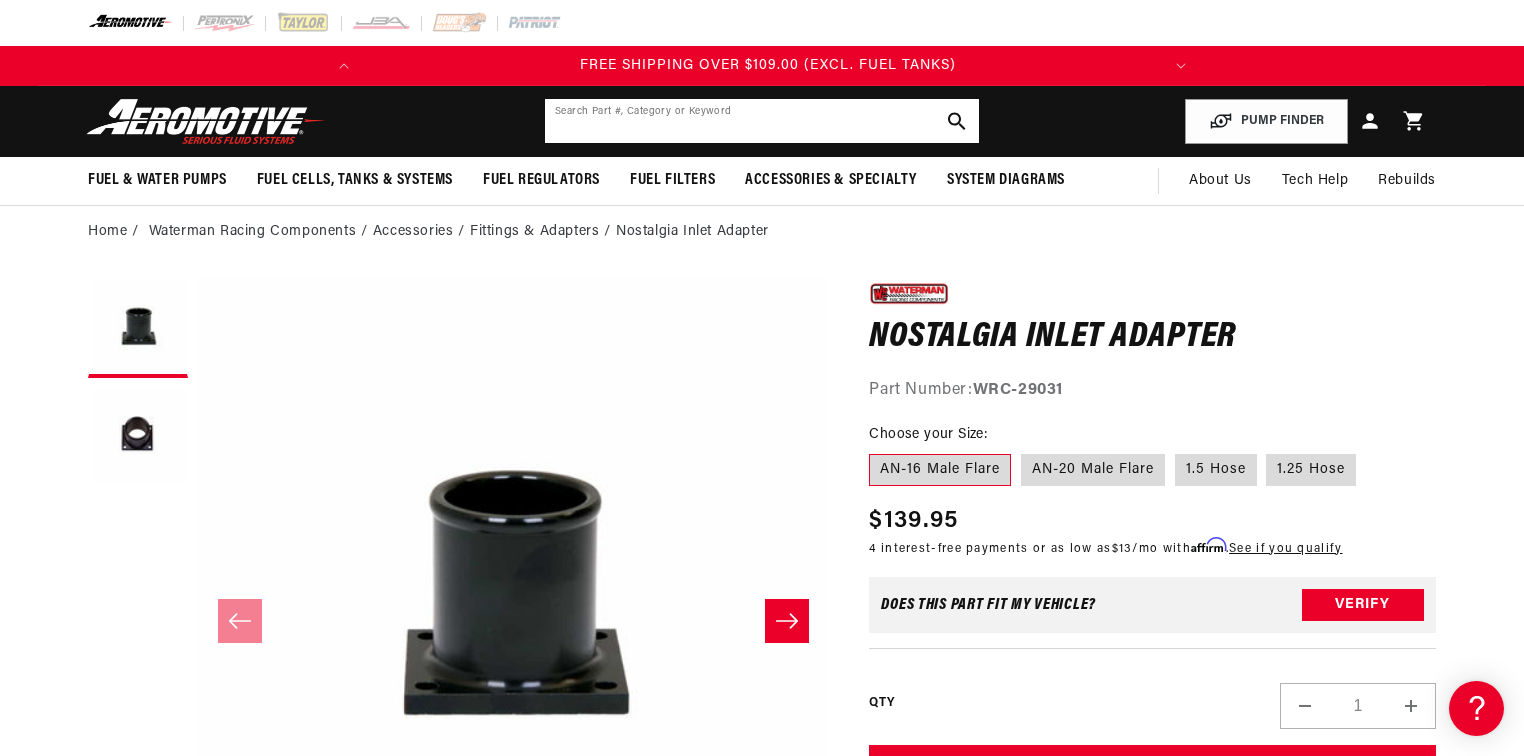 click 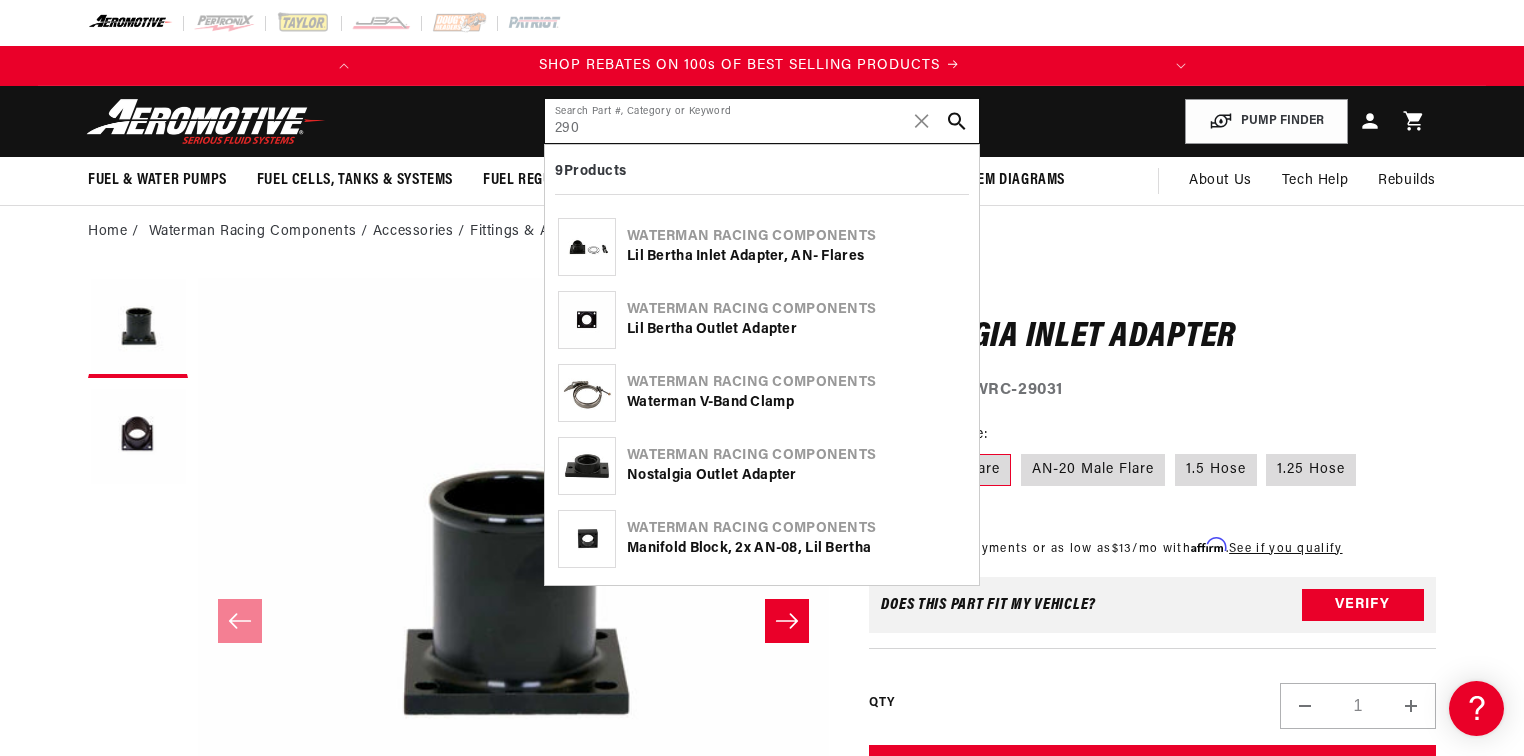 scroll, scrollTop: 0, scrollLeft: 0, axis: both 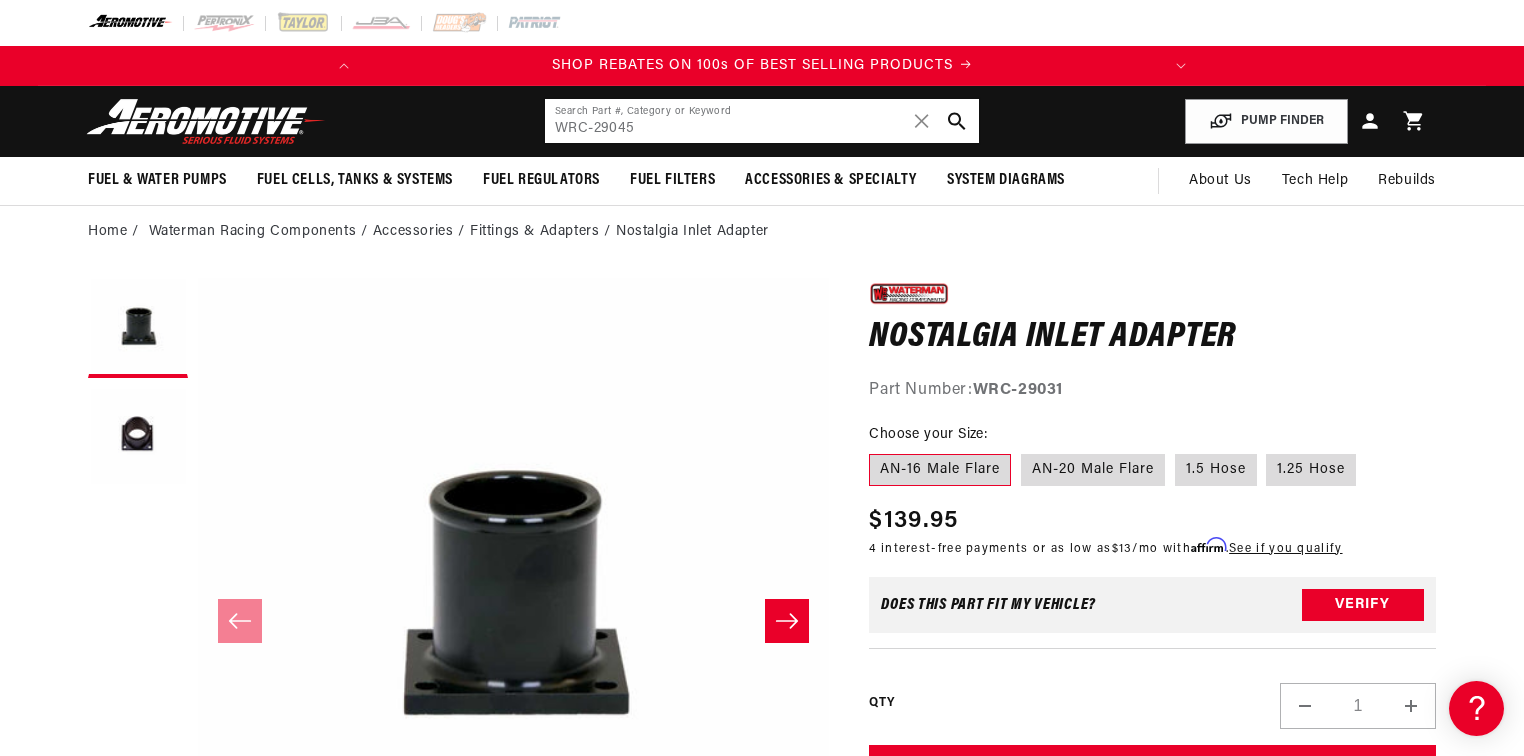type on "WRC-29045" 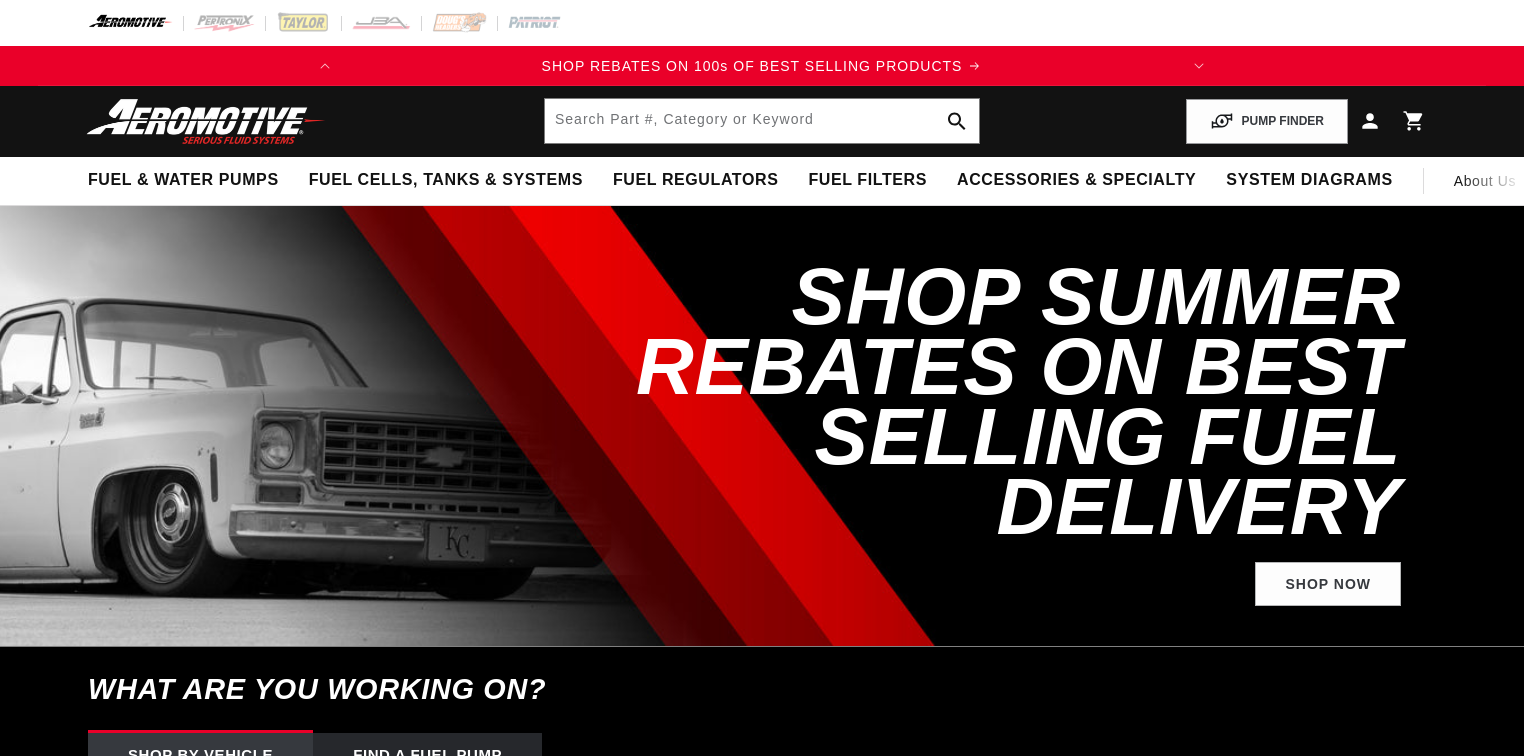 scroll, scrollTop: 0, scrollLeft: 0, axis: both 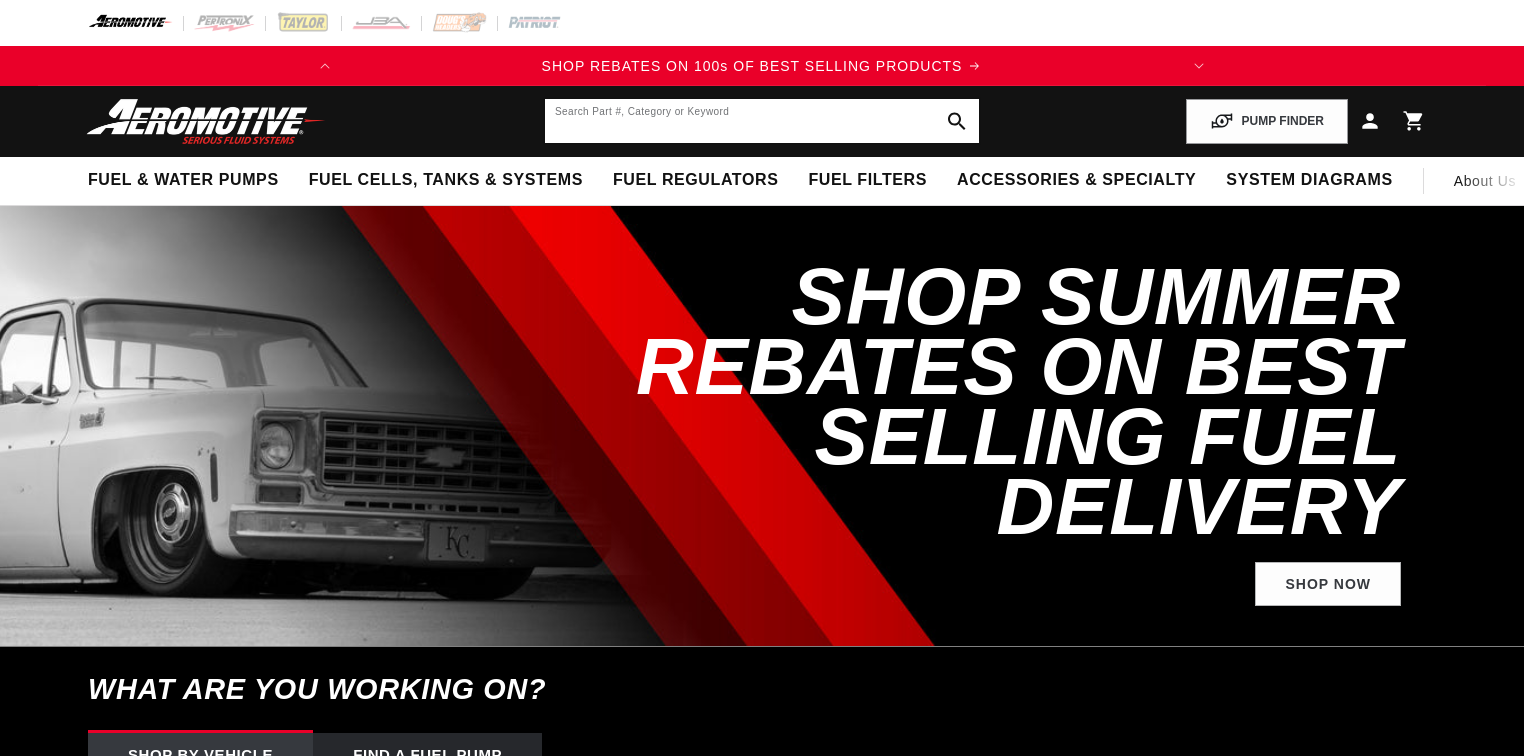 click 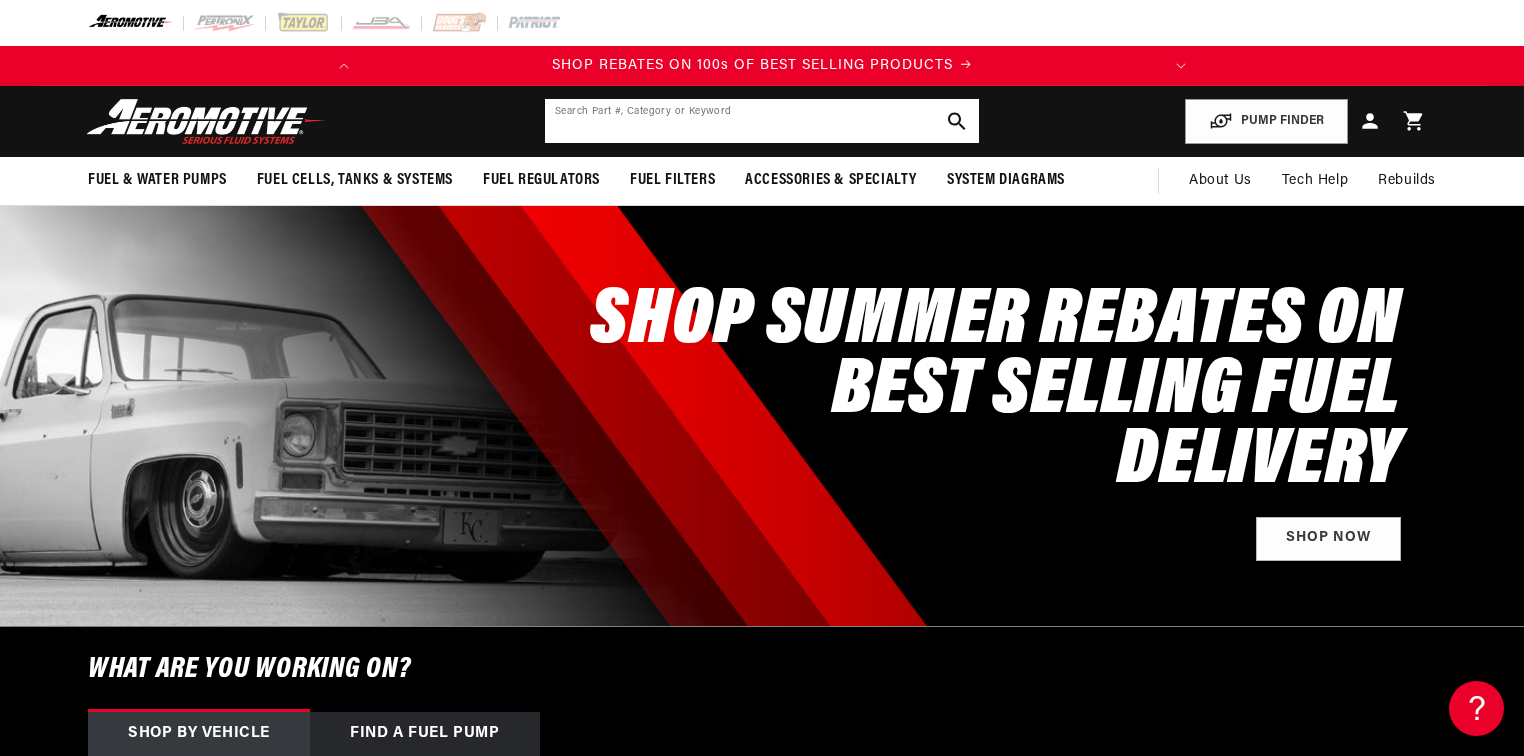 scroll, scrollTop: 0, scrollLeft: 0, axis: both 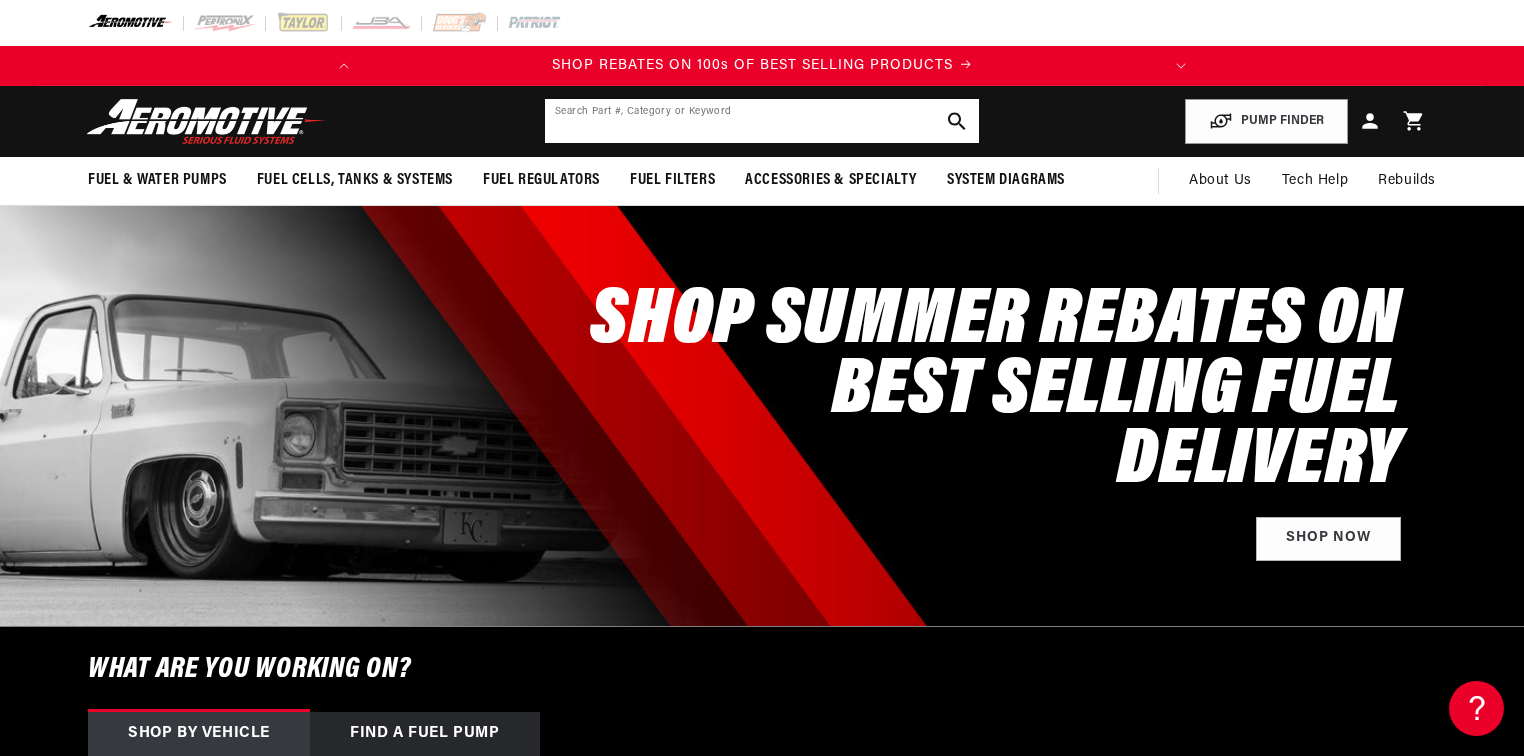 click 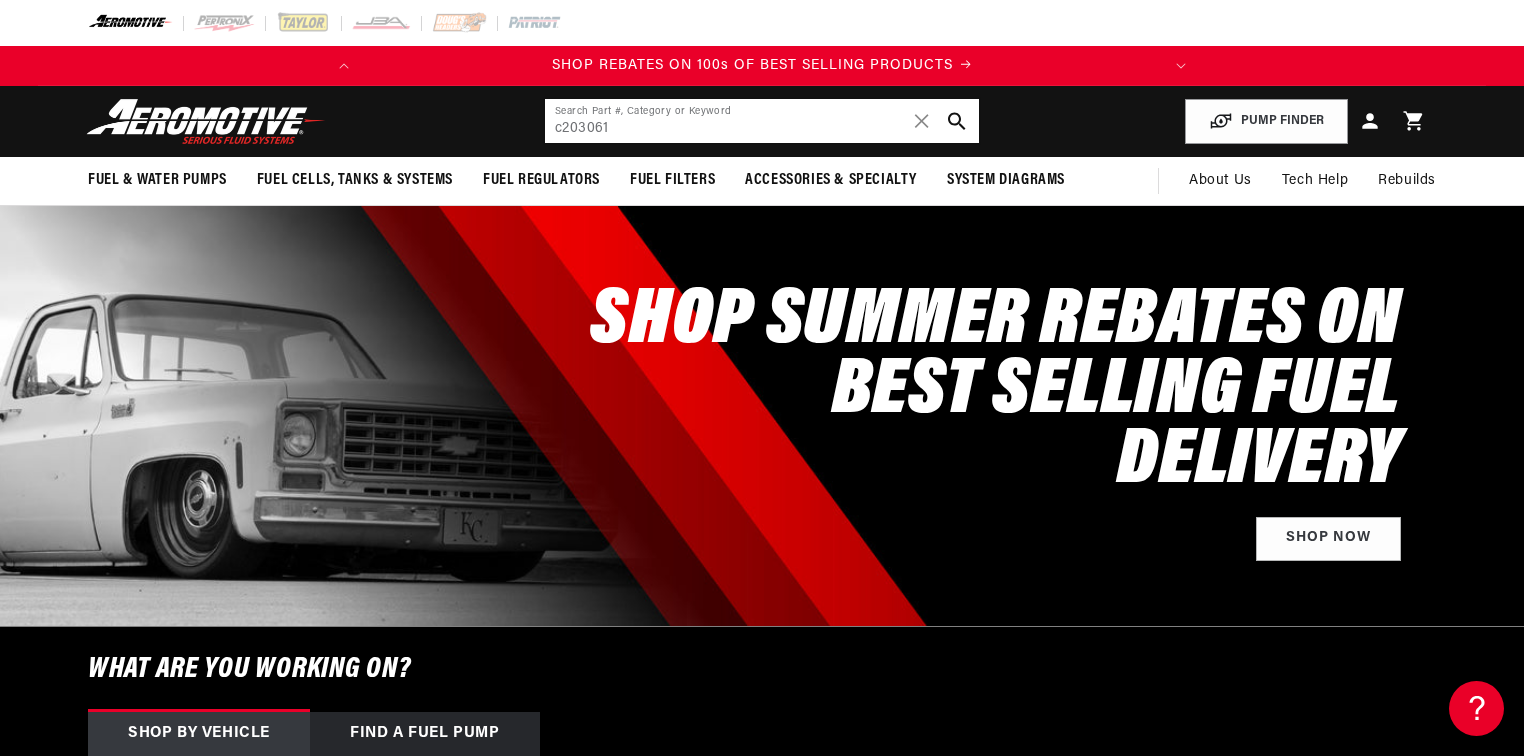 type on "c203061" 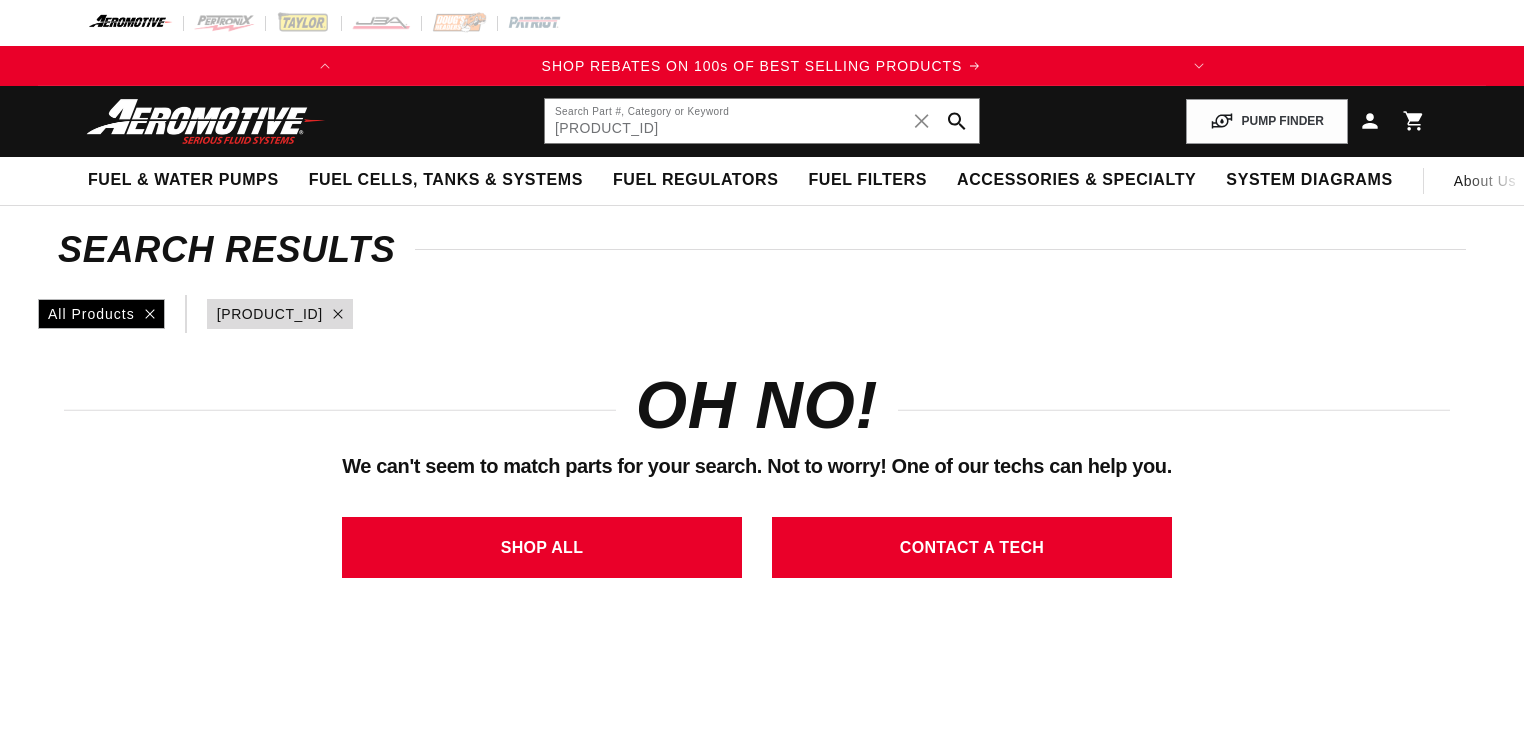 scroll, scrollTop: 0, scrollLeft: 0, axis: both 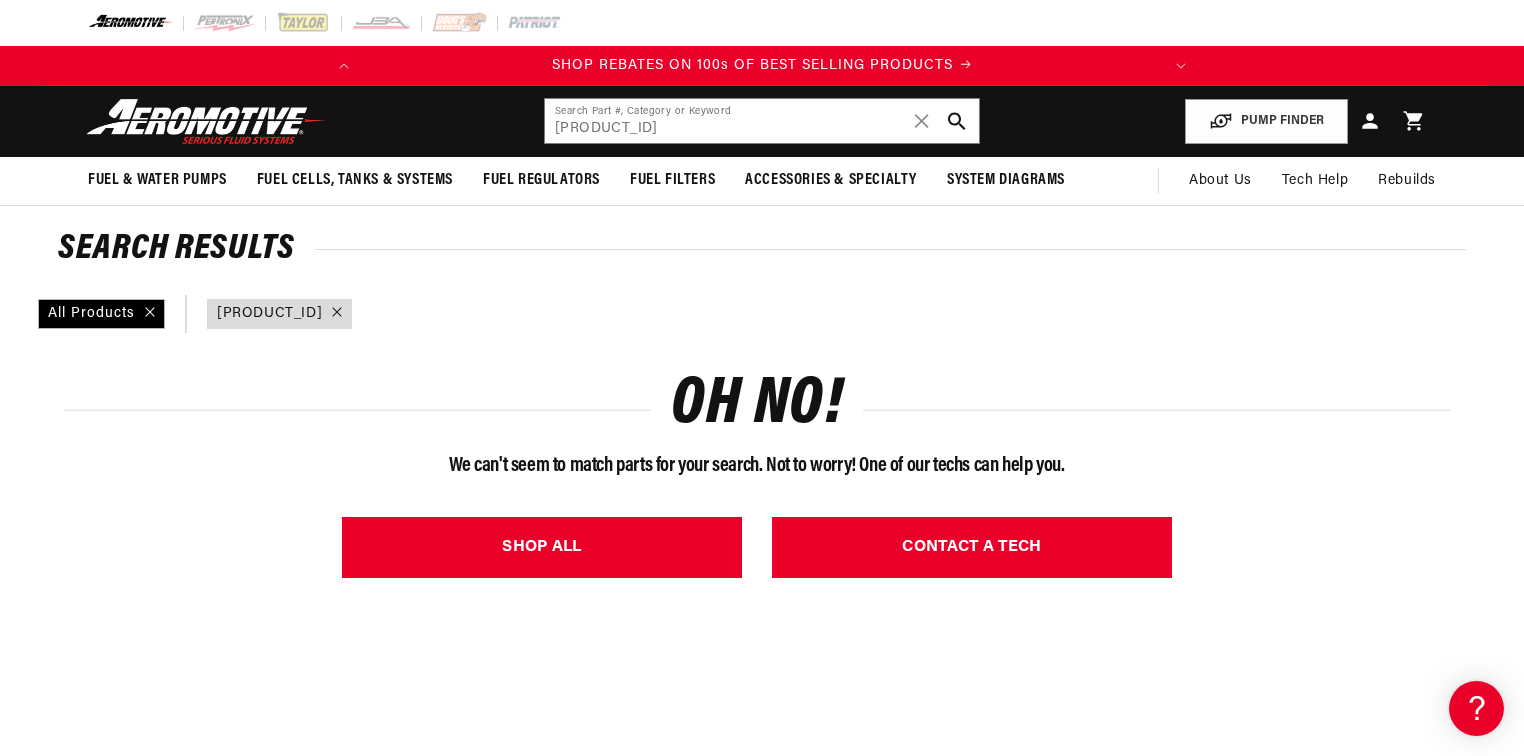 click 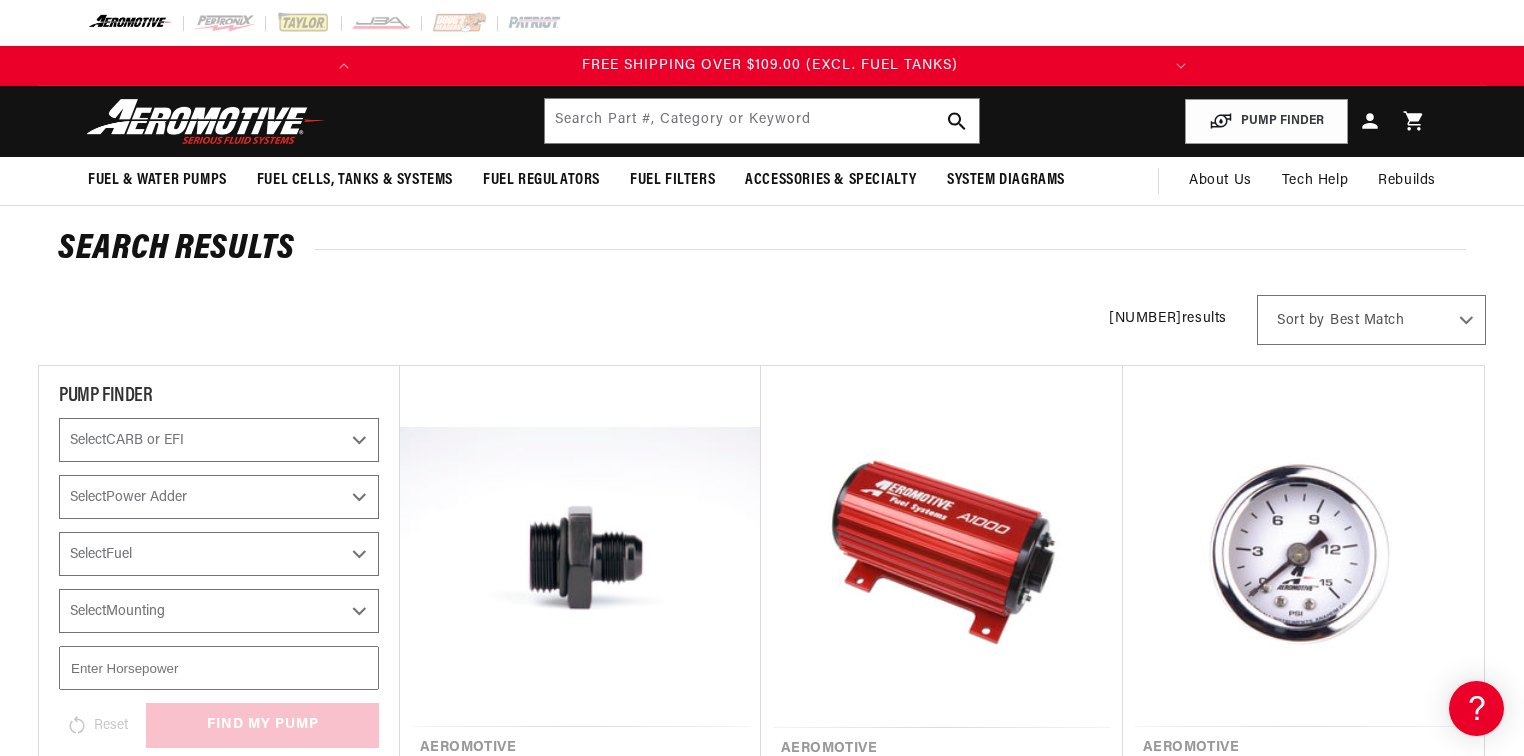 scroll, scrollTop: 0, scrollLeft: 791, axis: horizontal 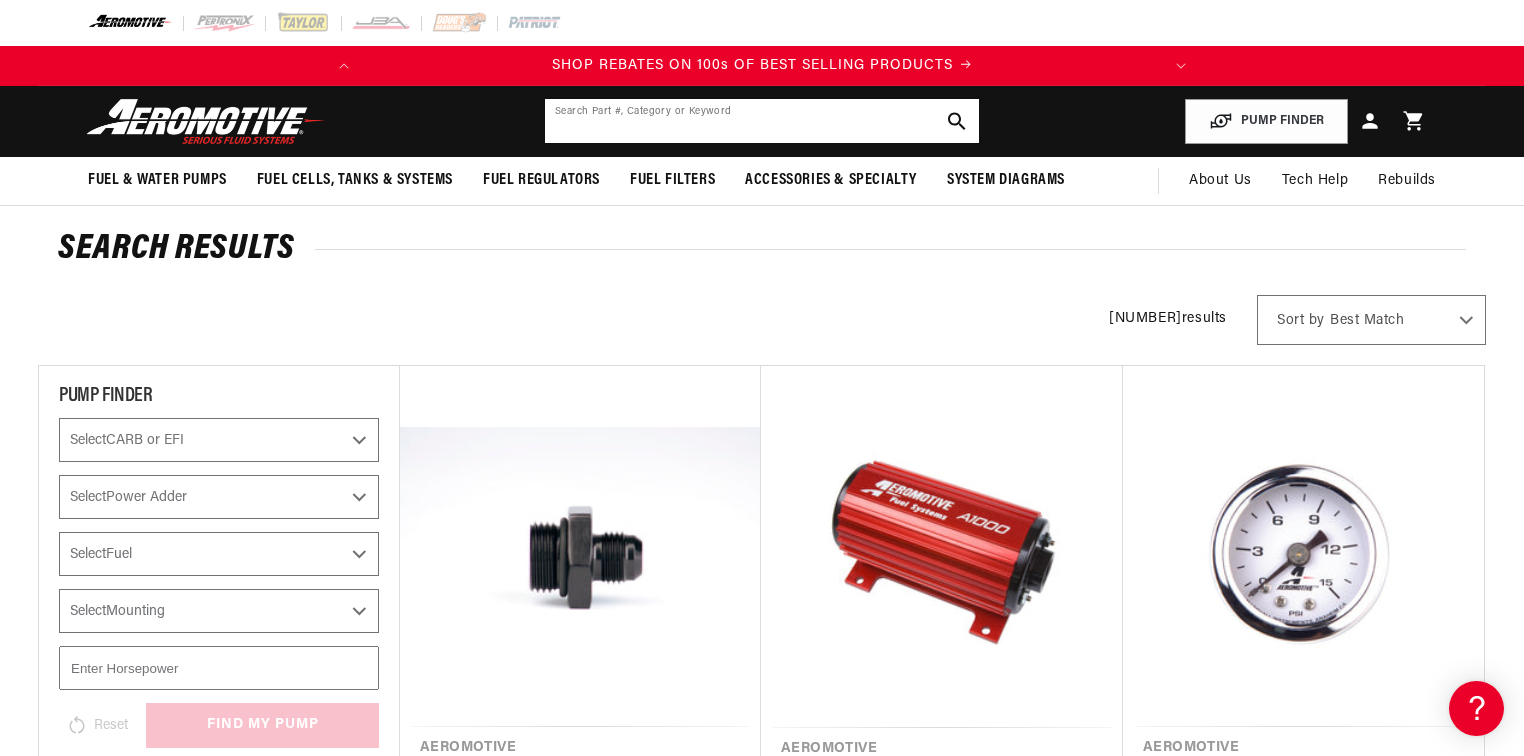 click 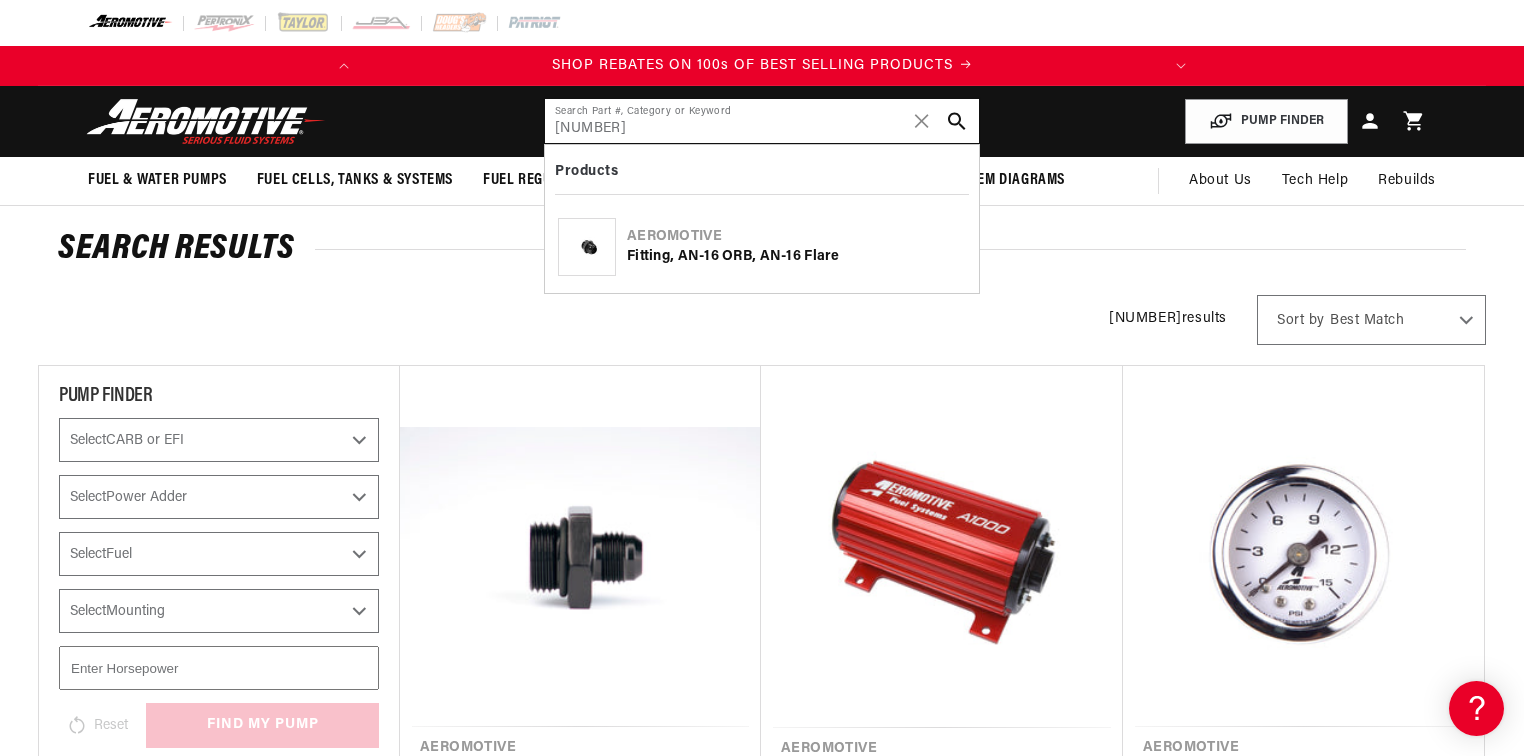 type on "15721" 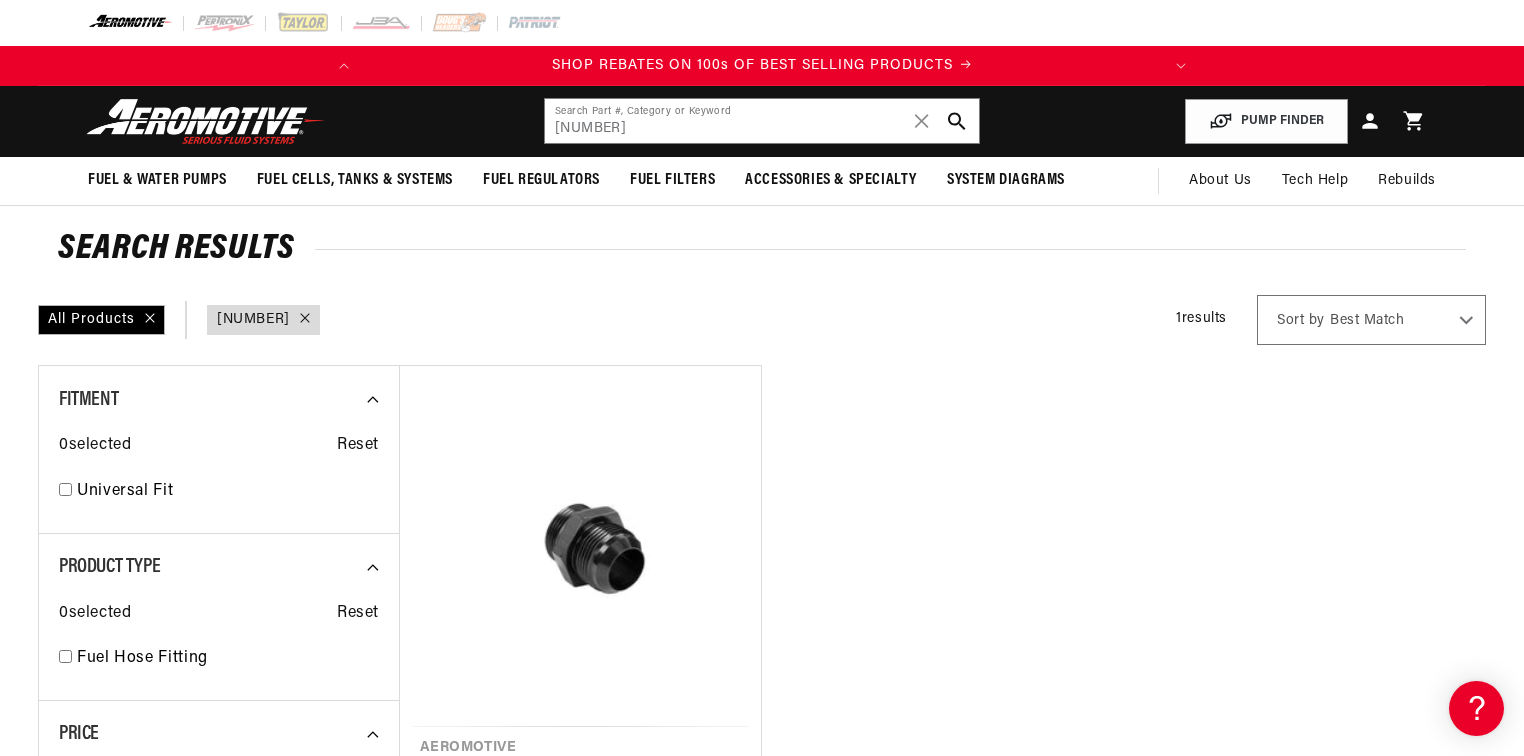 click on "Fitting, AN-16 ORB, AN-16 Flare" at bounding box center (580, 771) 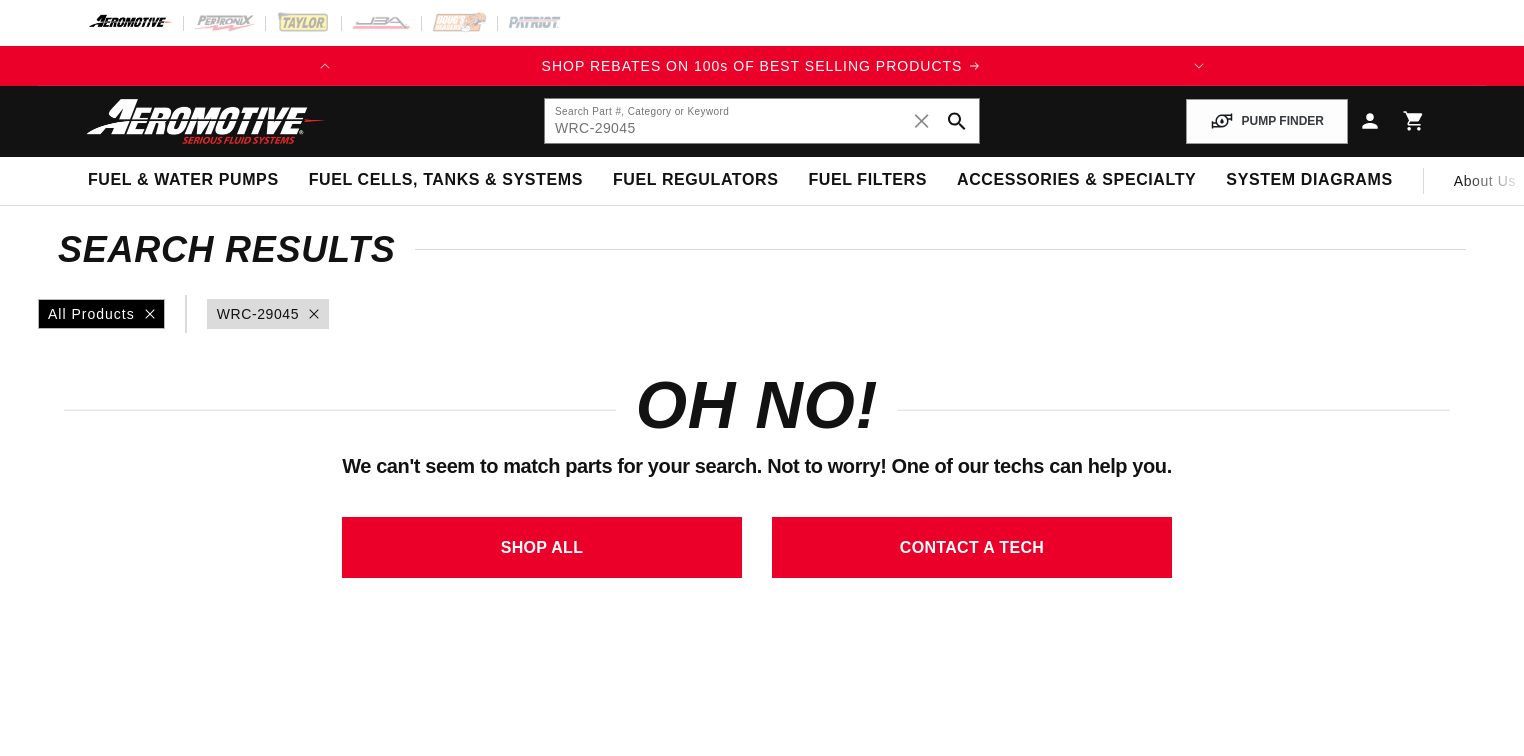 scroll, scrollTop: 0, scrollLeft: 0, axis: both 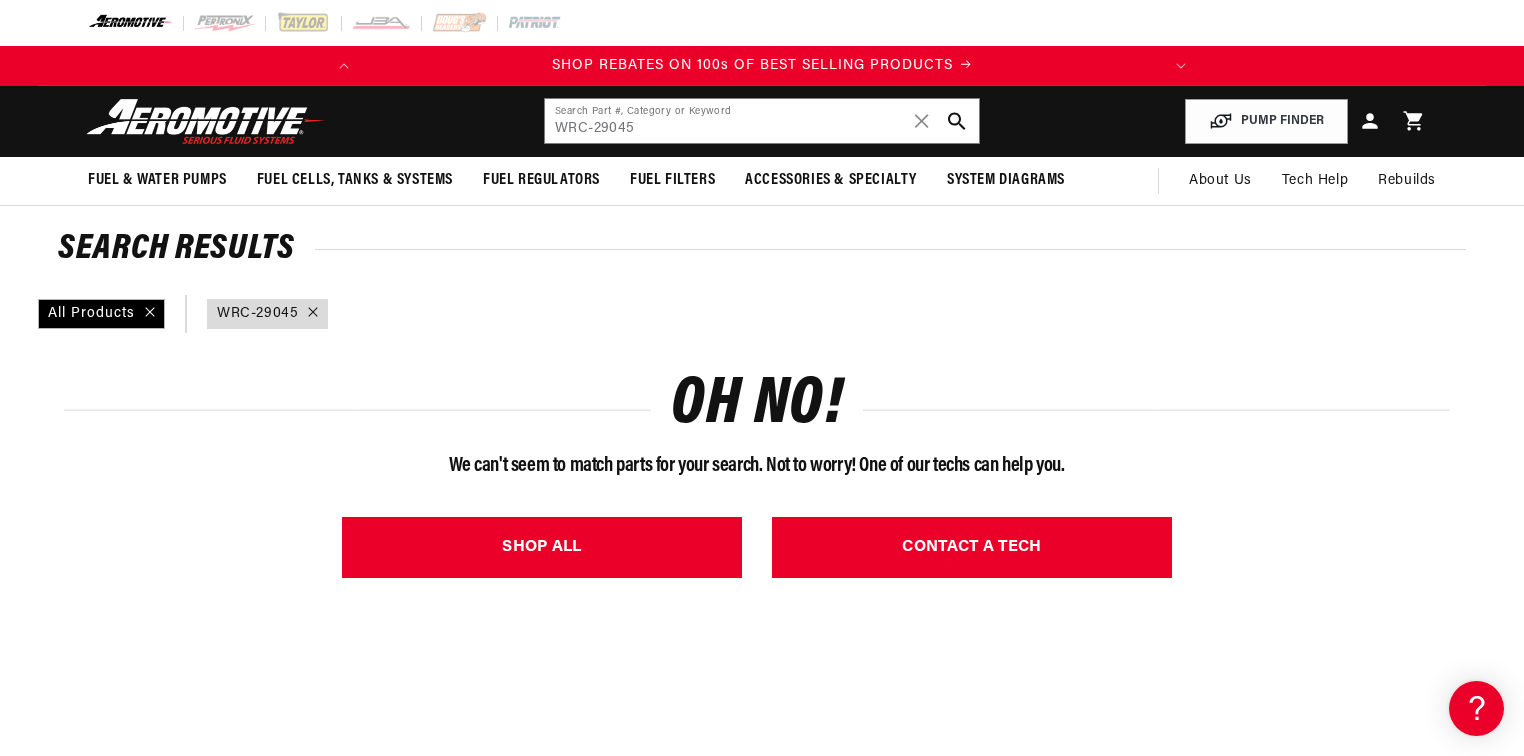 click 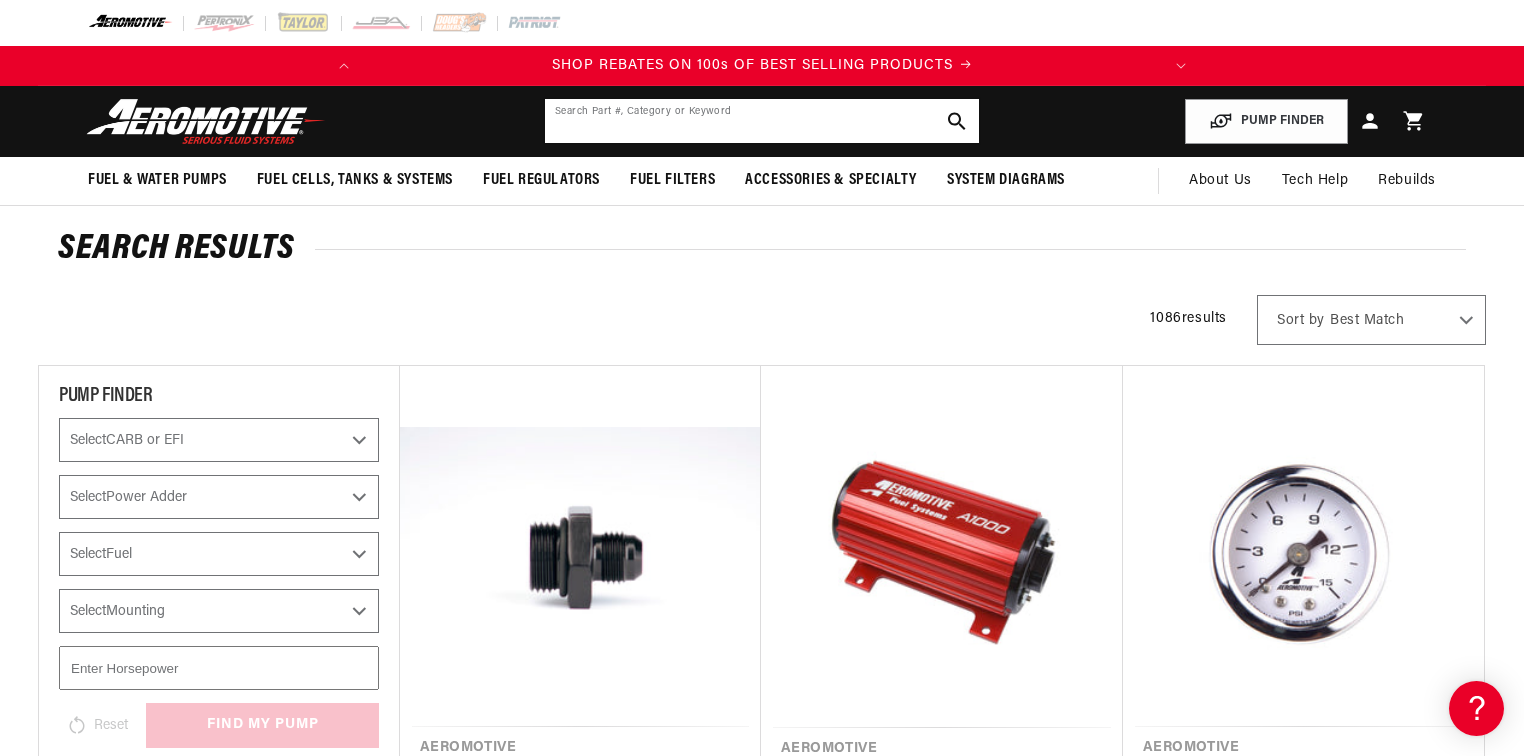click 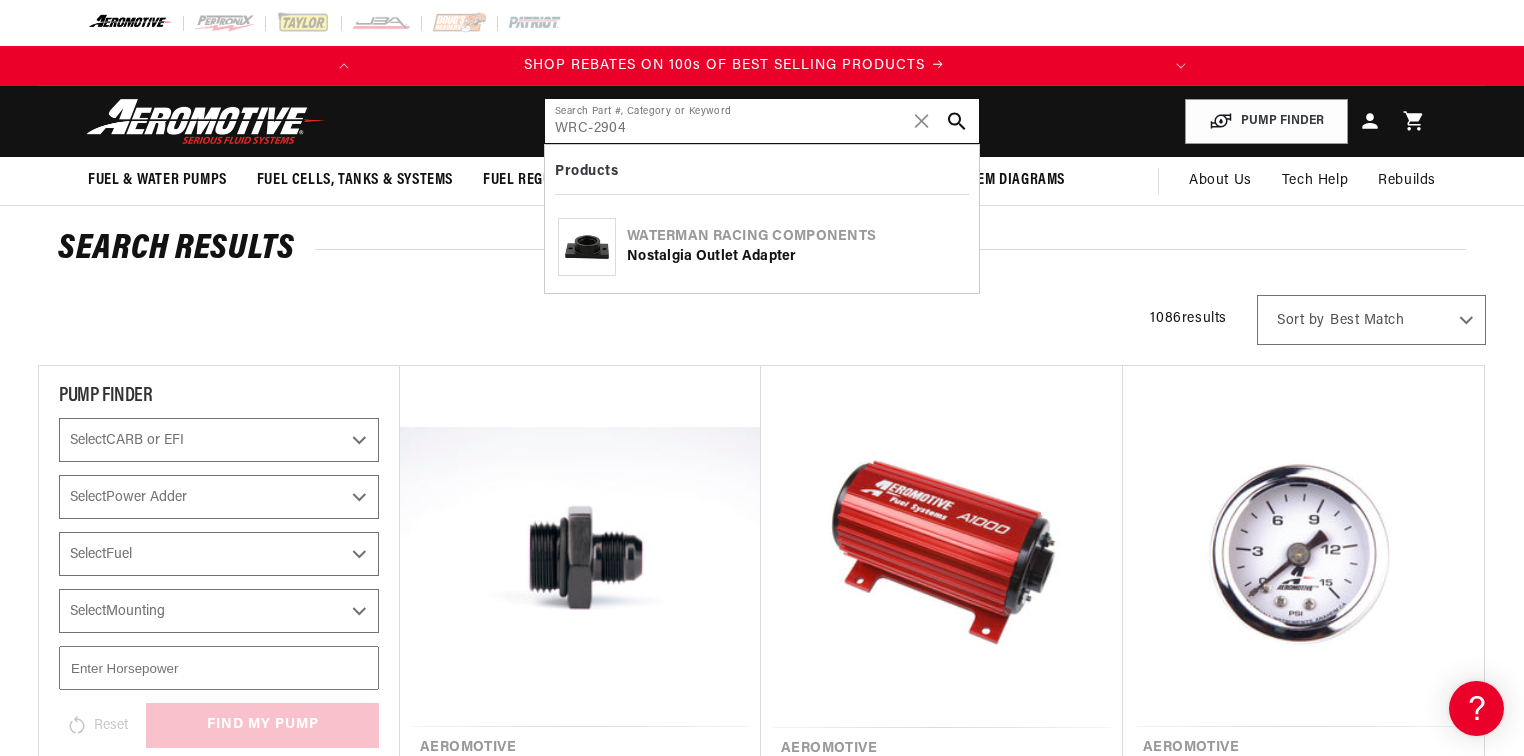 scroll, scrollTop: 0, scrollLeft: 0, axis: both 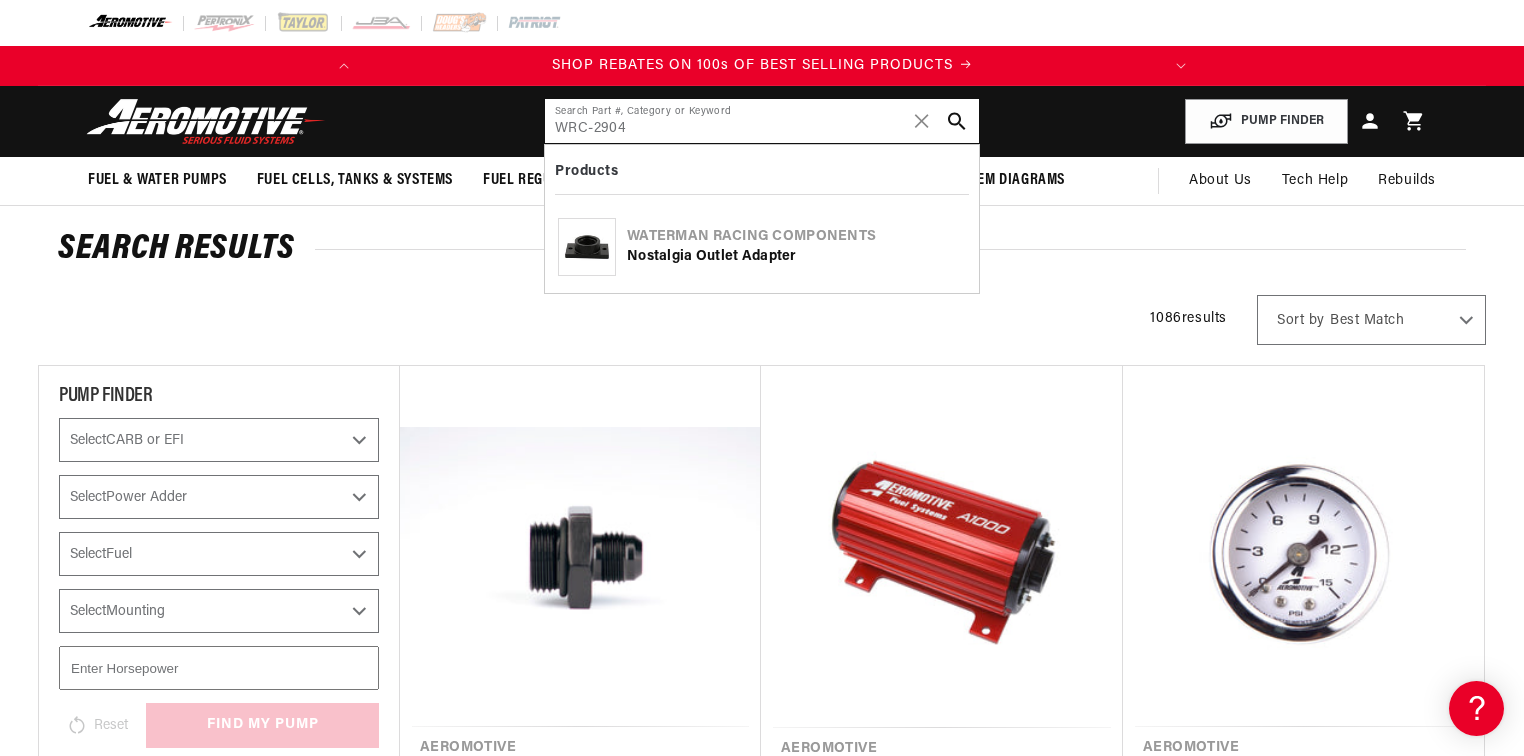 type on "WRC-2904" 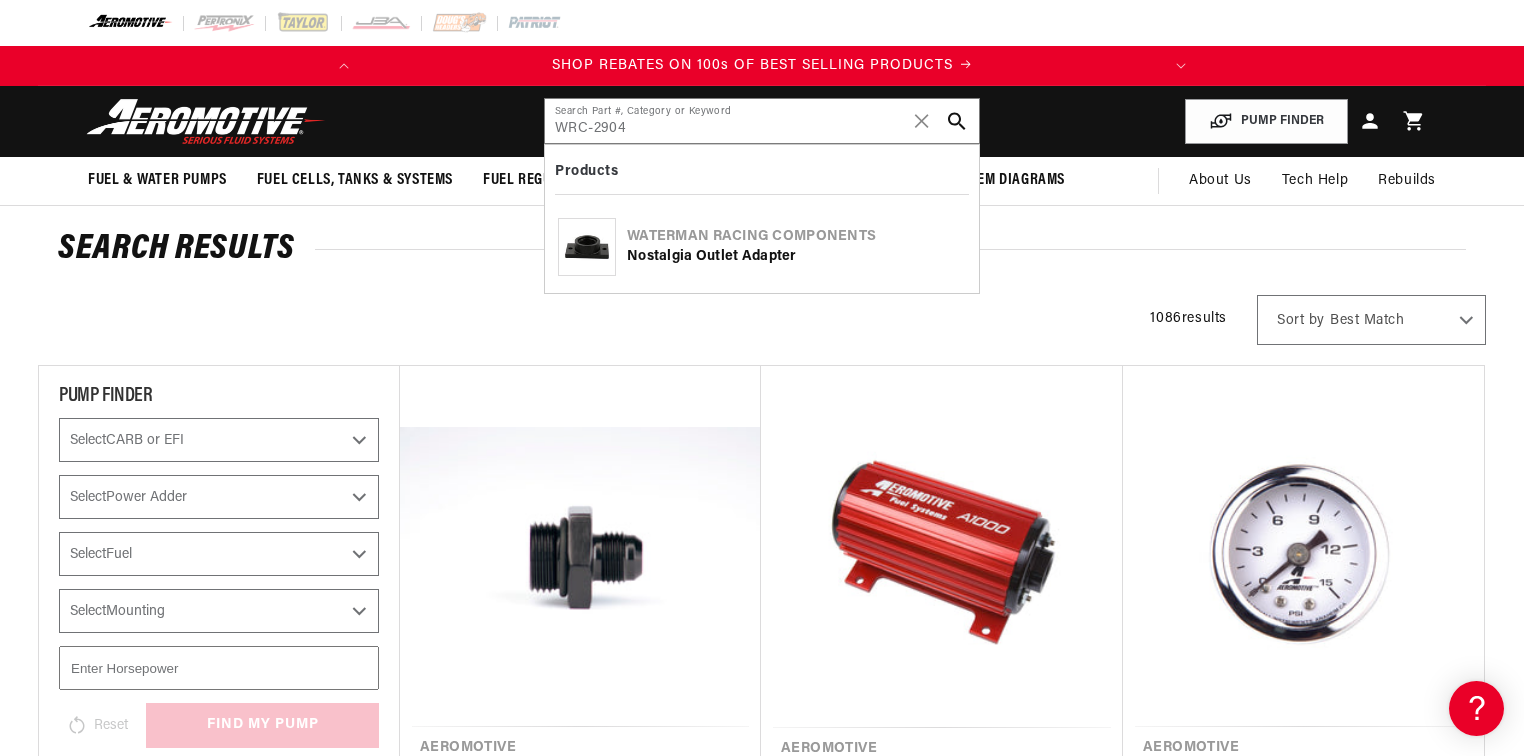 click on "Nostalgia Outlet Adapter" 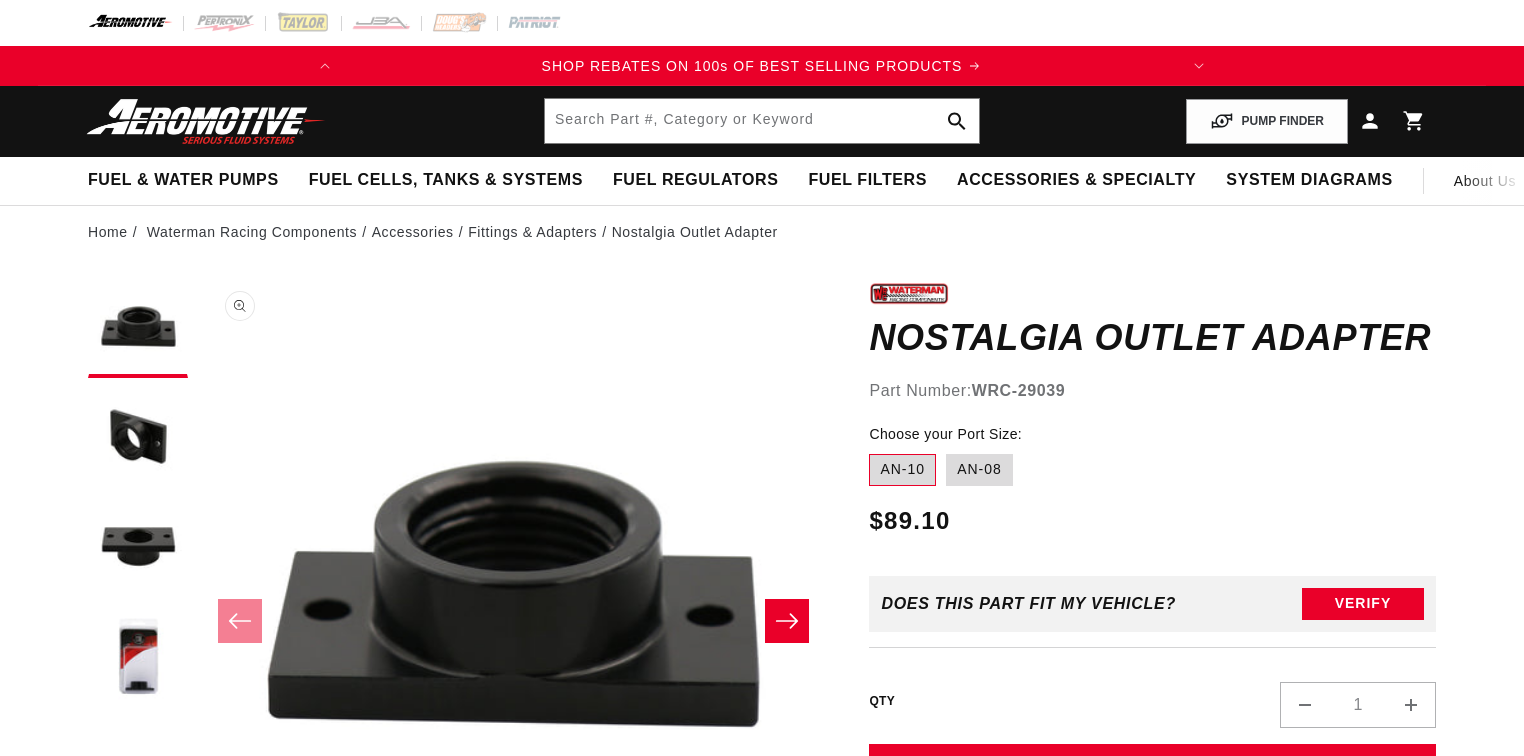 scroll, scrollTop: 0, scrollLeft: 0, axis: both 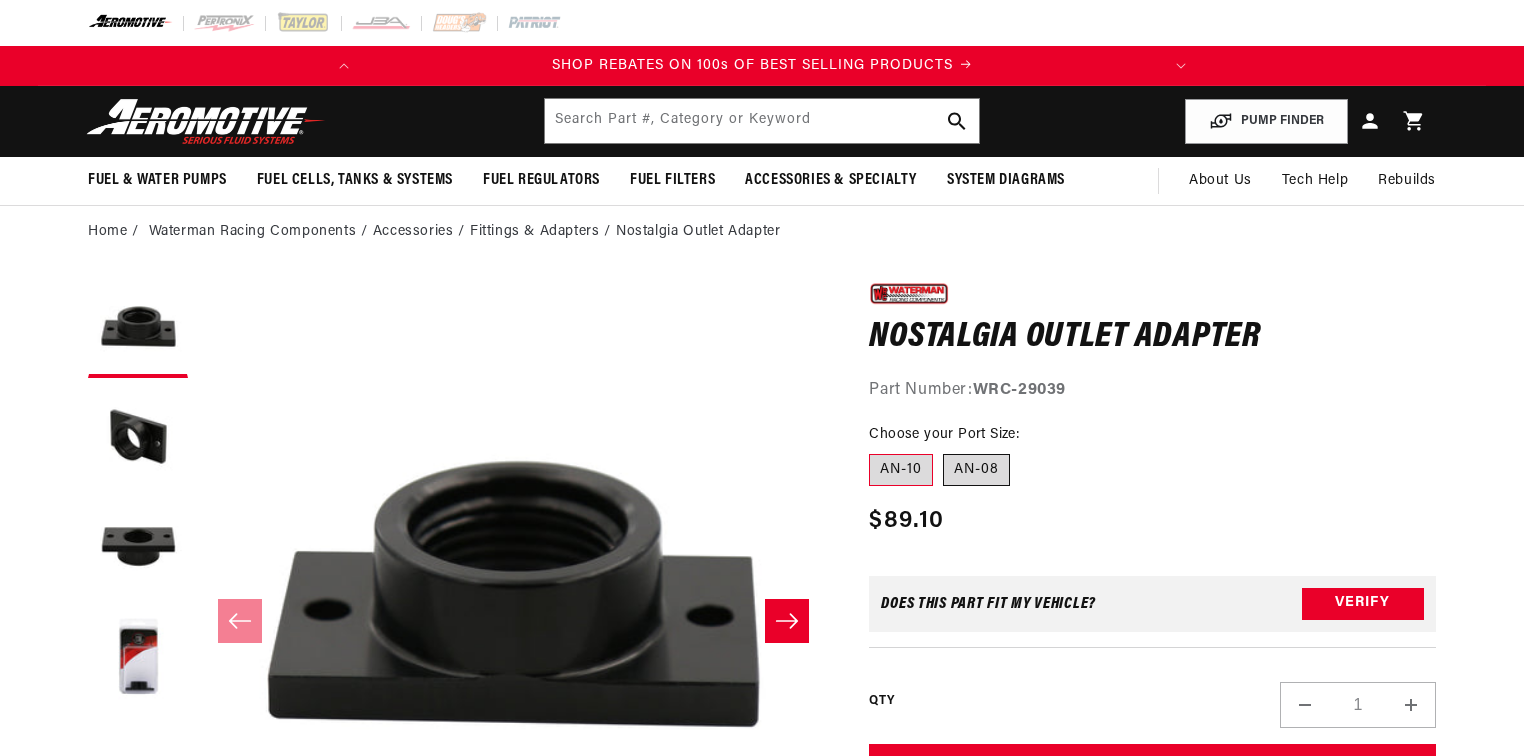 click on "AN-08" at bounding box center [976, 470] 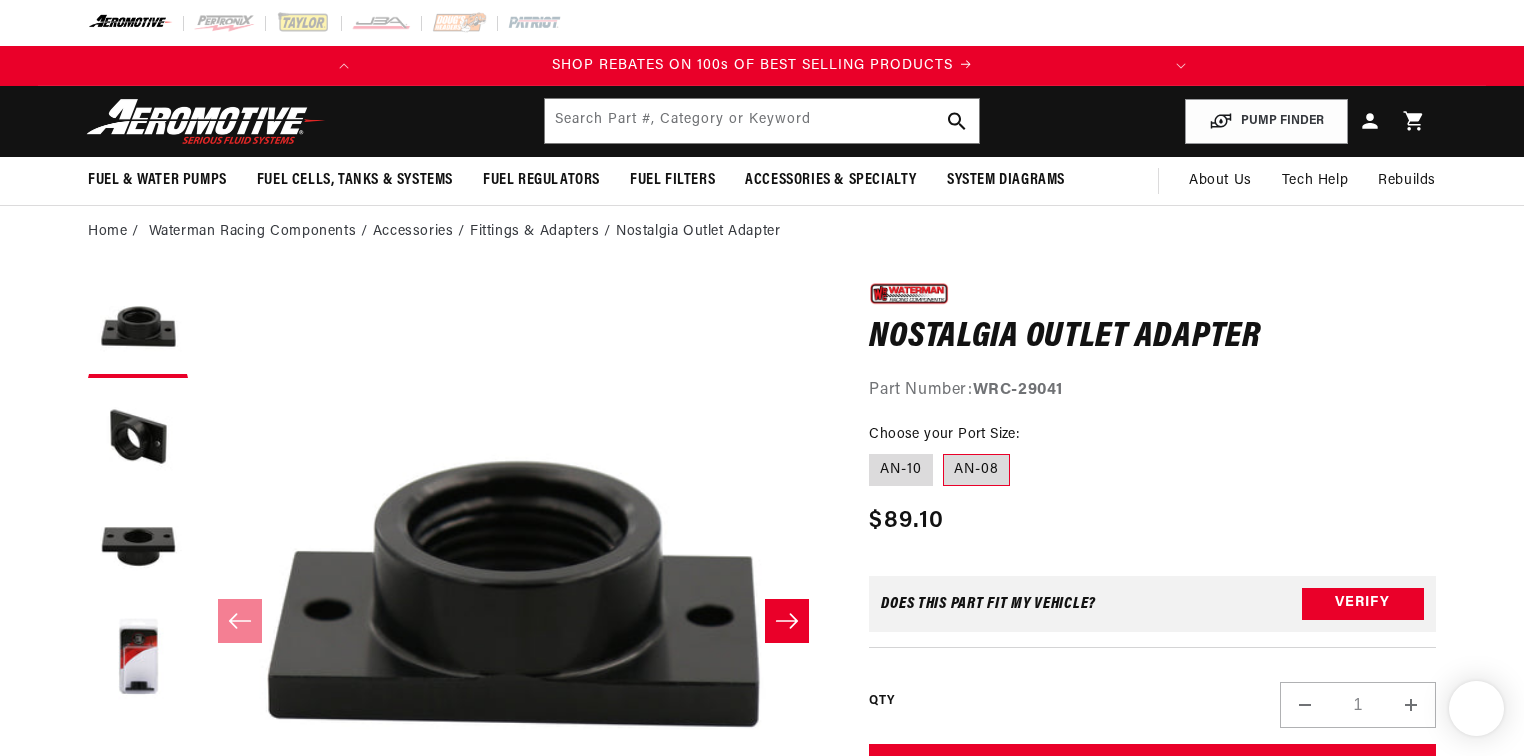 scroll, scrollTop: 0, scrollLeft: 0, axis: both 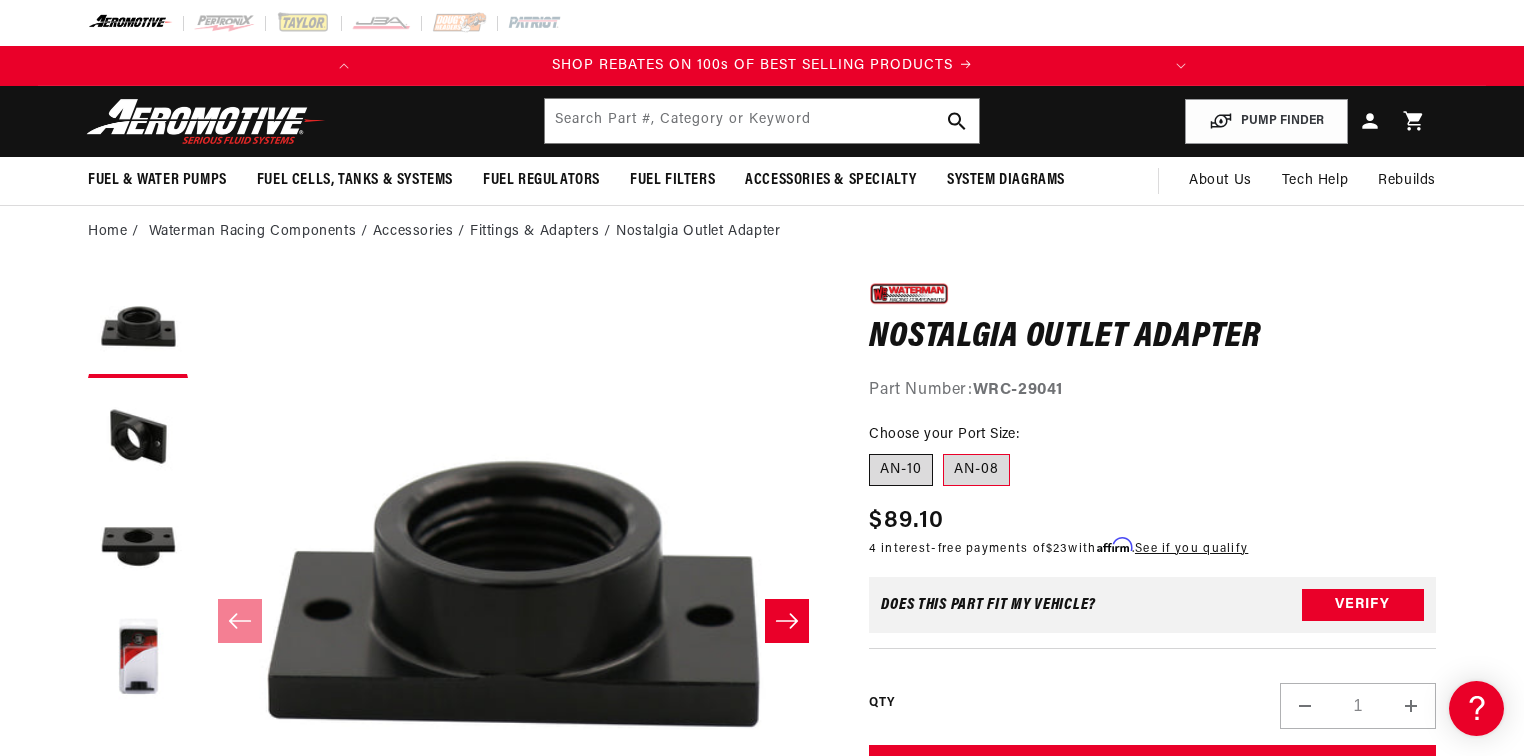 click on "AN-10" at bounding box center [901, 470] 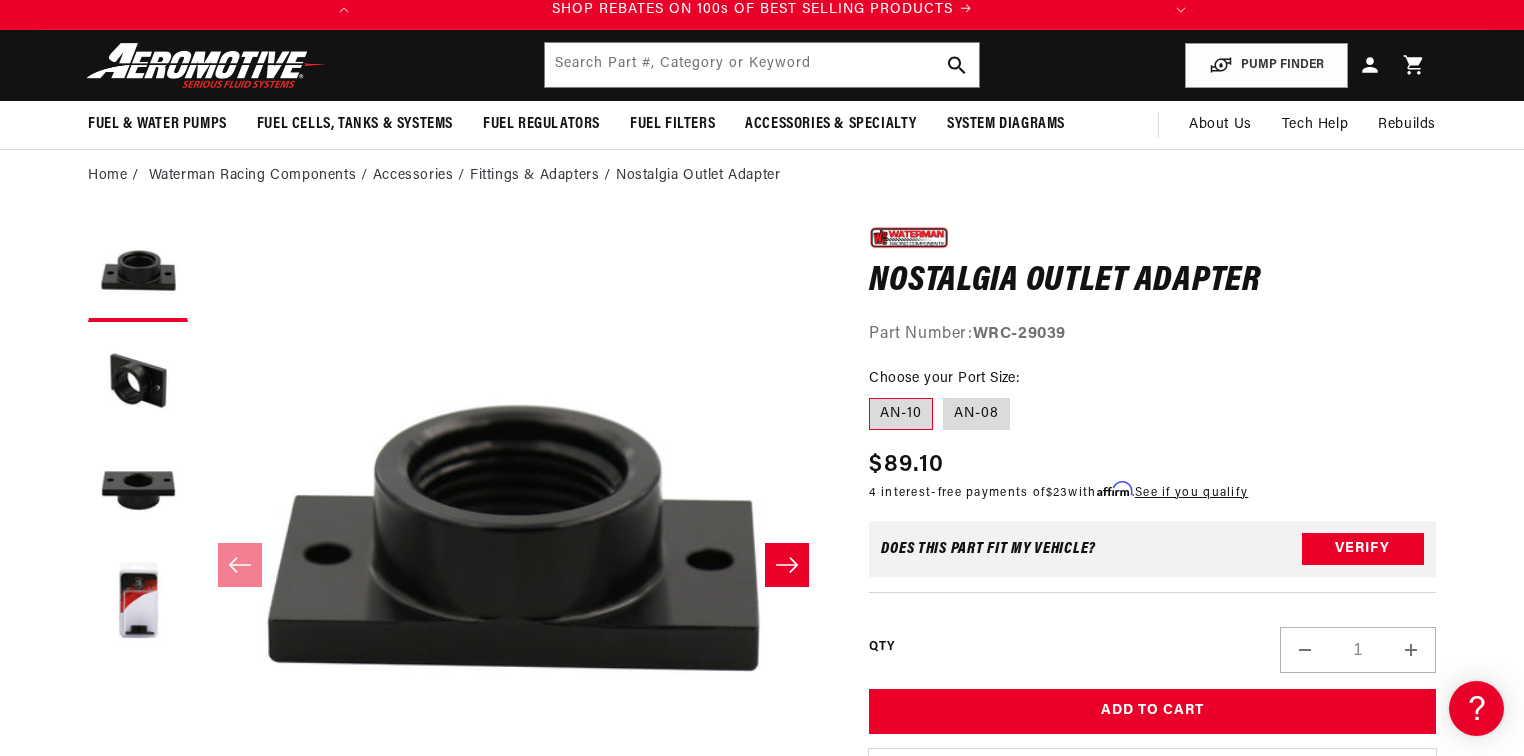scroll, scrollTop: 160, scrollLeft: 0, axis: vertical 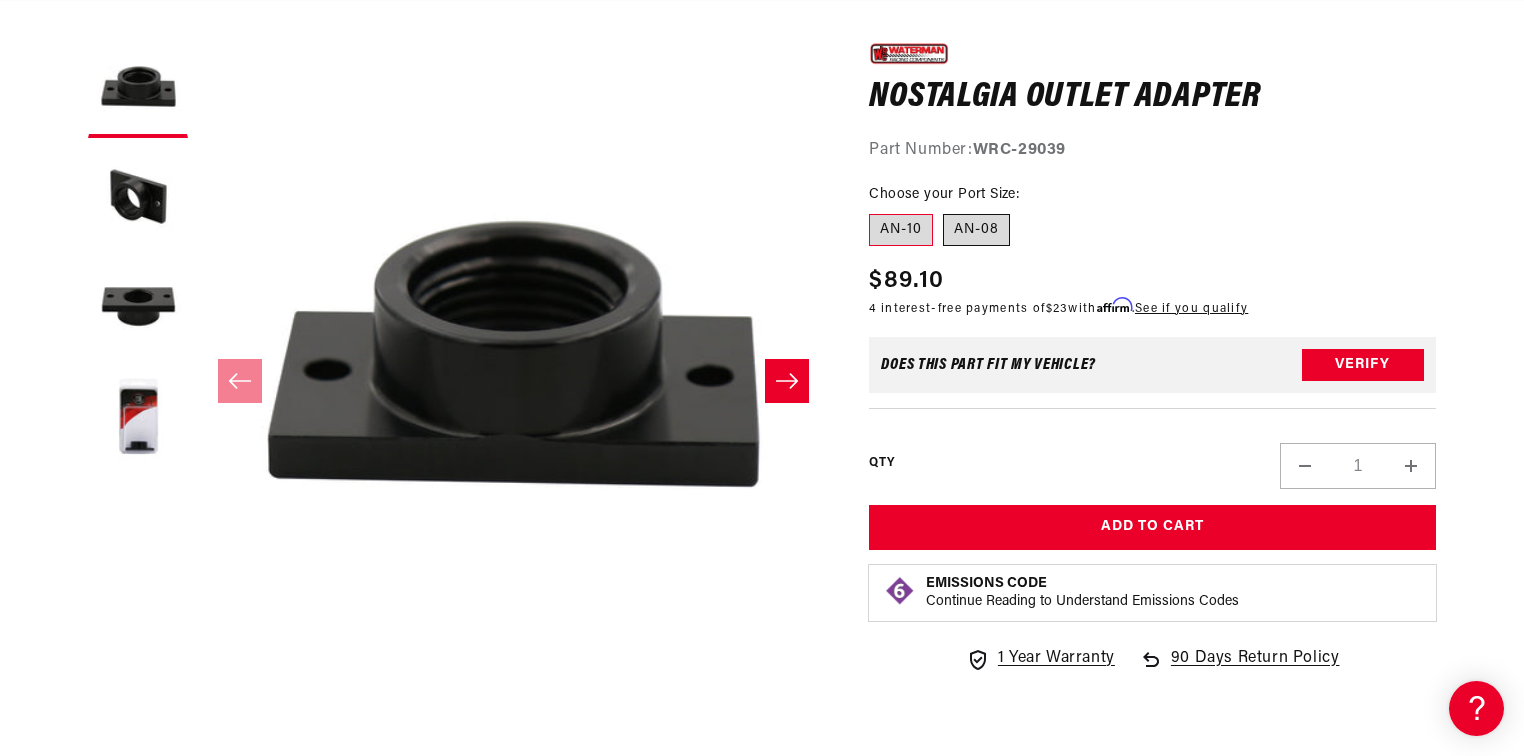 click on "AN-08" at bounding box center [976, 230] 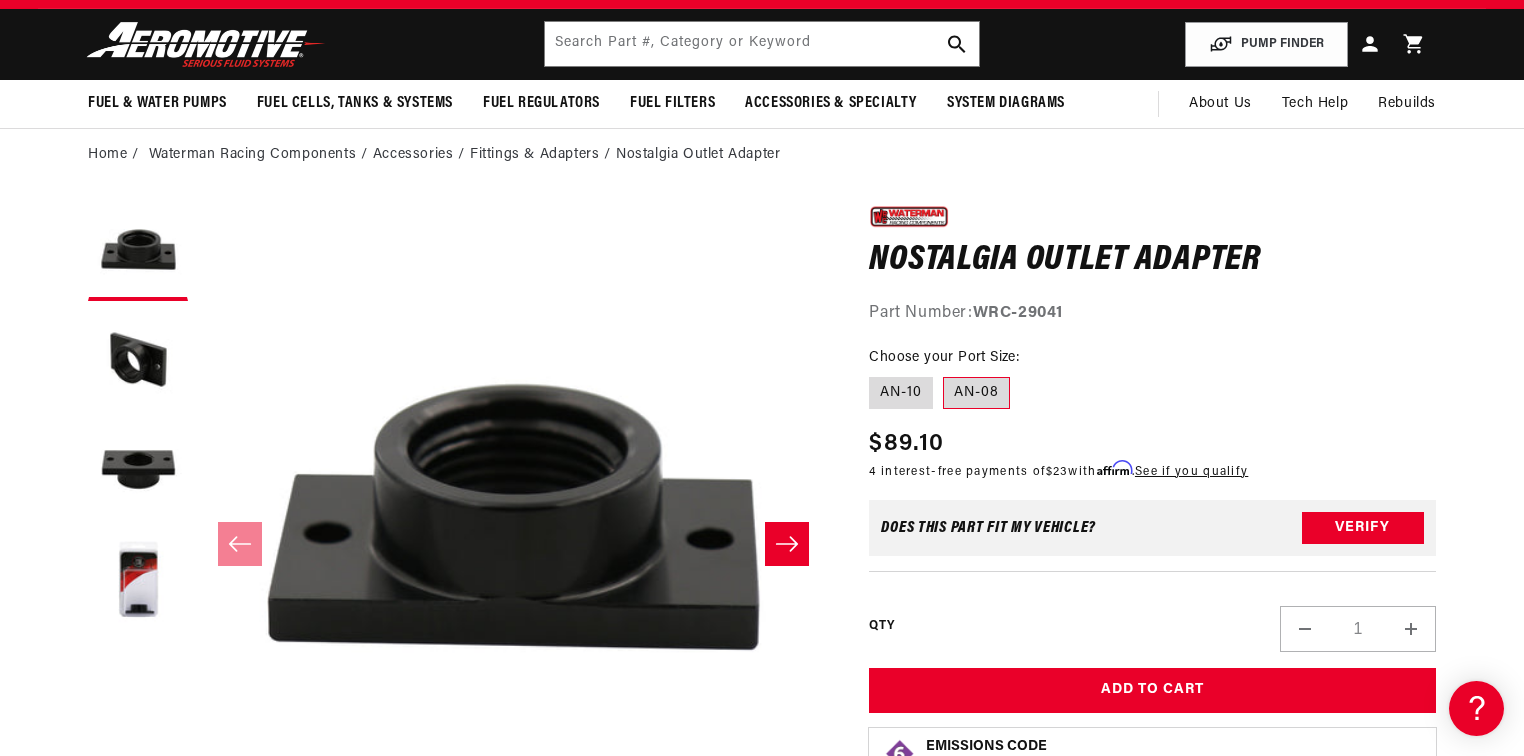 scroll, scrollTop: 80, scrollLeft: 0, axis: vertical 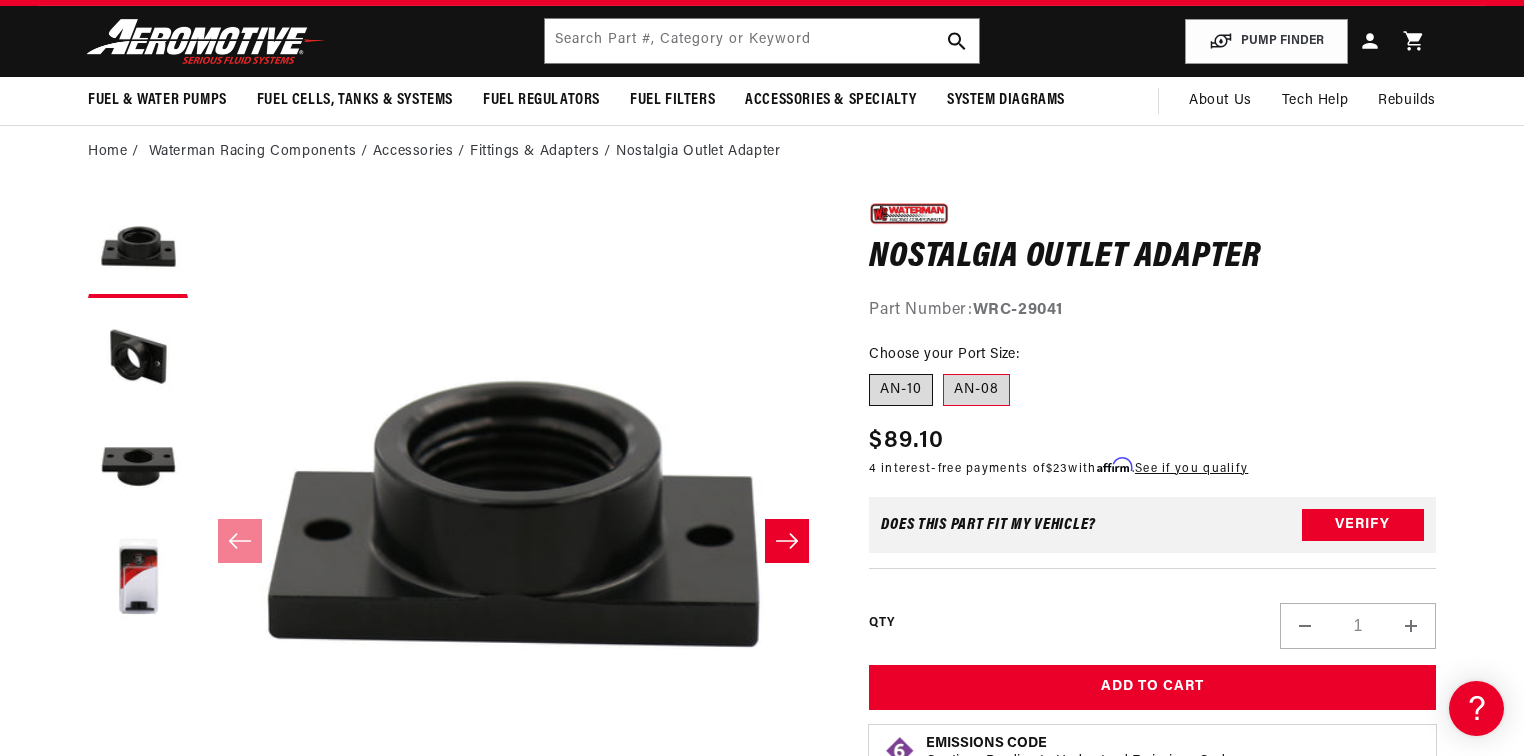 click on "AN-10" at bounding box center (901, 390) 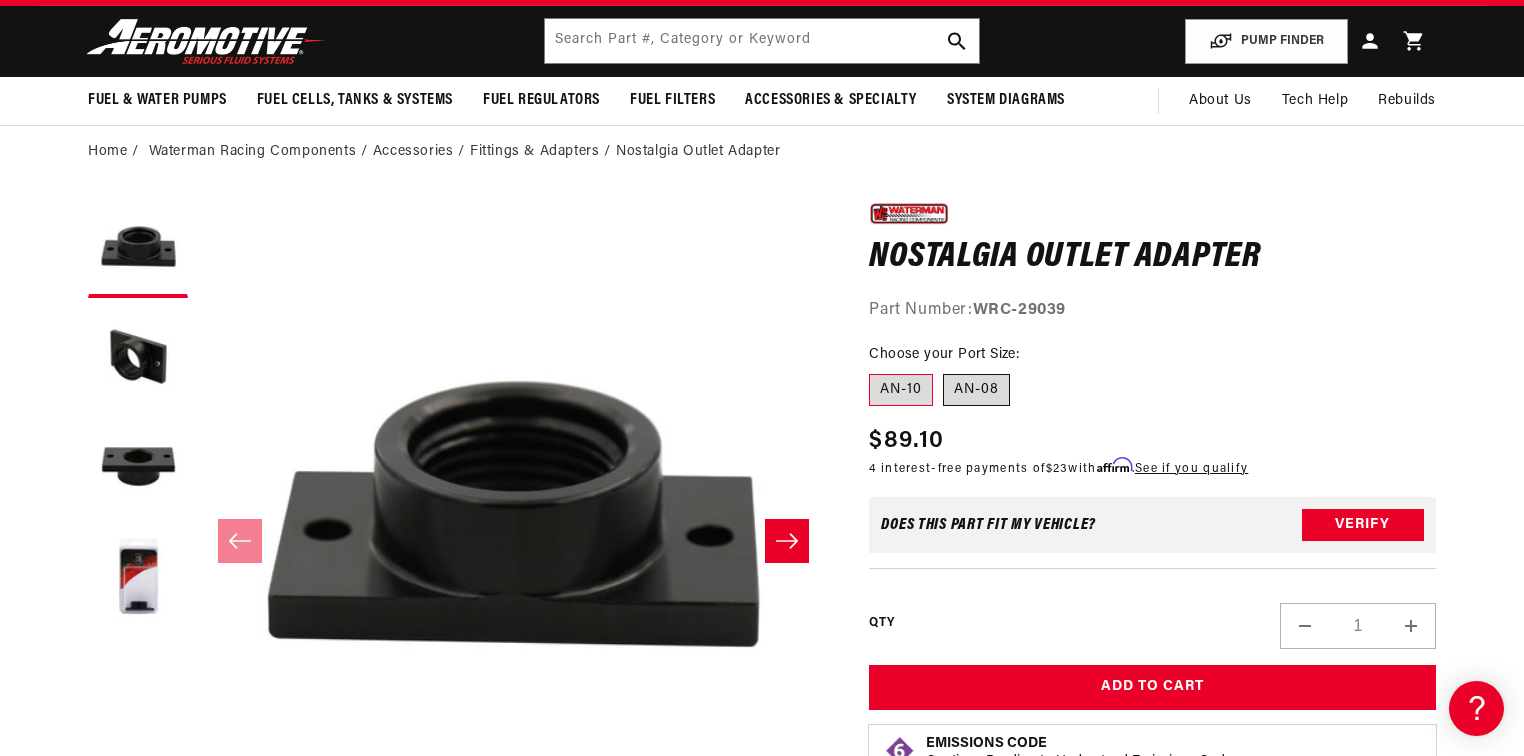 click on "AN-08" at bounding box center [976, 390] 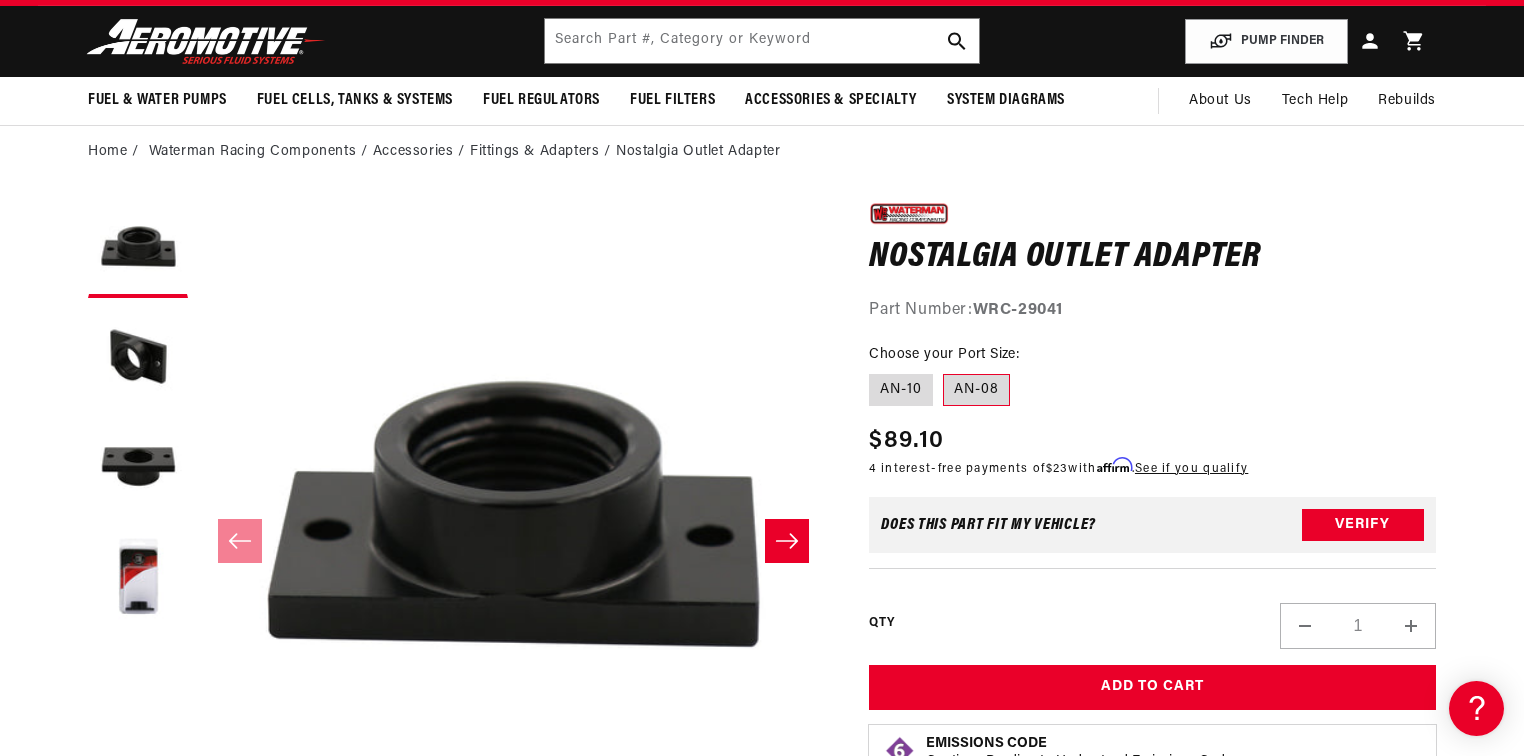 scroll, scrollTop: 0, scrollLeft: 791, axis: horizontal 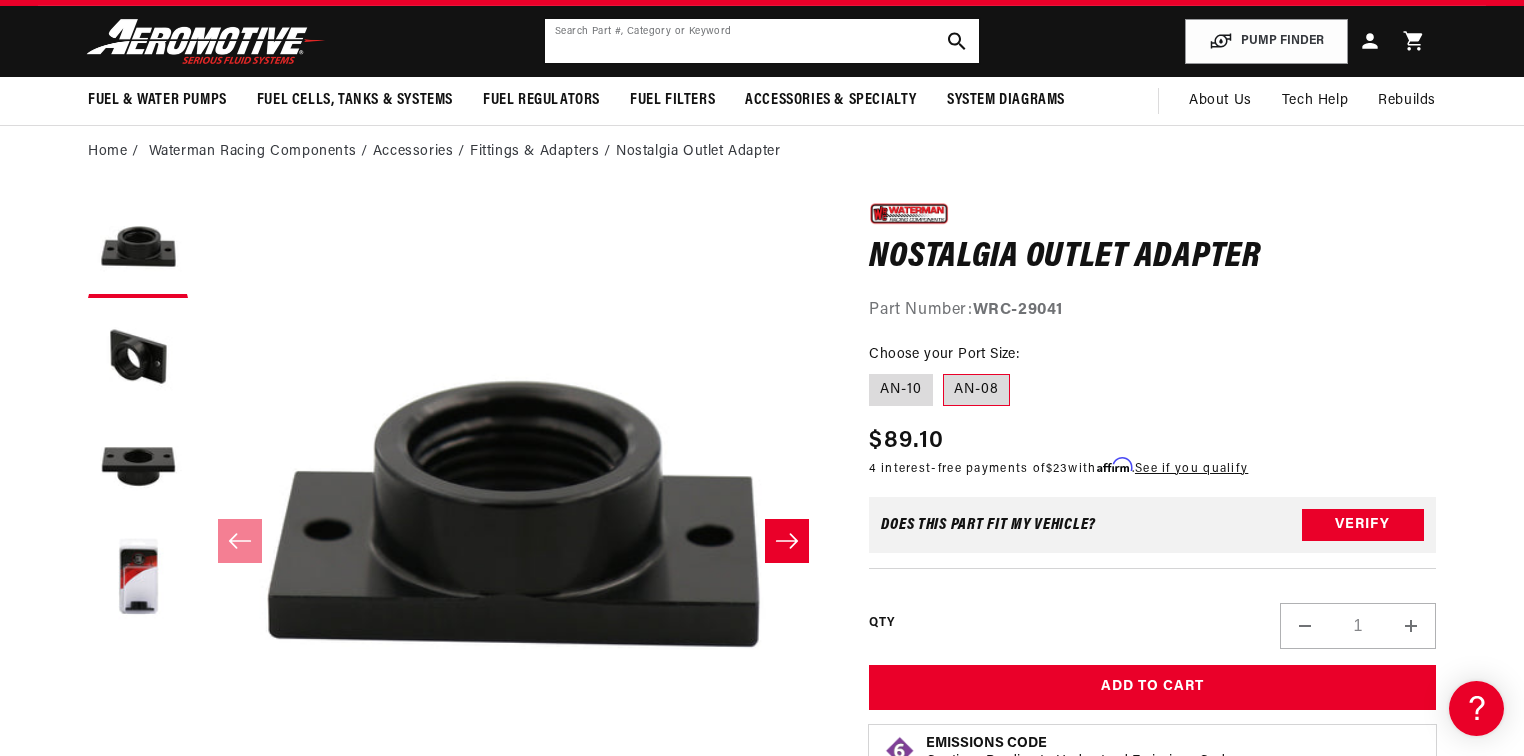 click 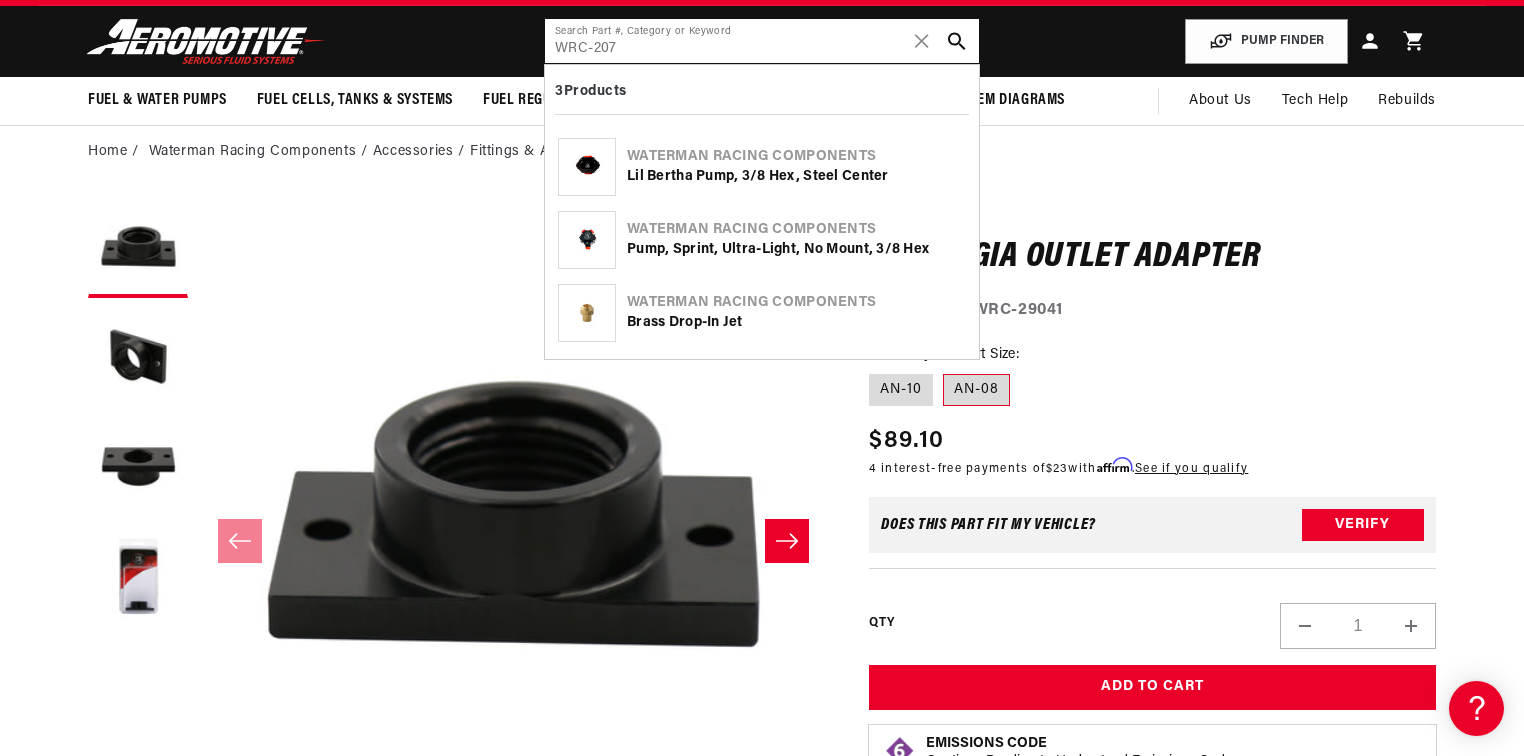 scroll, scrollTop: 0, scrollLeft: 22, axis: horizontal 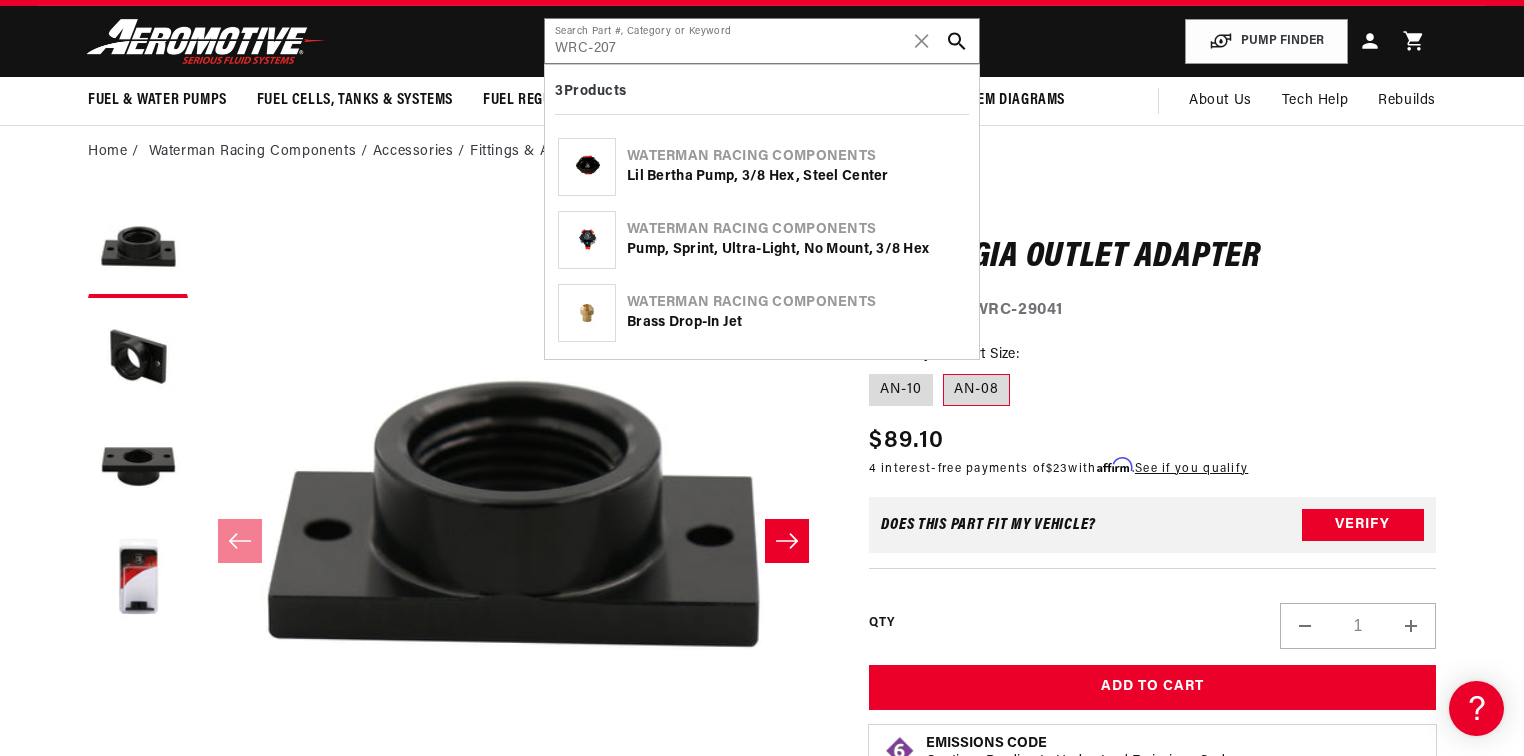 click on "Lil Bertha Pump, 3/8 Hex, Steel Center" 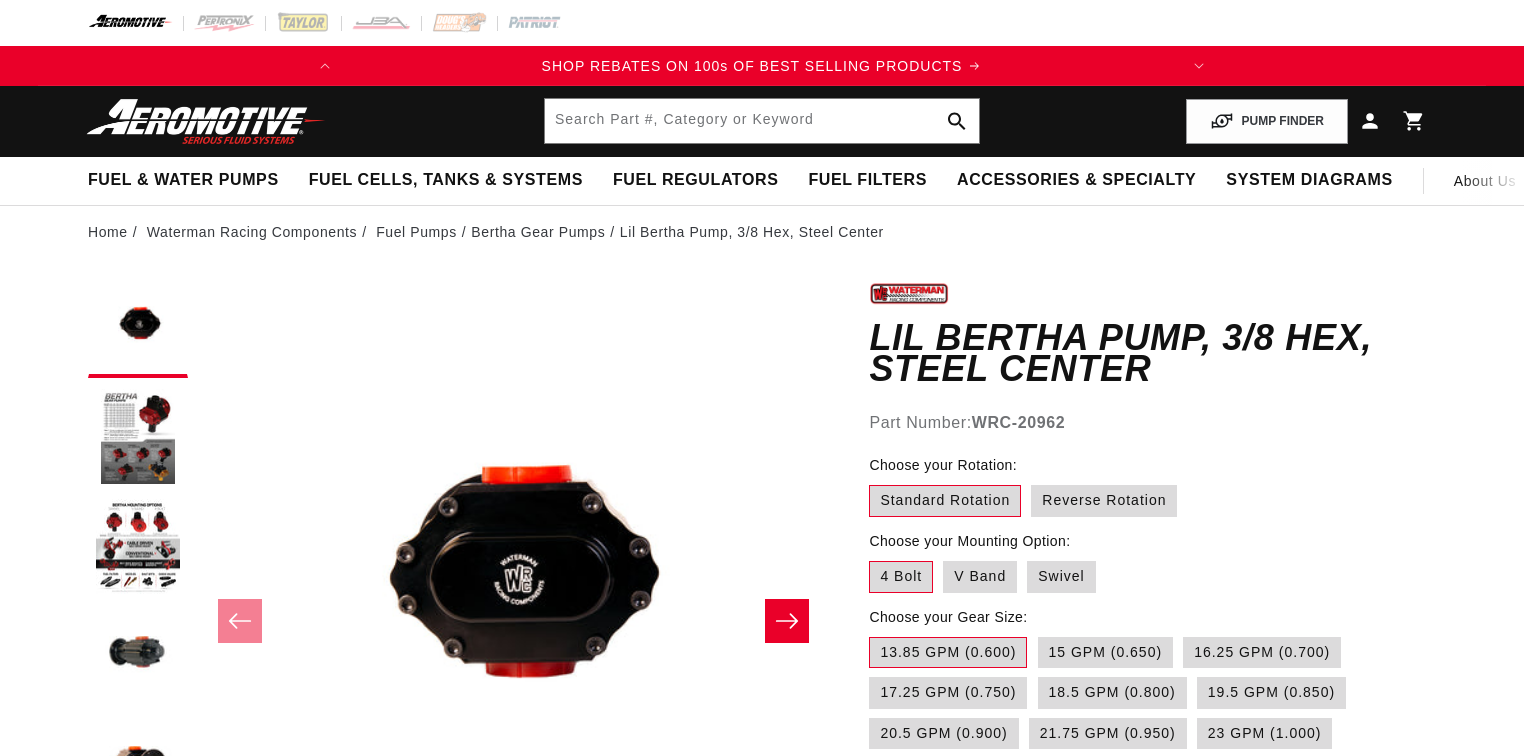 scroll, scrollTop: 80, scrollLeft: 0, axis: vertical 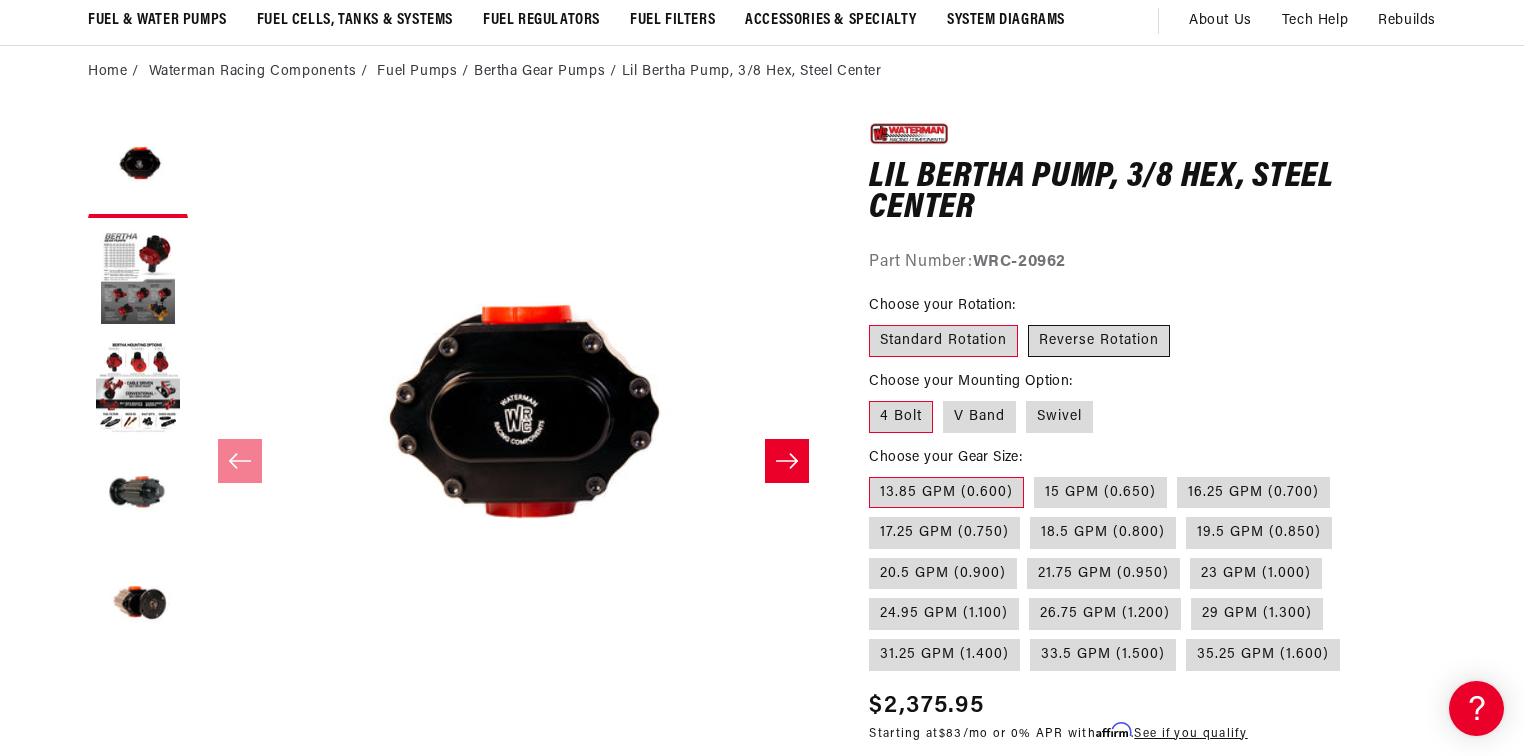 click on "Reverse Rotation" at bounding box center (1099, 341) 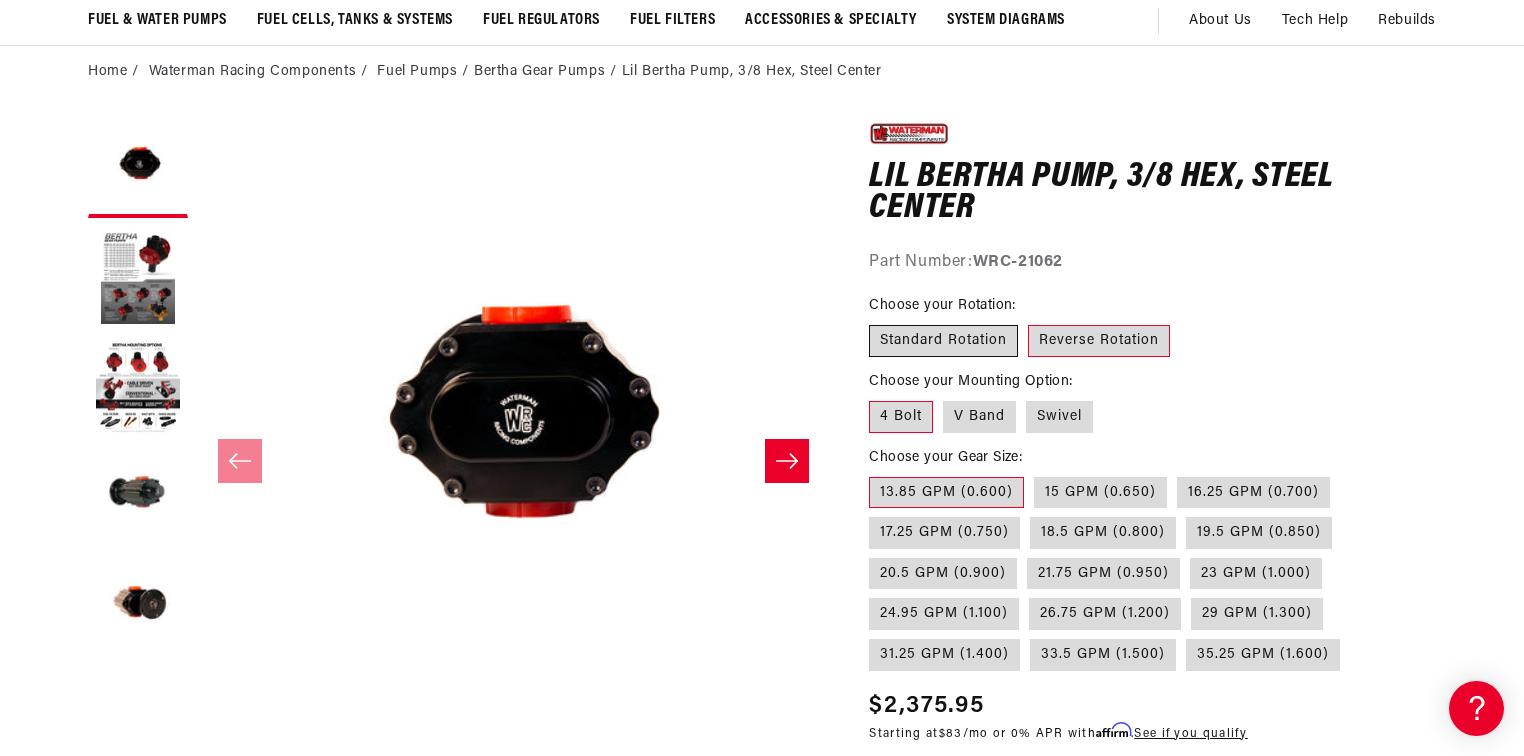 click on "Standard Rotation" at bounding box center (943, 341) 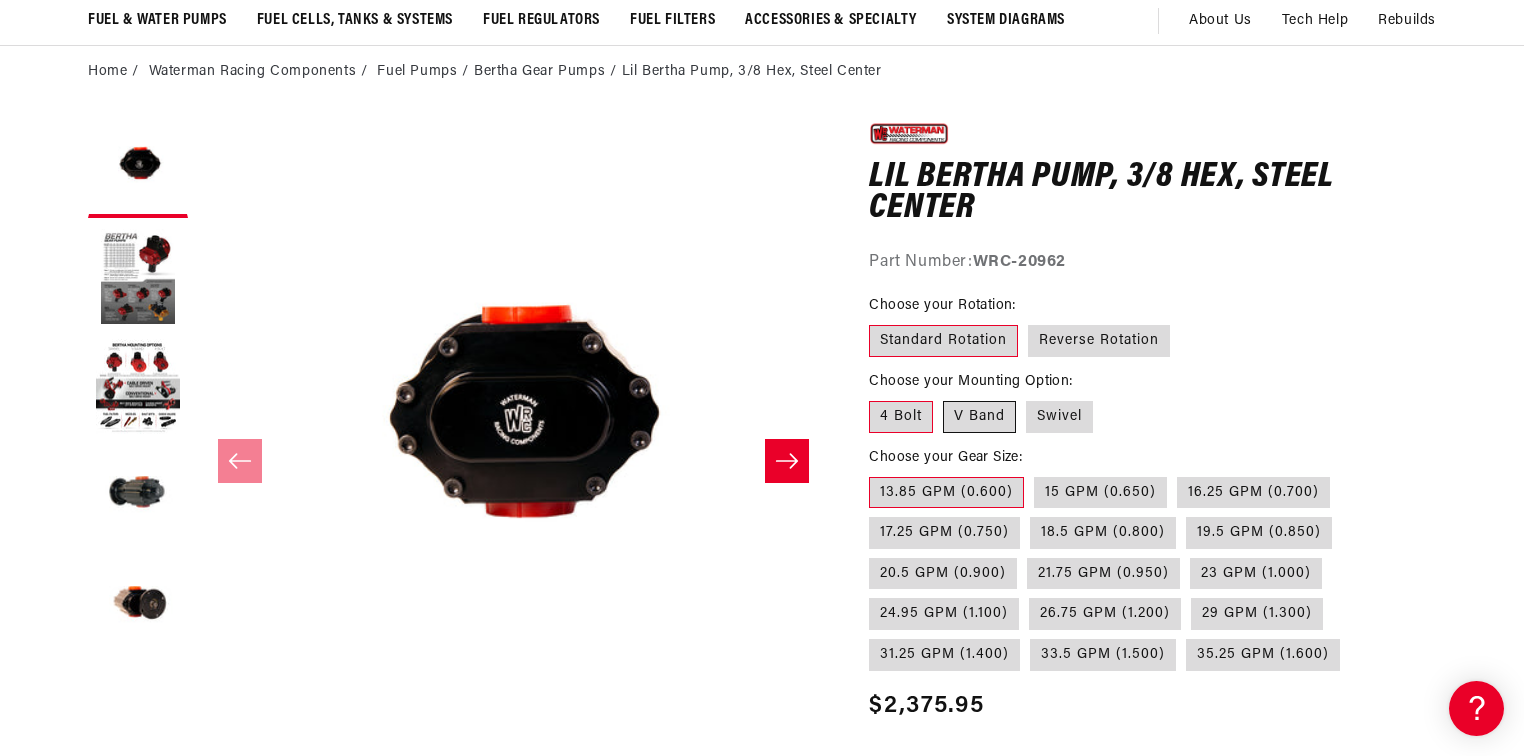 click on "V Band" at bounding box center (979, 417) 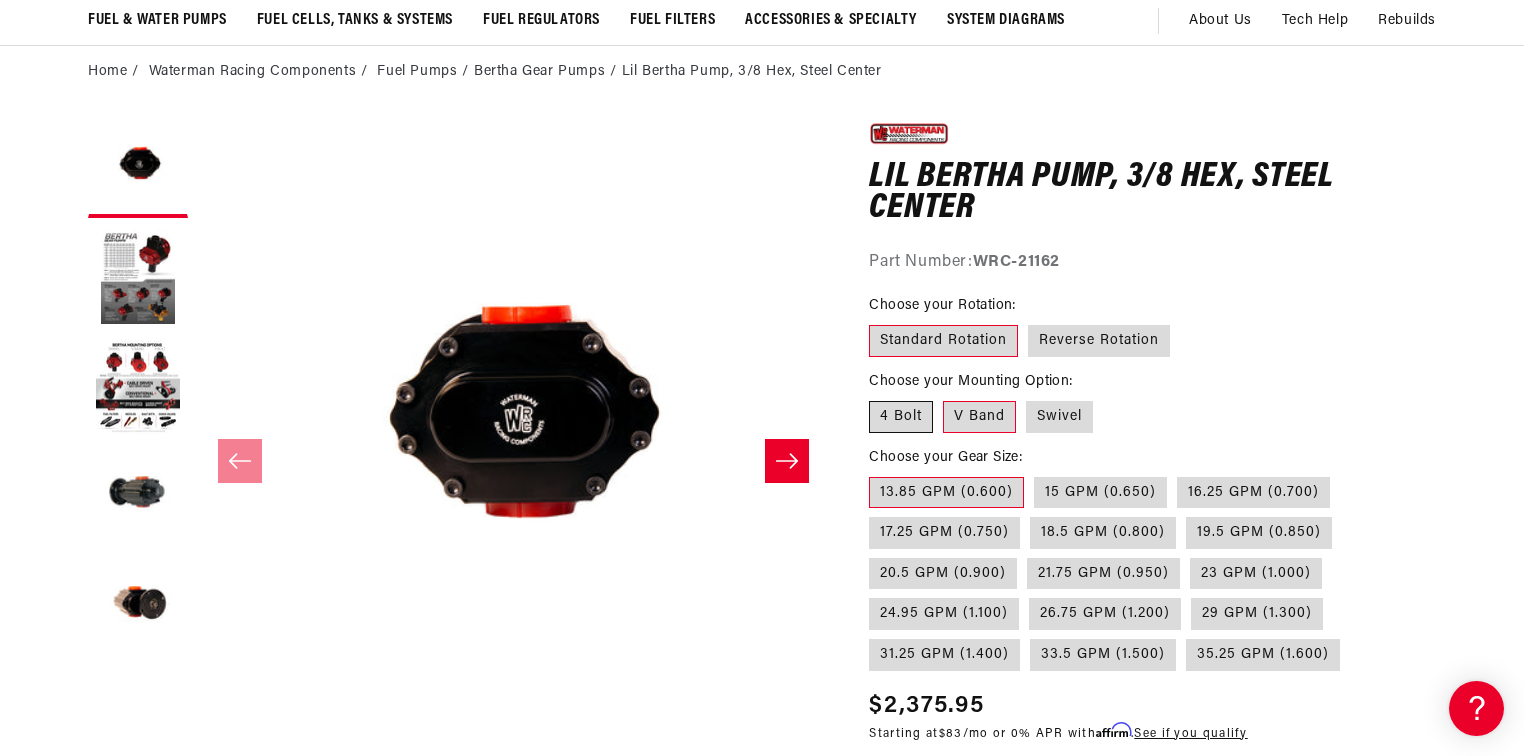 click on "4 Bolt" at bounding box center [901, 417] 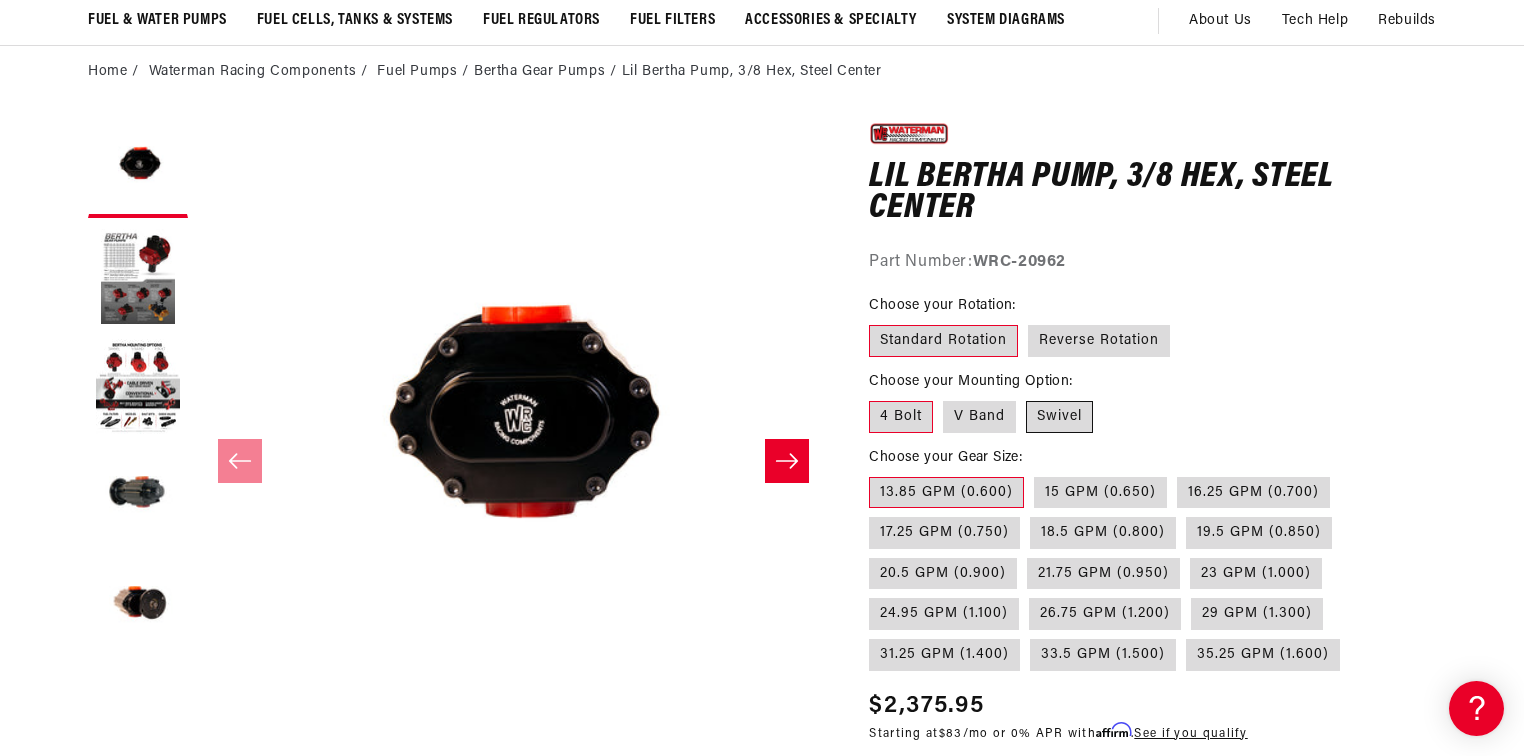 click on "Swivel" at bounding box center (1059, 417) 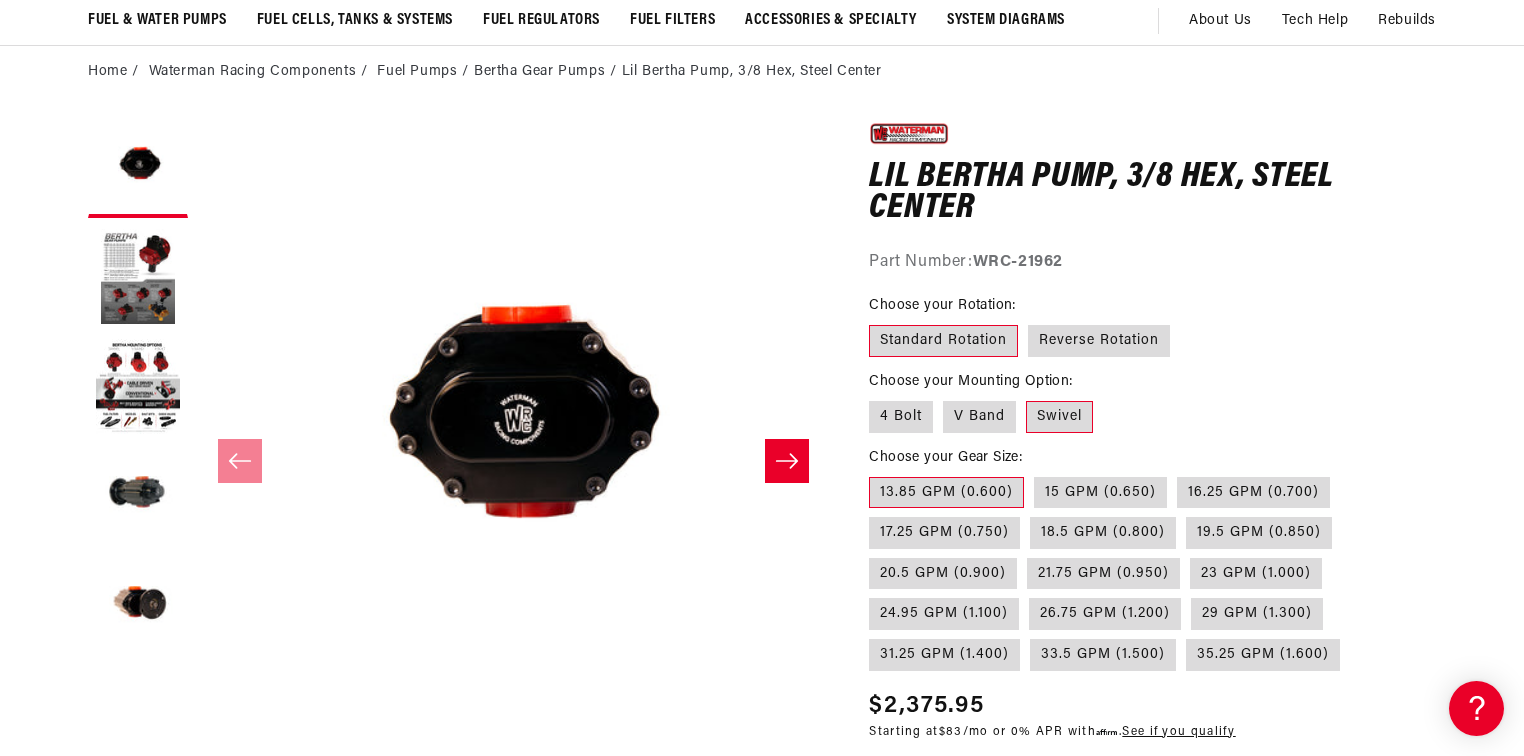 scroll, scrollTop: 0, scrollLeft: 0, axis: both 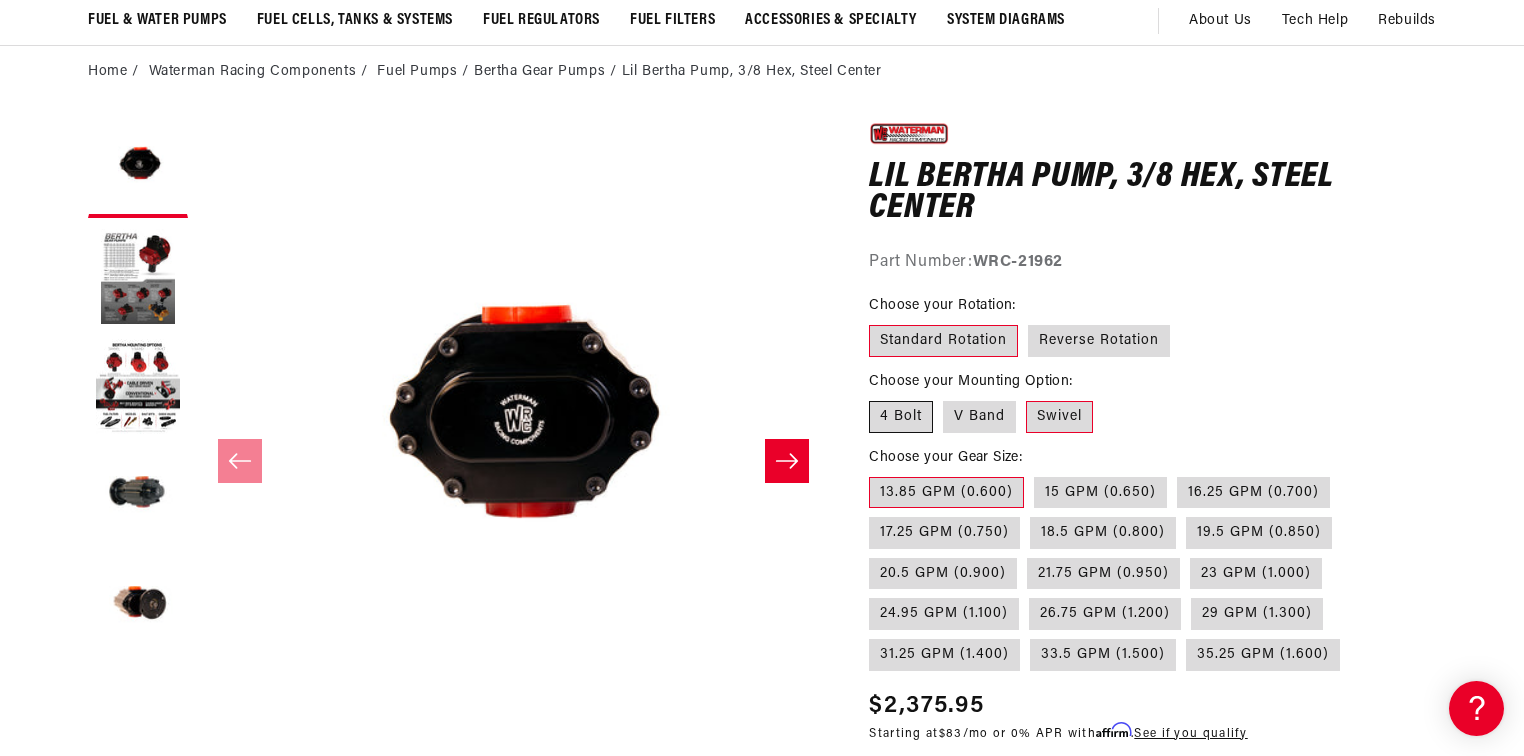 click on "4 Bolt" at bounding box center [901, 417] 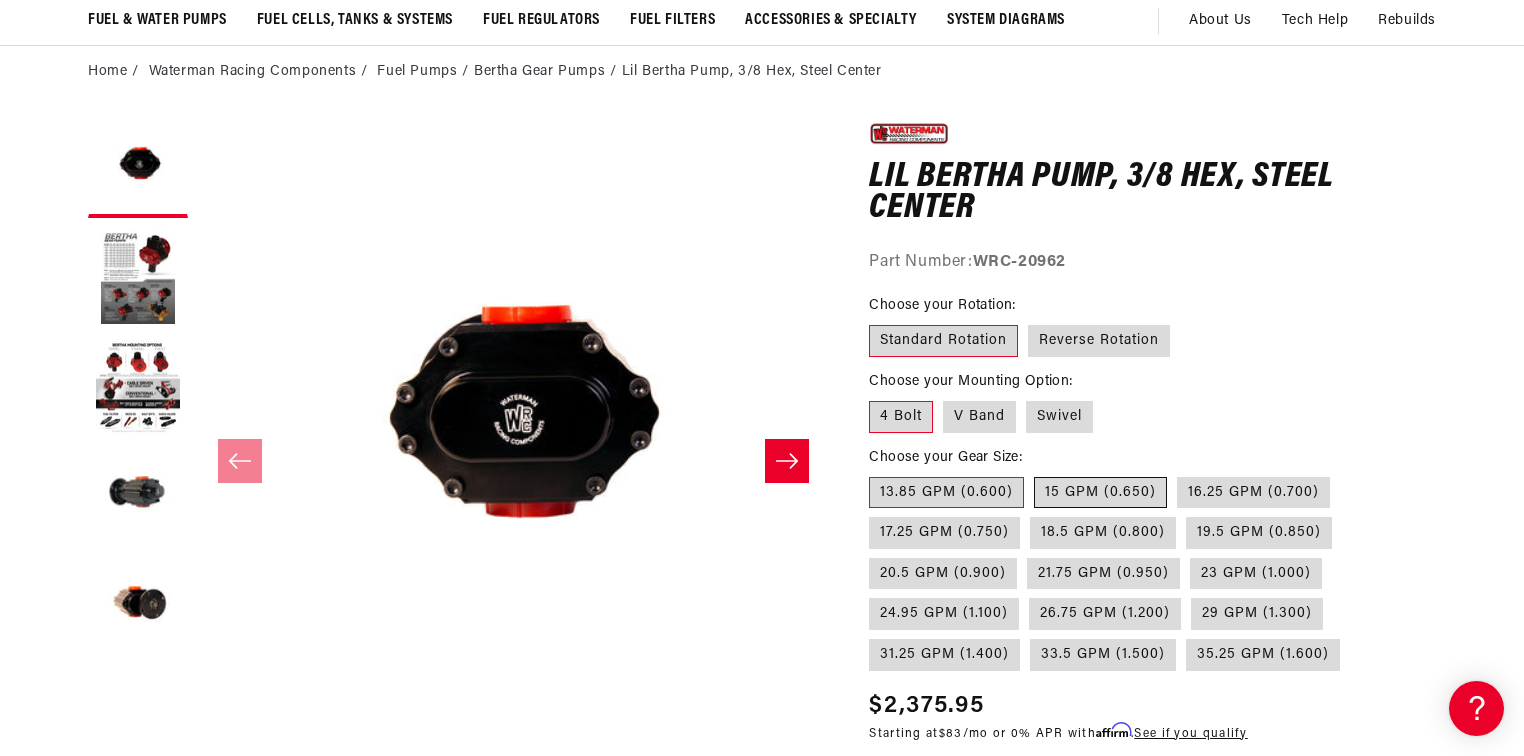 click on "15 GPM (0.650)" at bounding box center (1100, 493) 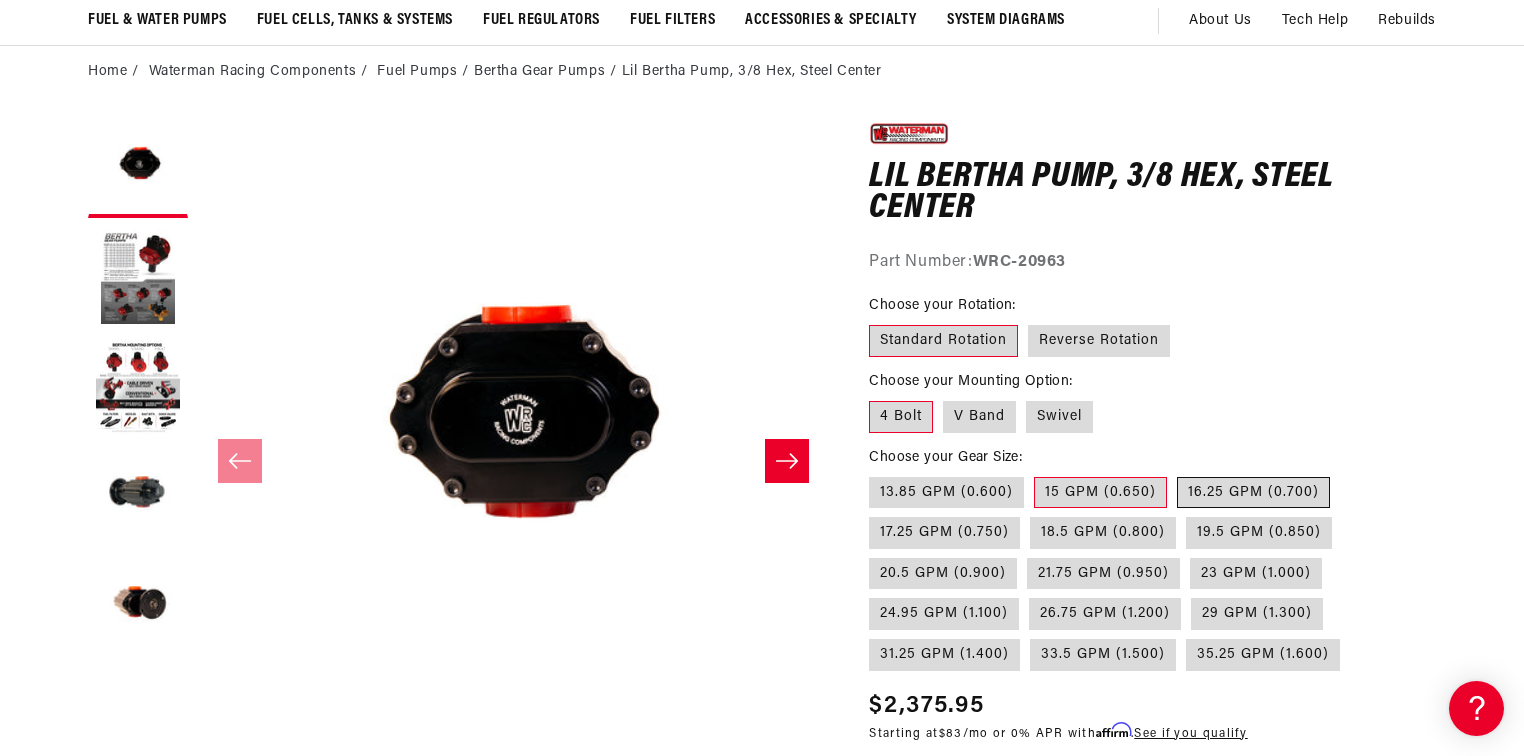 click on "16.25 GPM (0.700)" at bounding box center [1253, 493] 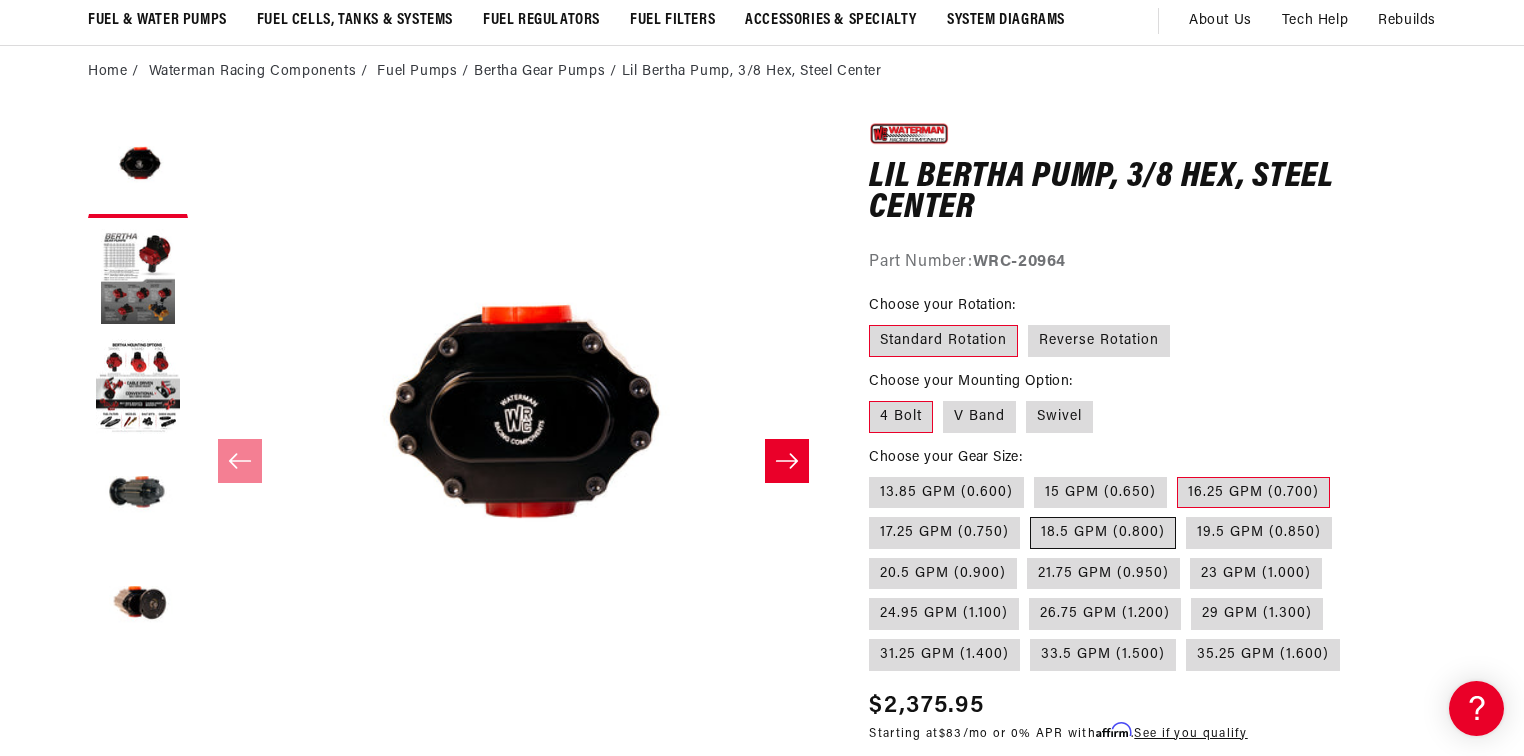 click on "18.5 GPM (0.800)" at bounding box center (1103, 533) 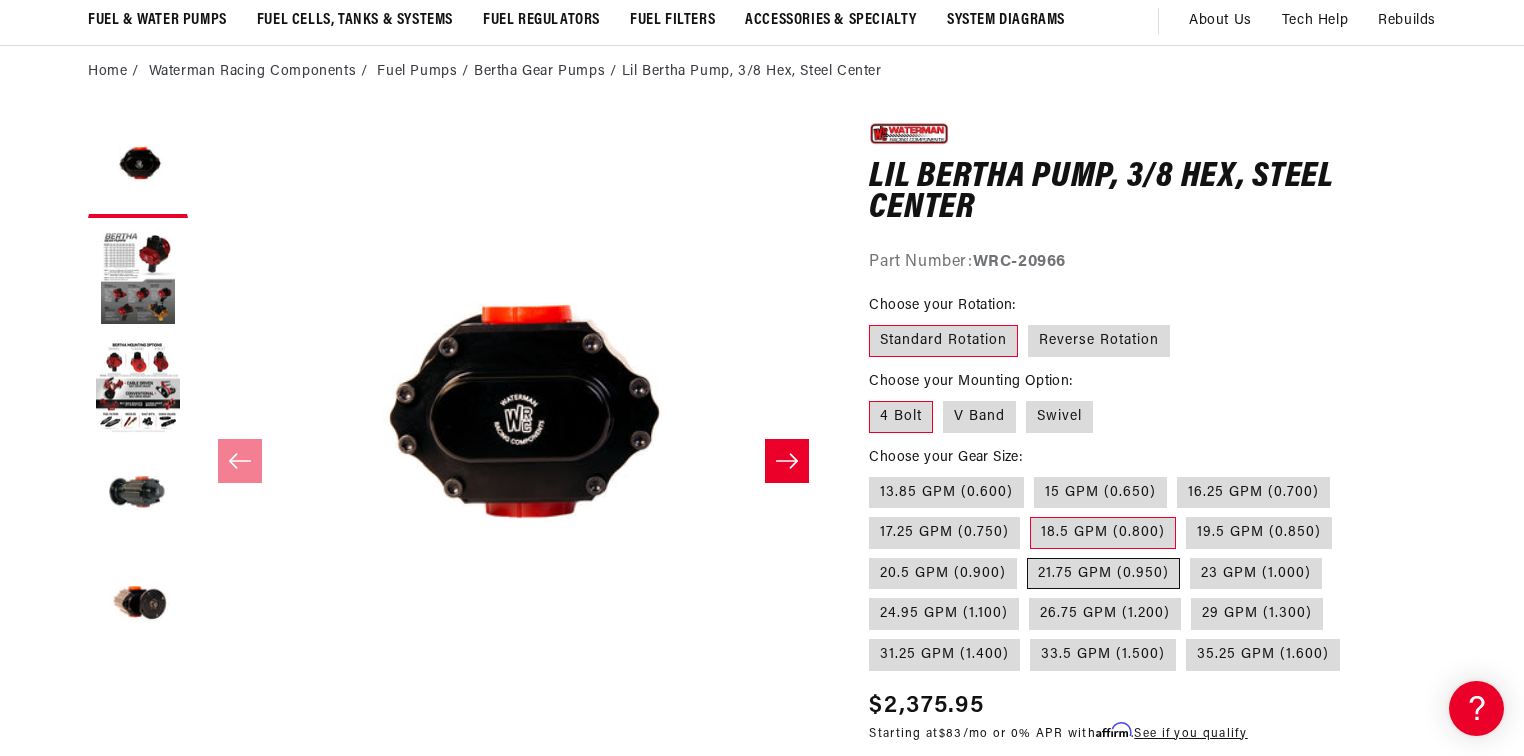 click on "21.75 GPM (0.950)" at bounding box center [1103, 574] 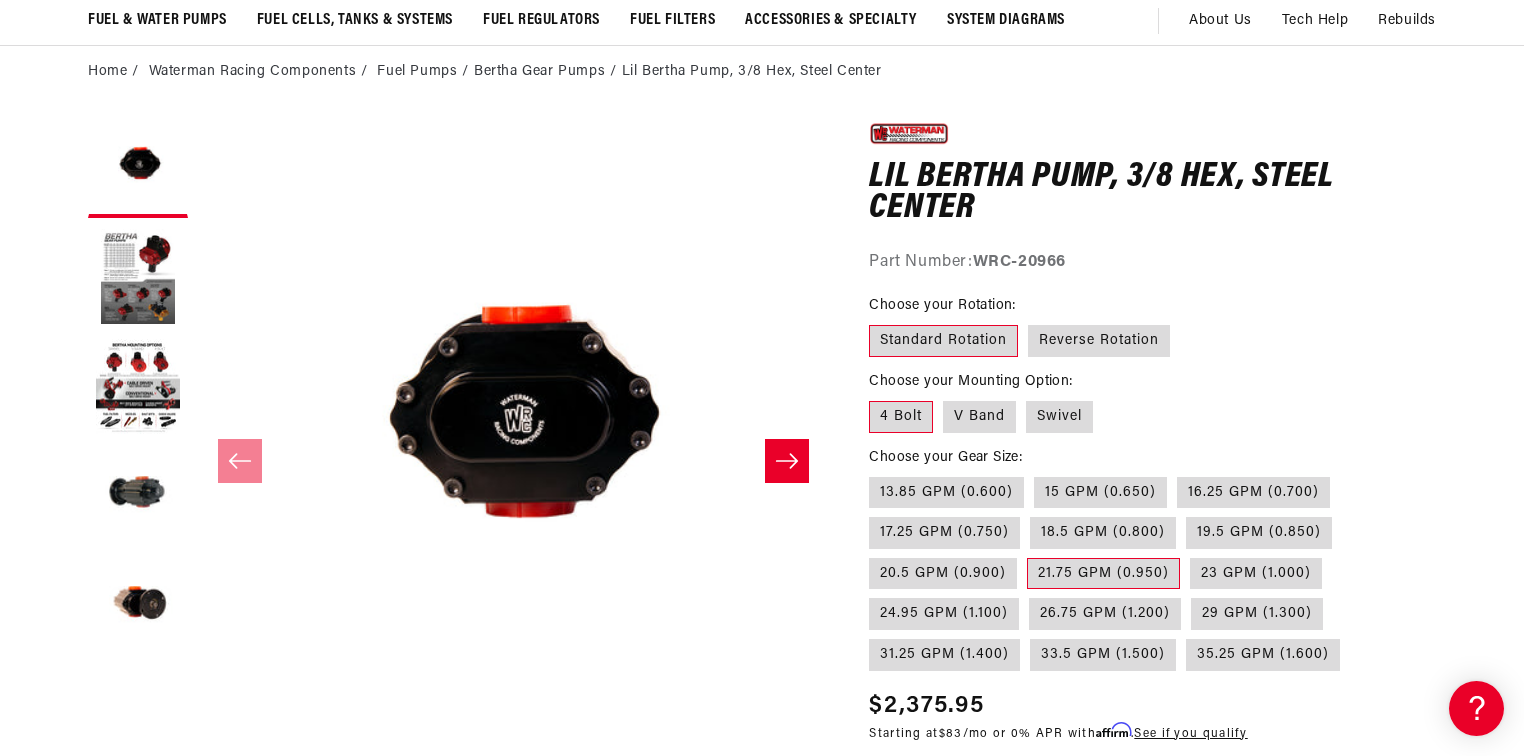 scroll, scrollTop: 0, scrollLeft: 791, axis: horizontal 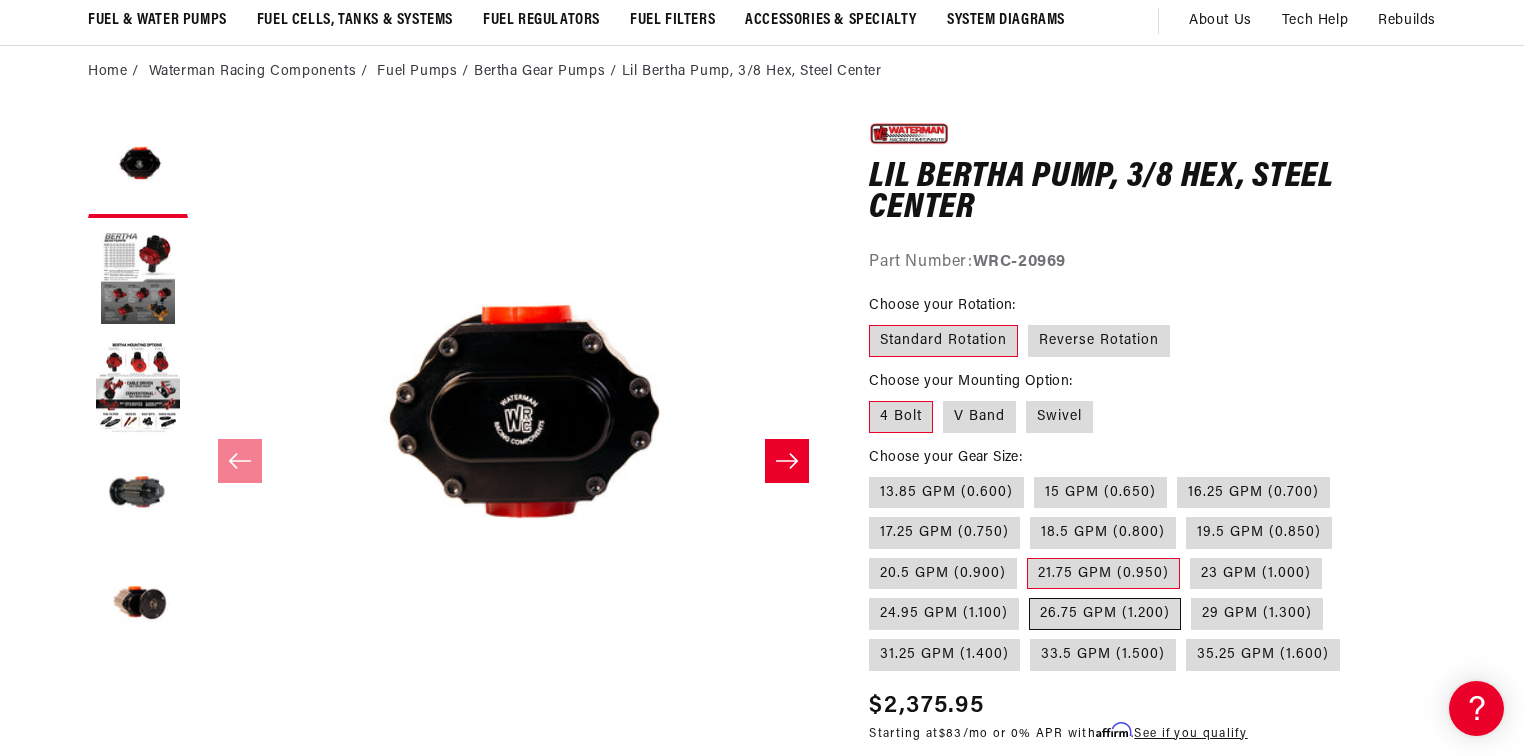 click on "26.75 GPM (1.200)" at bounding box center [1105, 614] 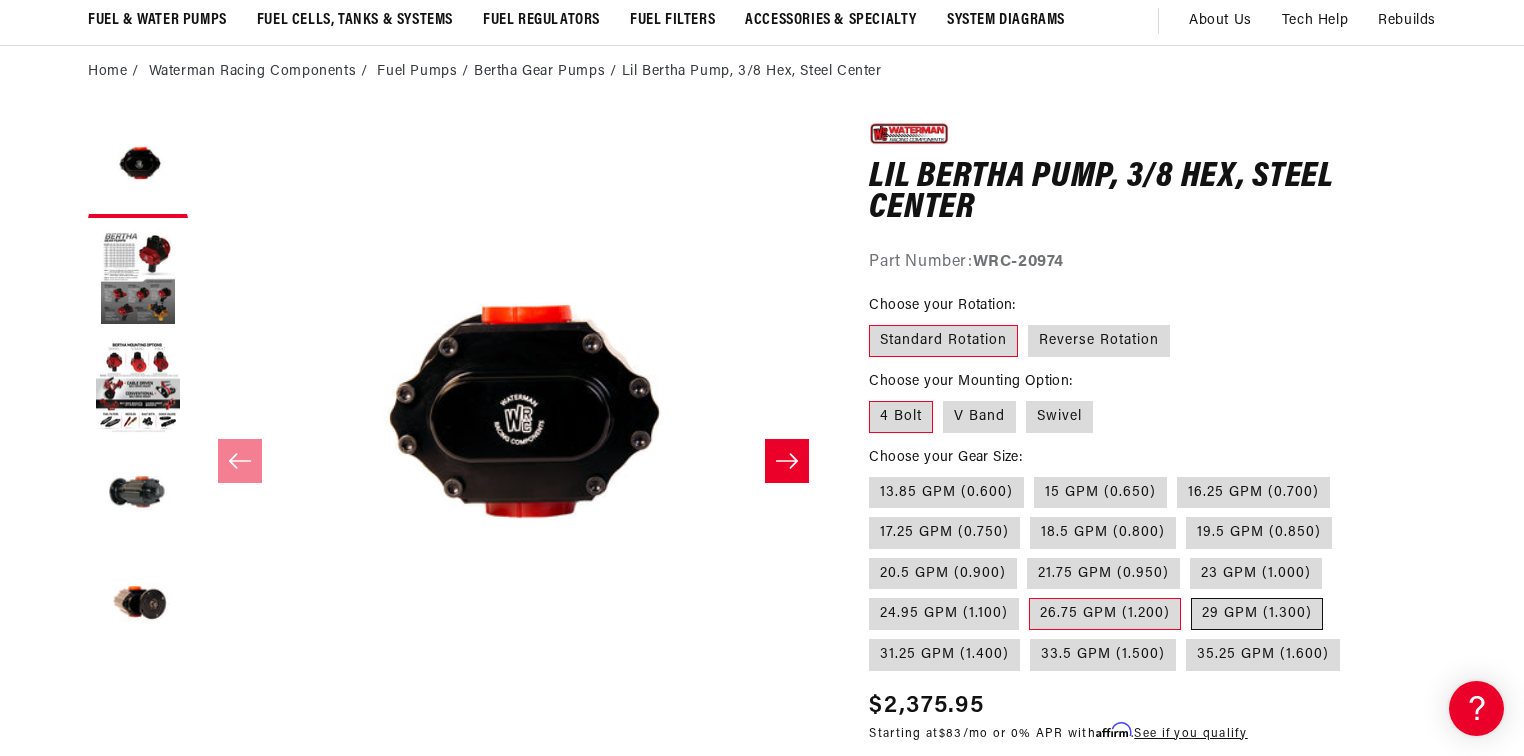 click on "29 GPM (1.300)" at bounding box center (1257, 614) 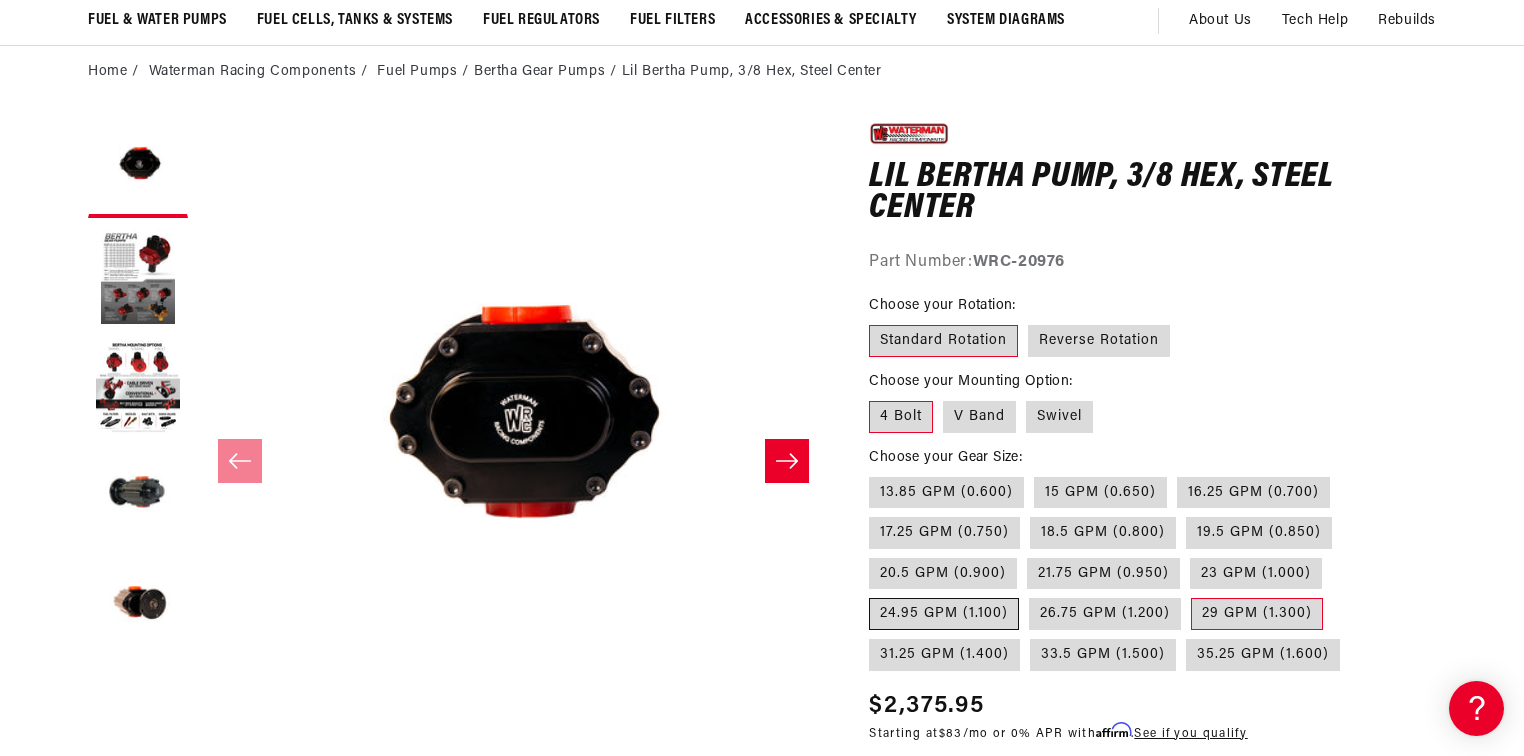 click on "24.95 GPM (1.100)" at bounding box center [944, 614] 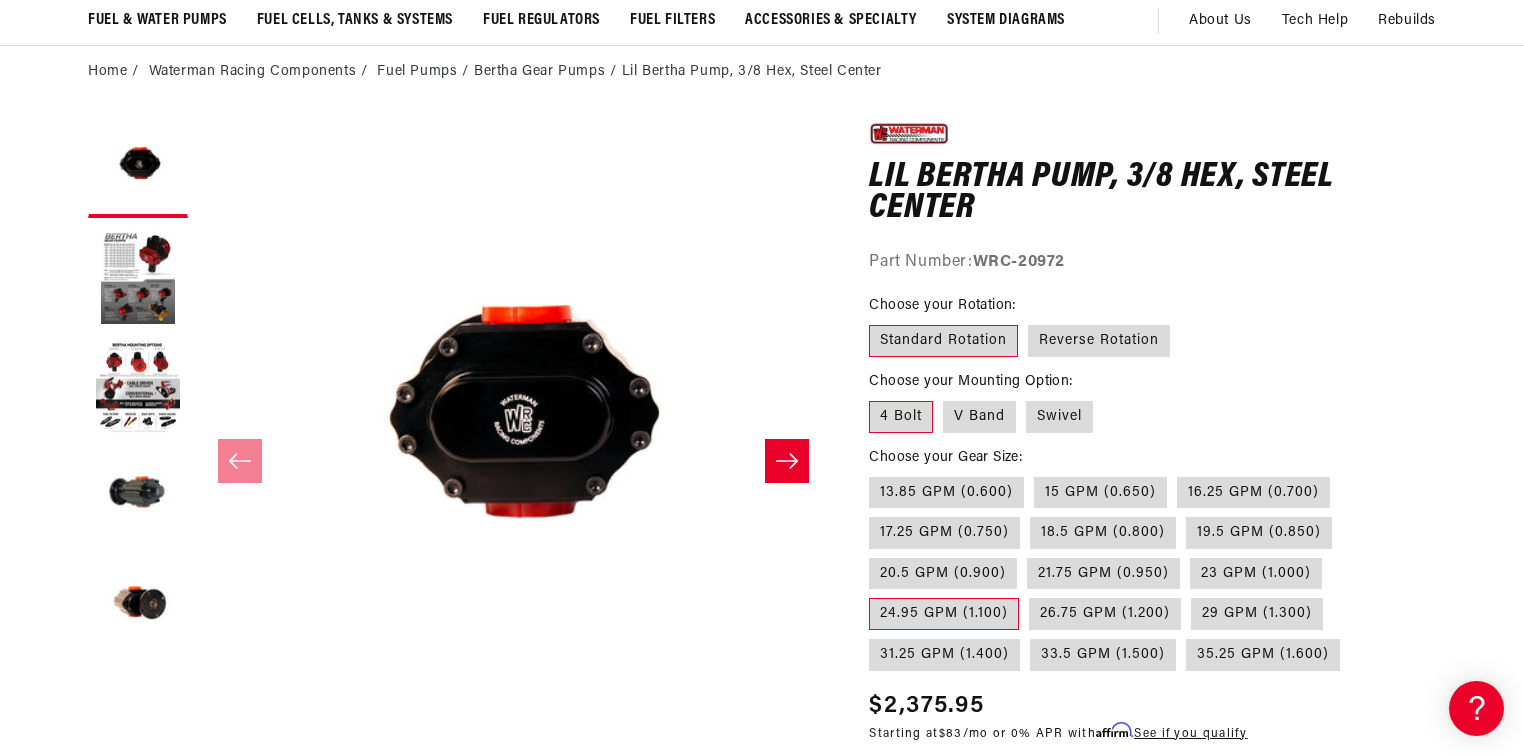 scroll, scrollTop: 0, scrollLeft: 0, axis: both 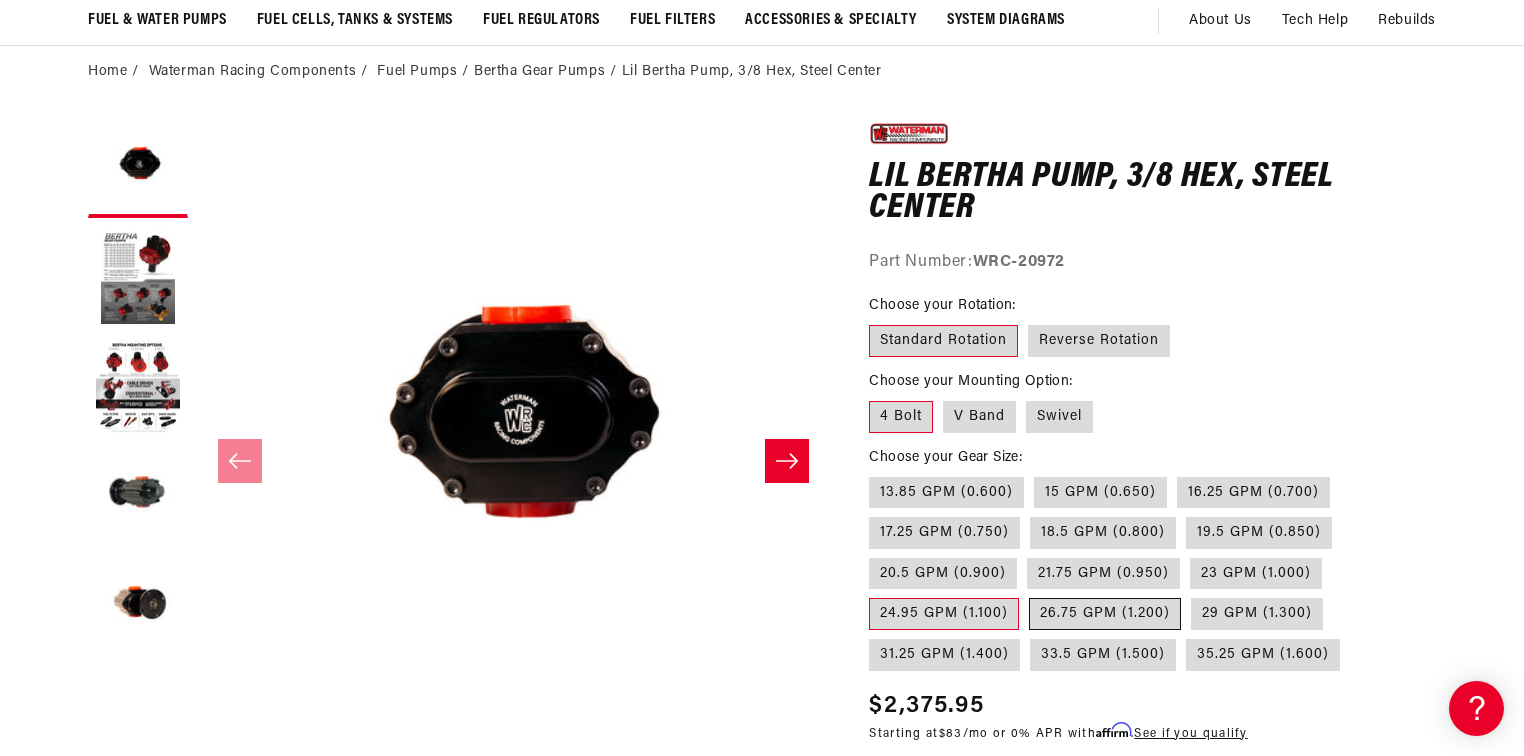 click on "26.75 GPM (1.200)" at bounding box center [1105, 614] 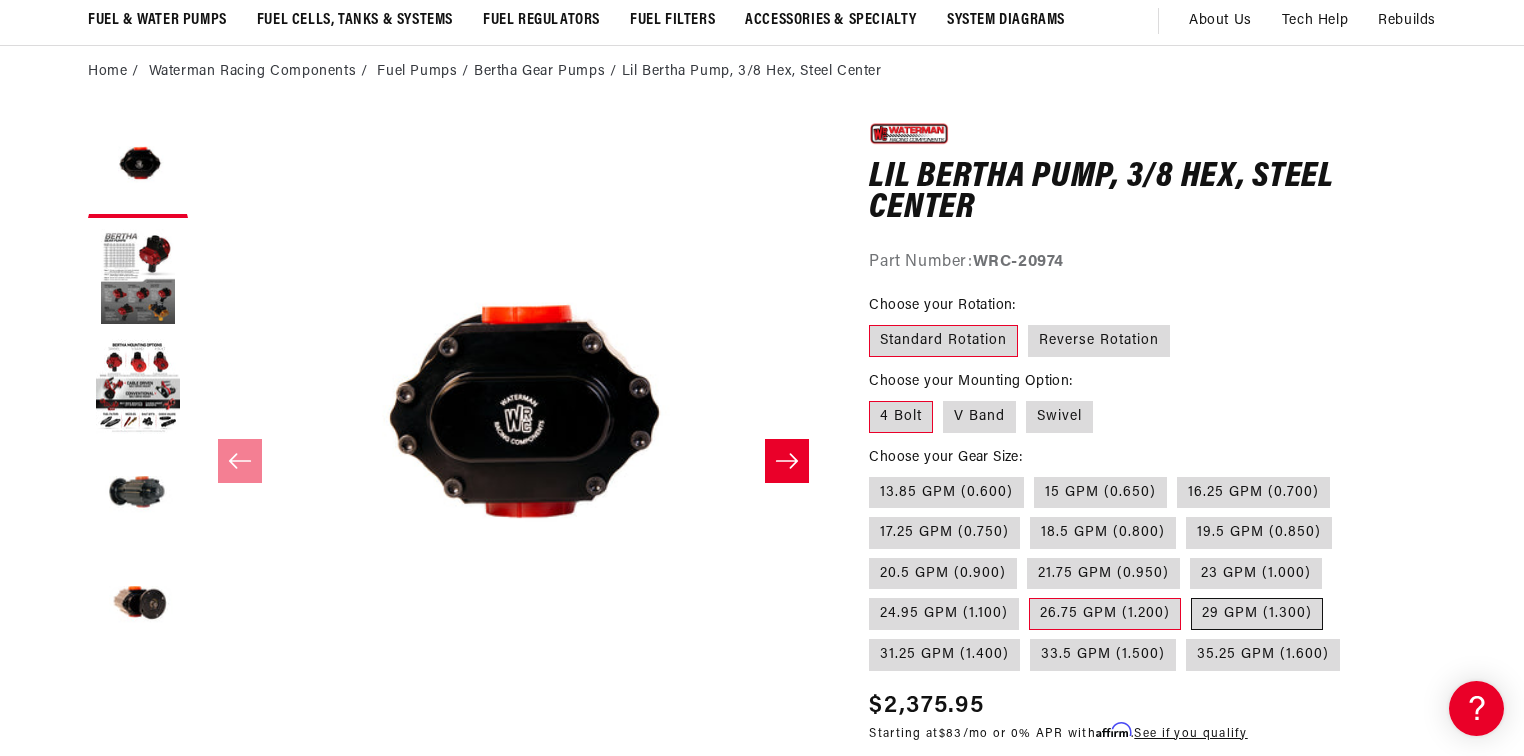 click on "29 GPM (1.300)" at bounding box center (1257, 614) 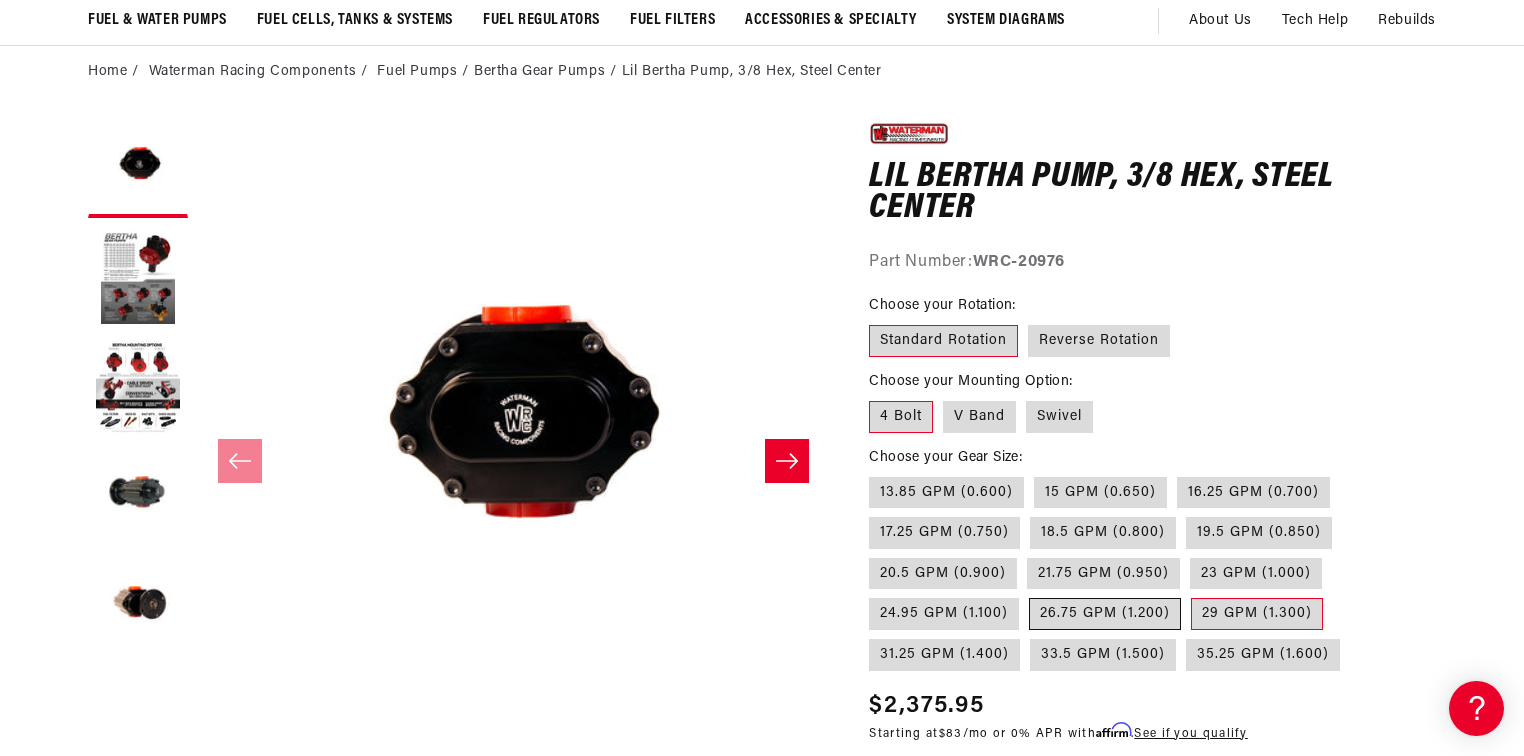 click on "26.75 GPM (1.200)" at bounding box center [1105, 614] 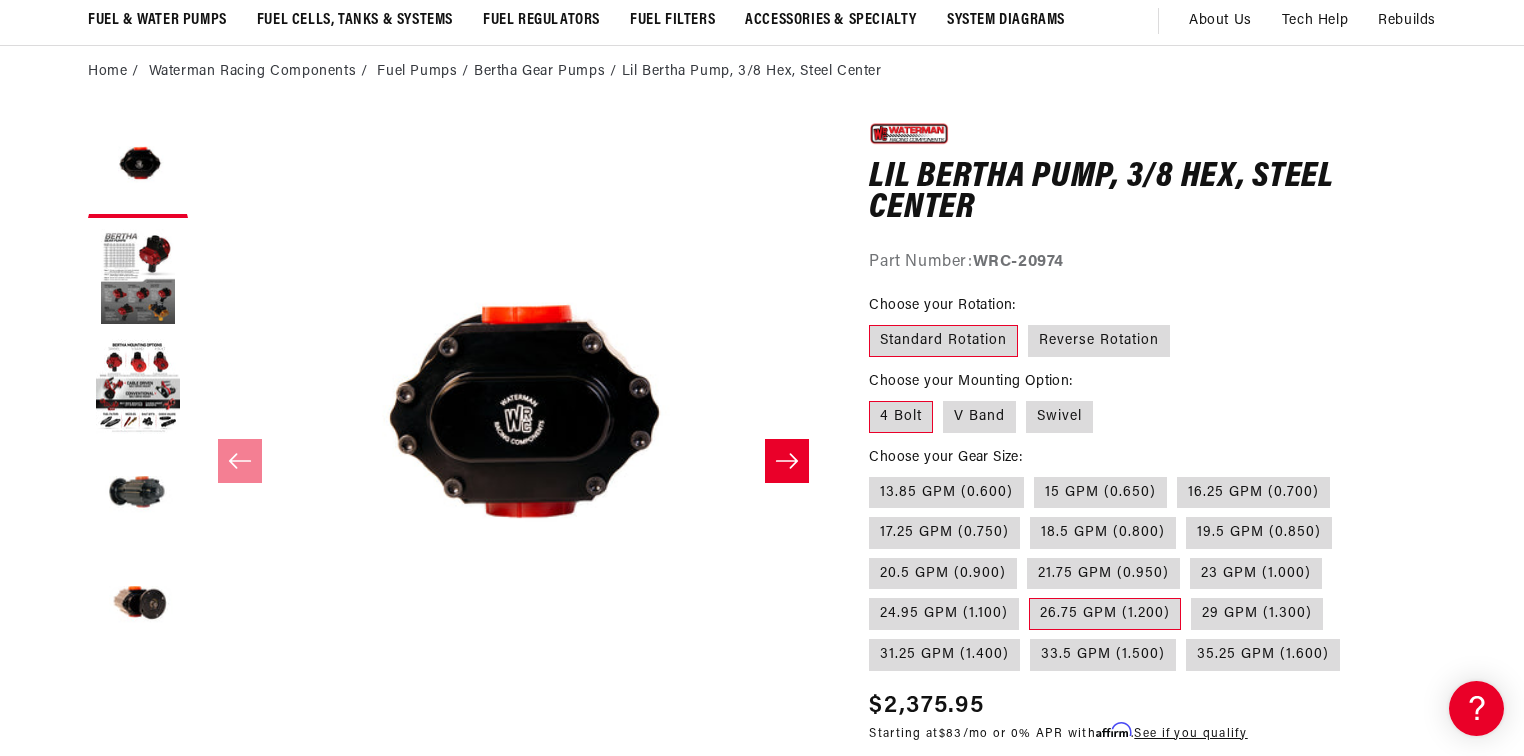 scroll, scrollTop: 0, scrollLeft: 791, axis: horizontal 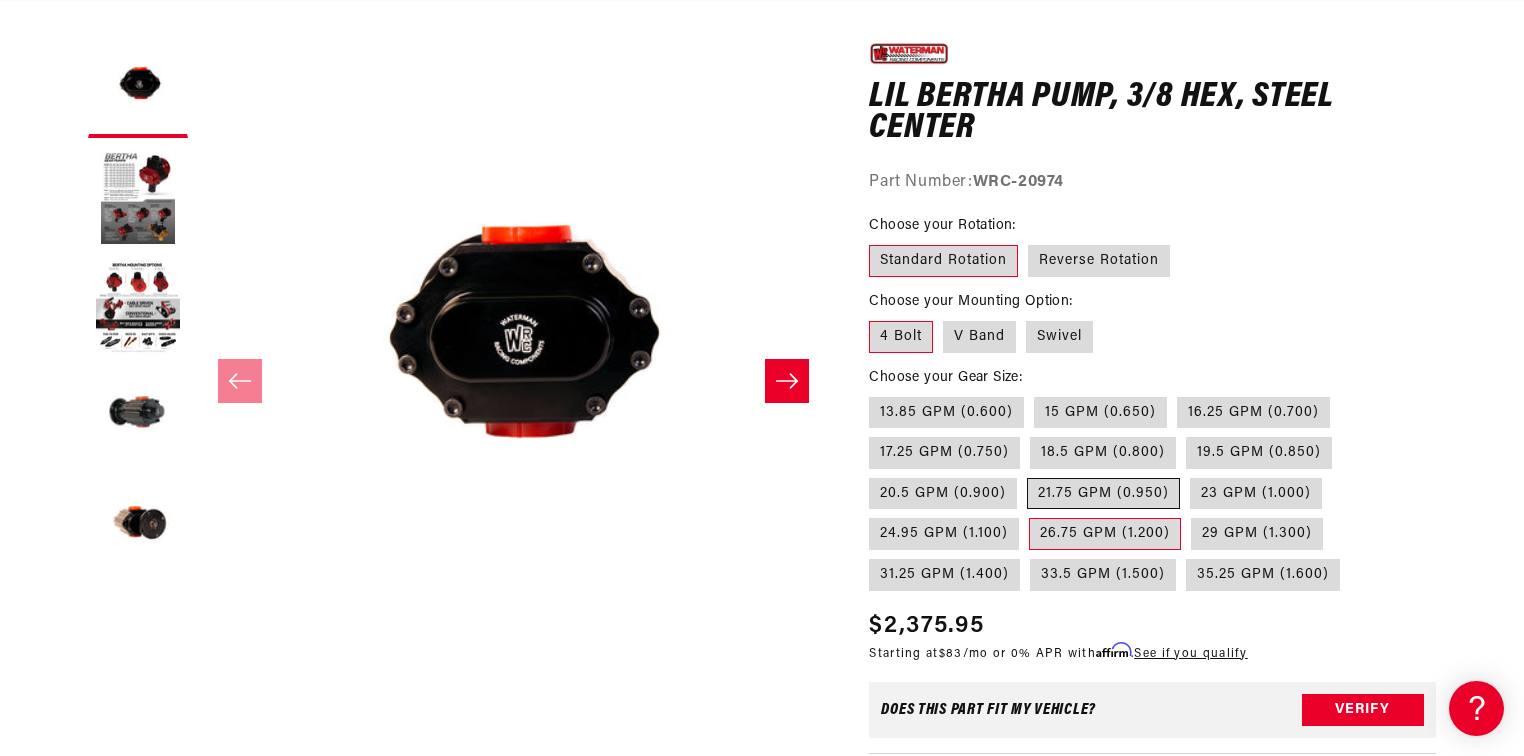 click on "21.75 GPM (0.950)" at bounding box center [1103, 494] 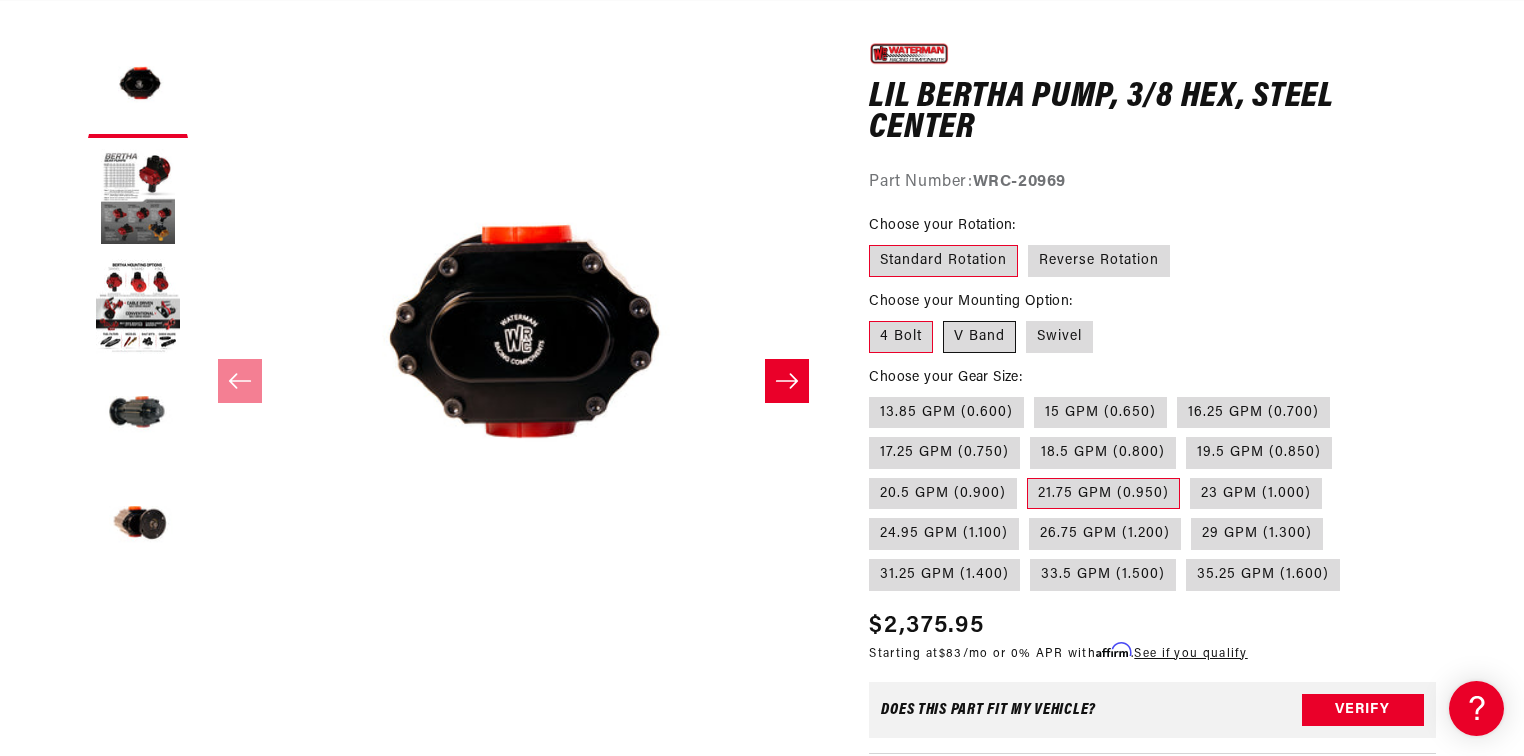scroll, scrollTop: 0, scrollLeft: 0, axis: both 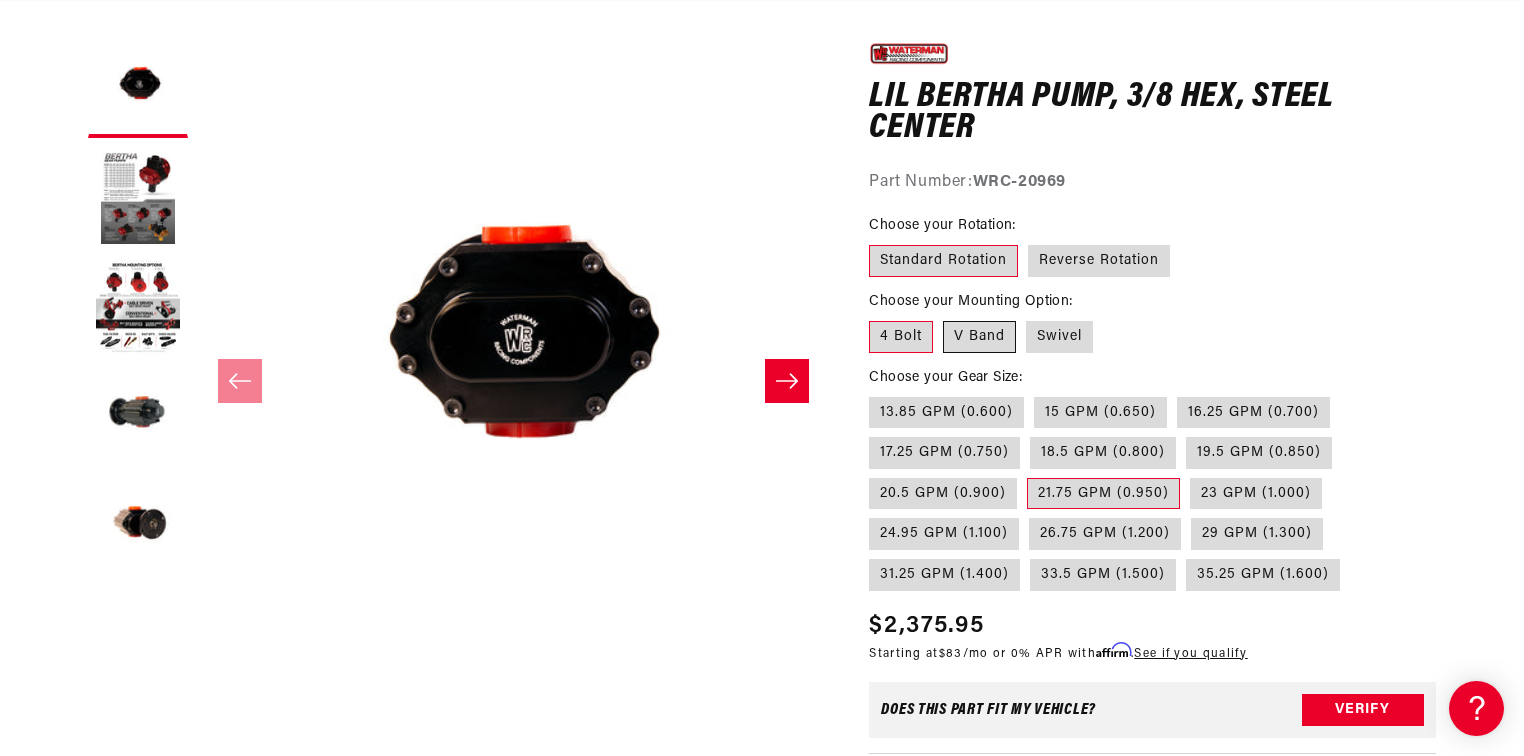 click on "V Band" at bounding box center (979, 337) 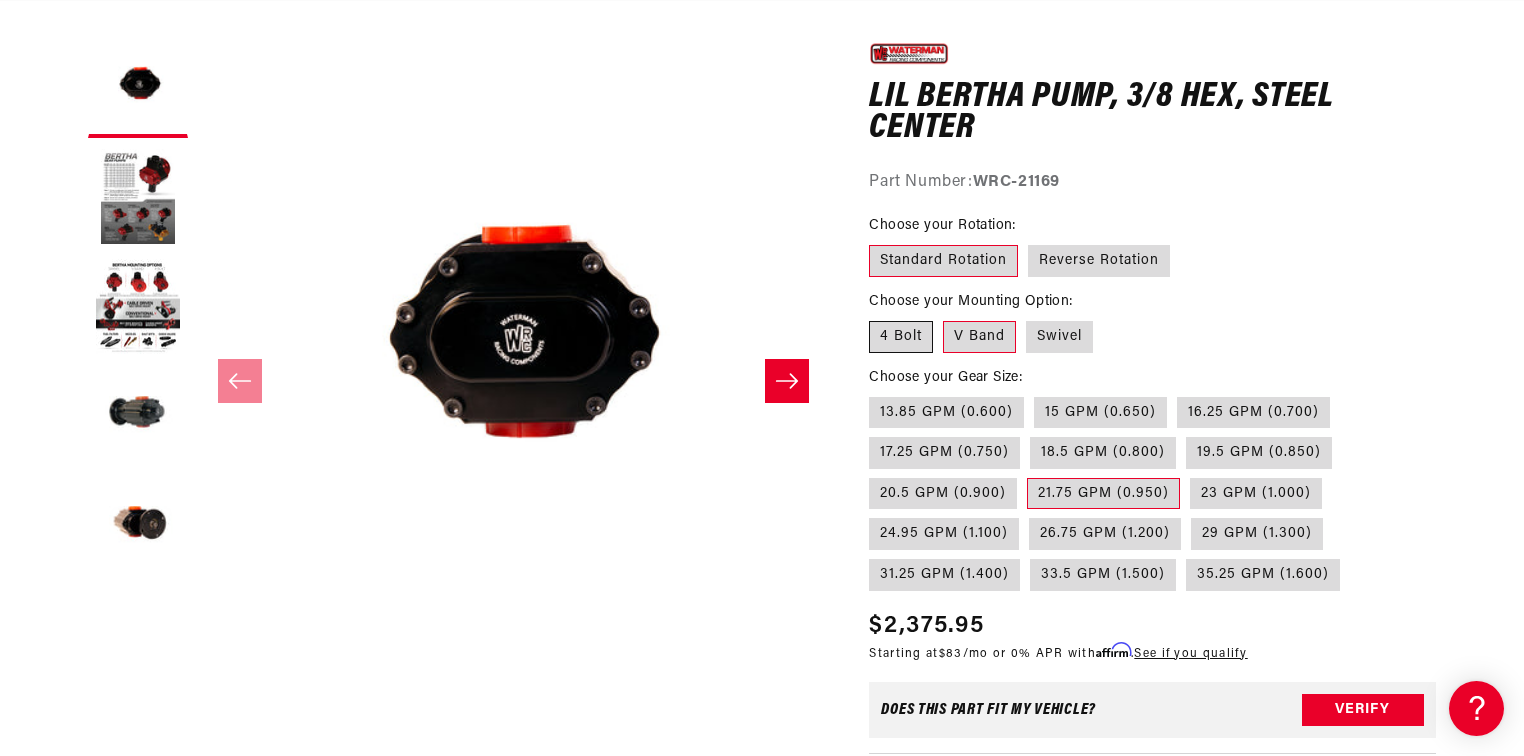 scroll, scrollTop: 0, scrollLeft: 791, axis: horizontal 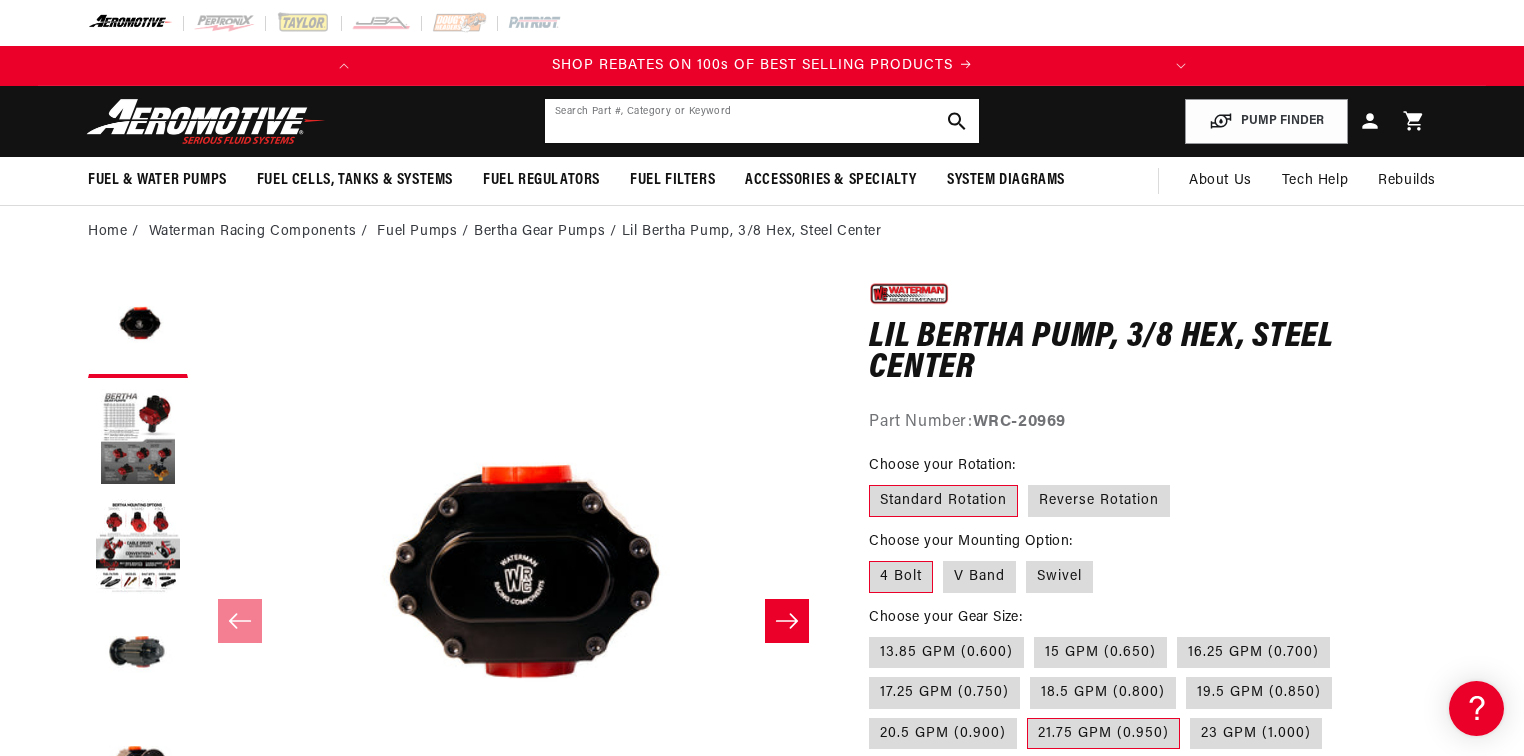 click 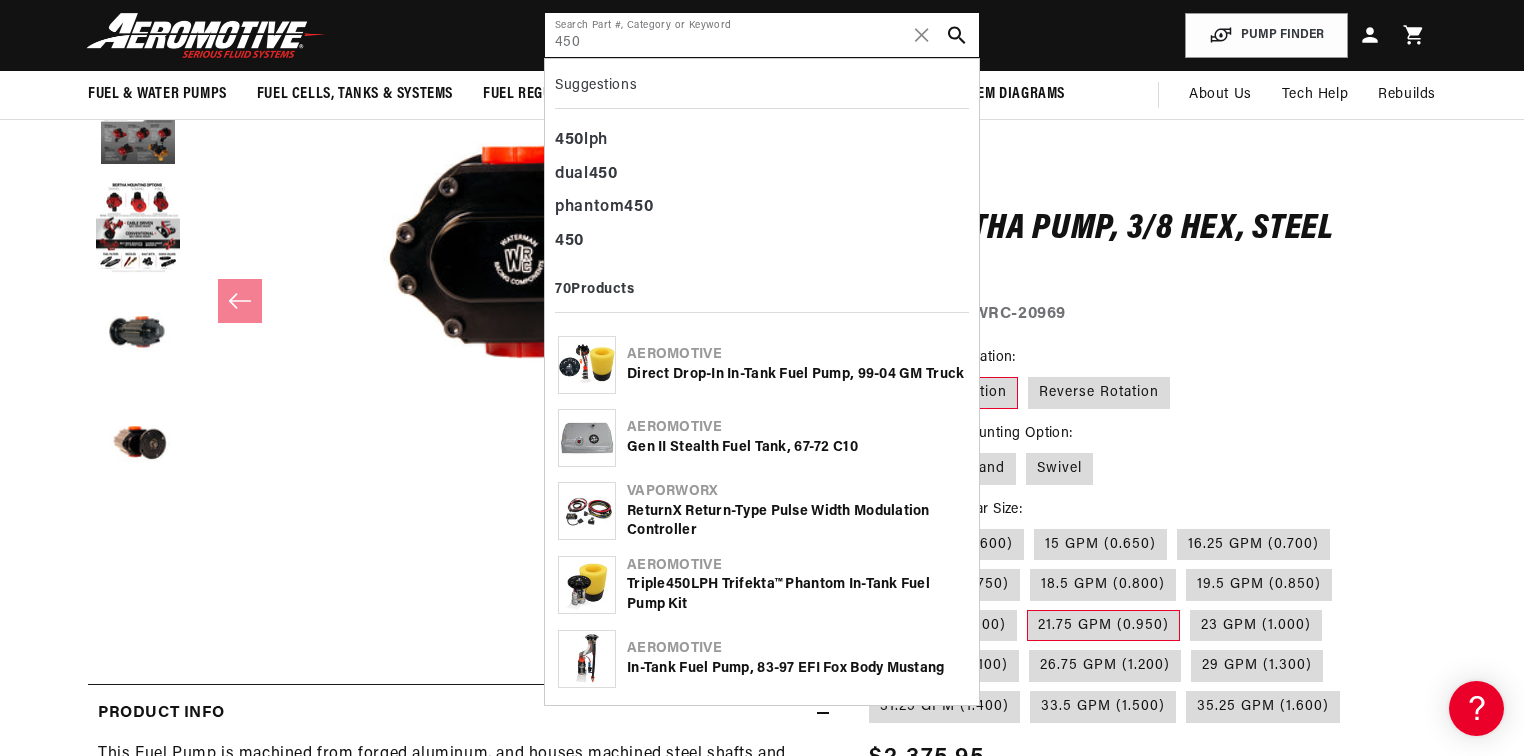scroll, scrollTop: 0, scrollLeft: 0, axis: both 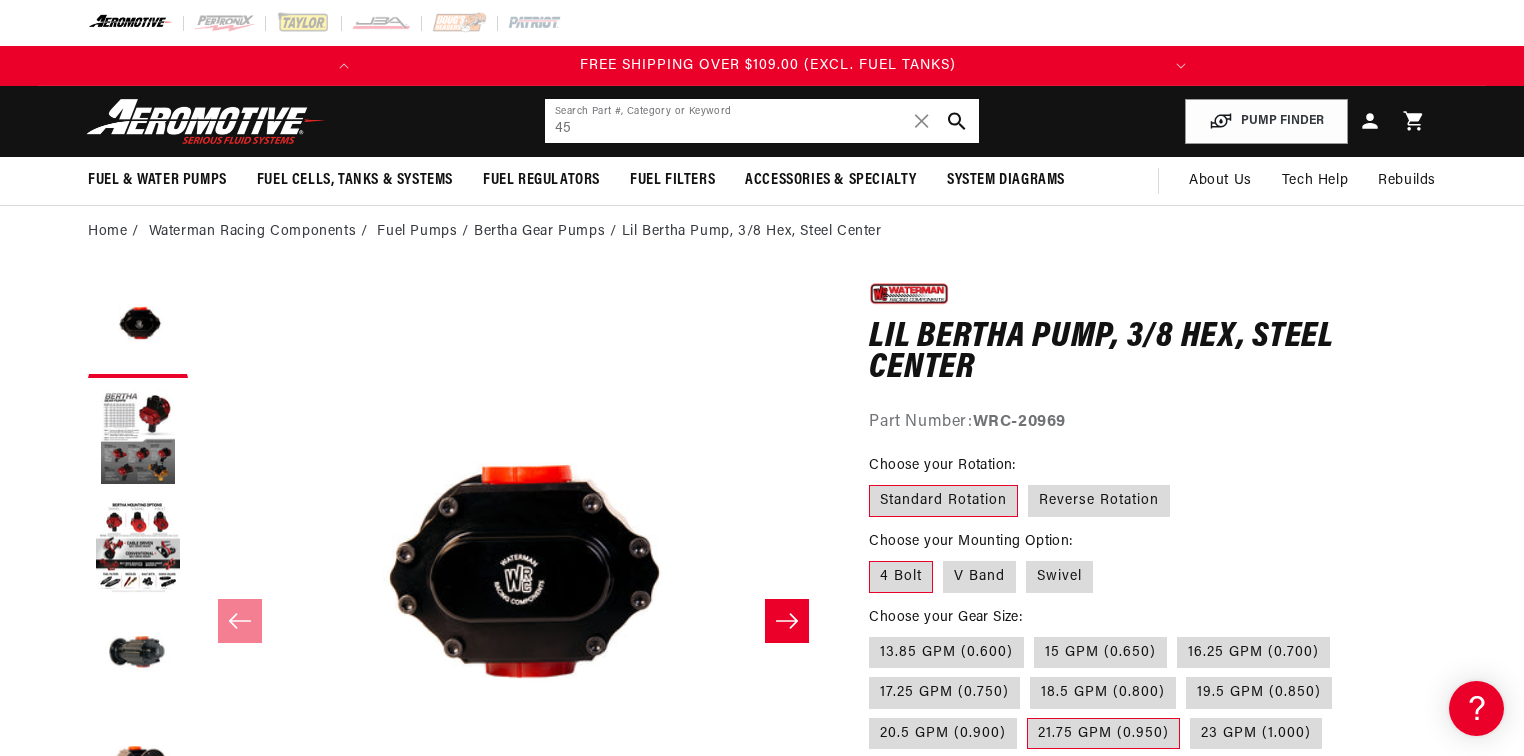 type on "4" 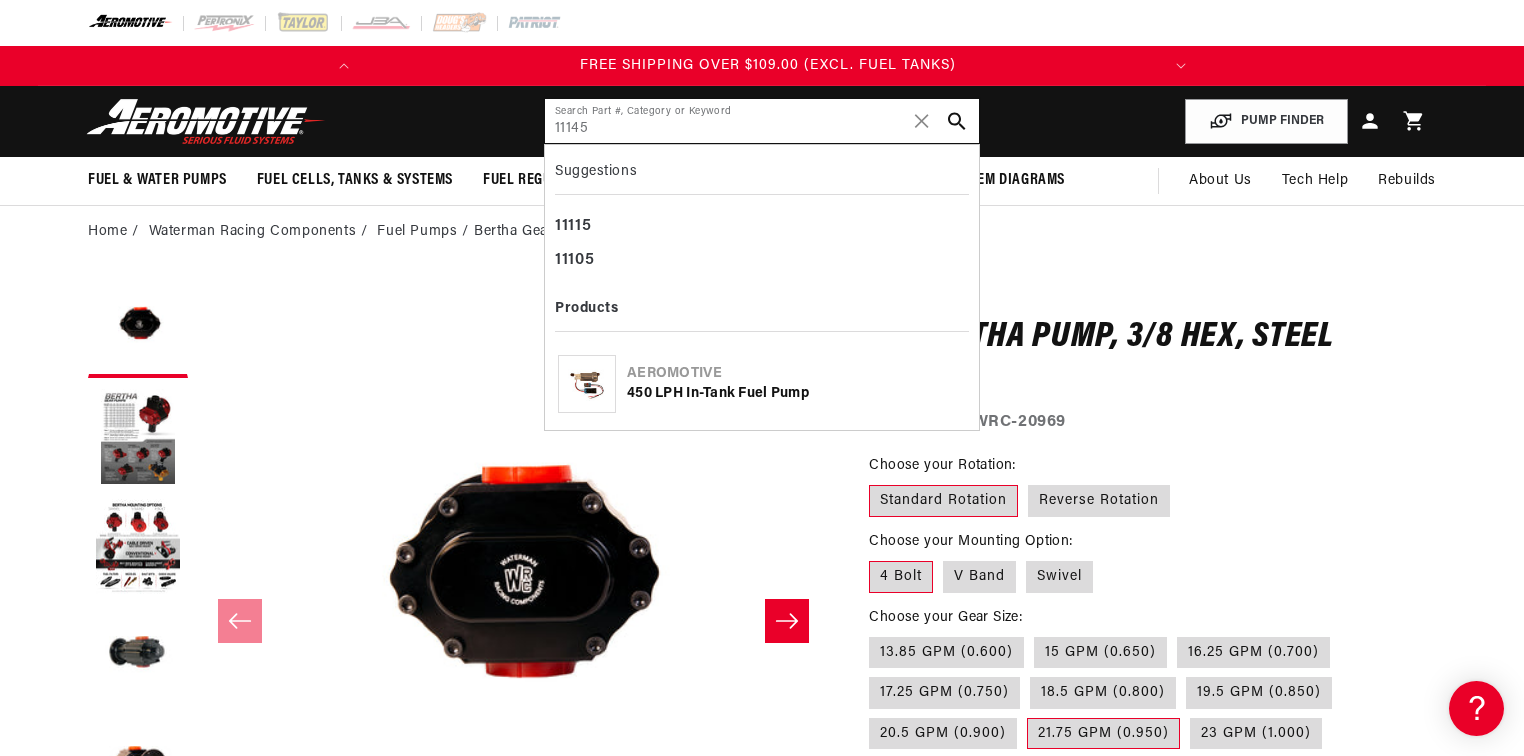 type on "11145" 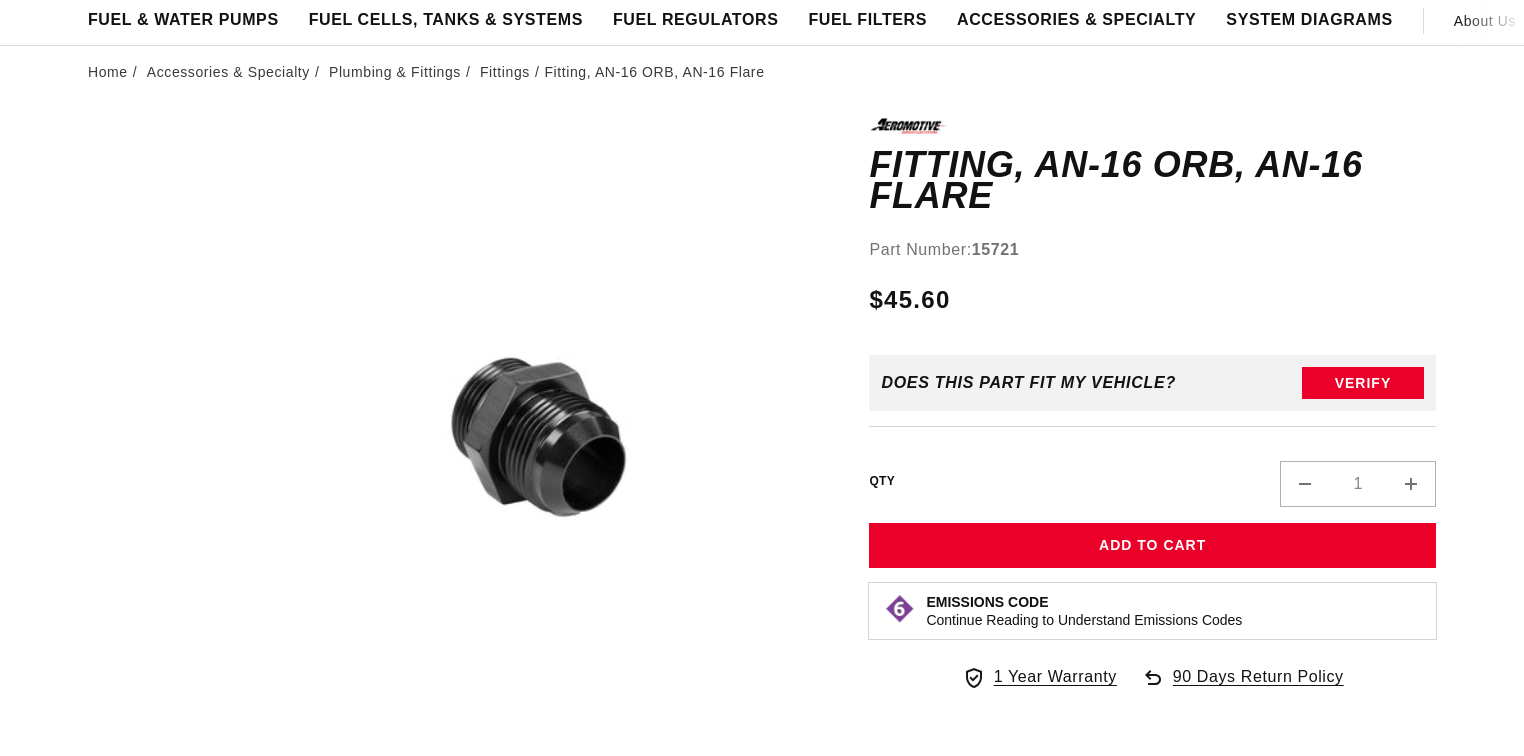 scroll, scrollTop: 160, scrollLeft: 0, axis: vertical 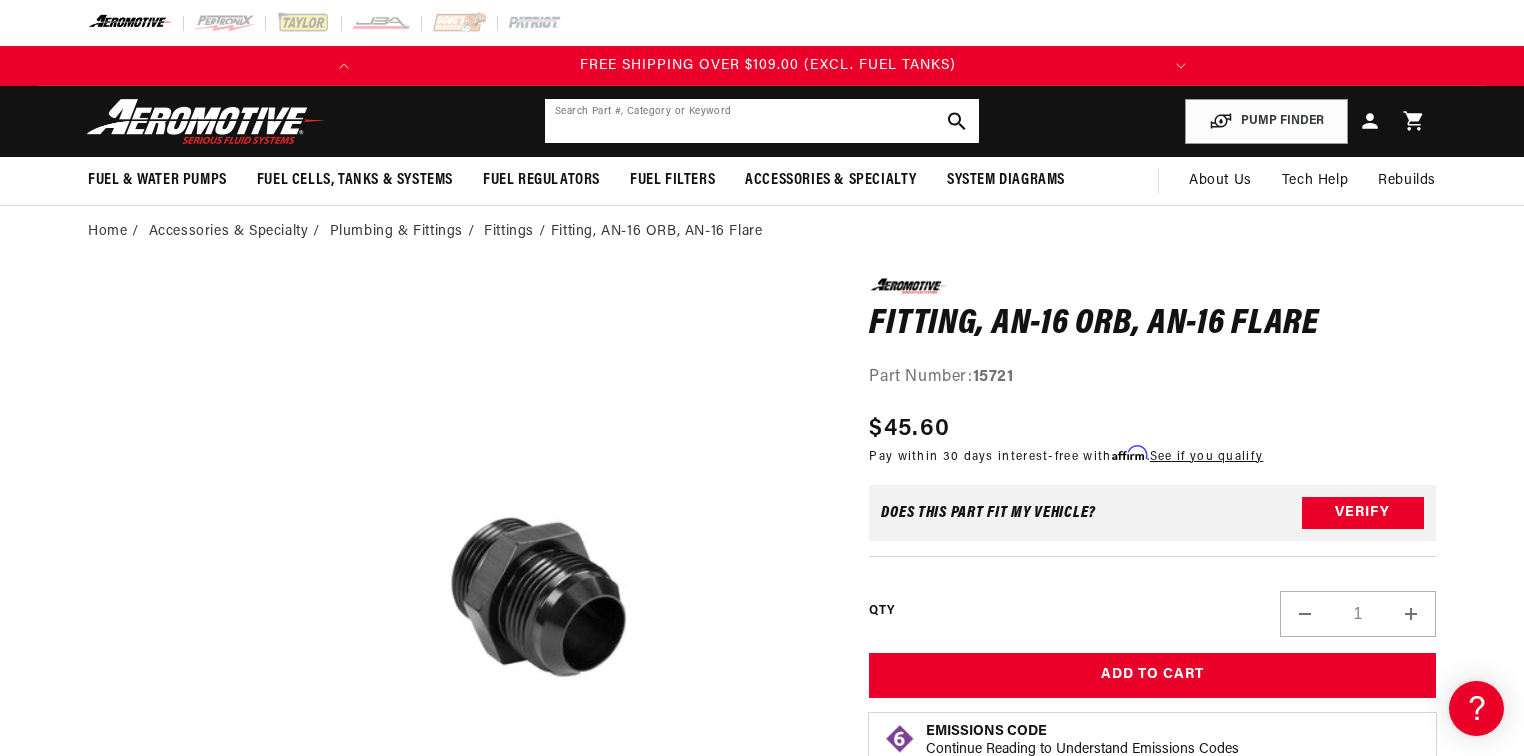 click 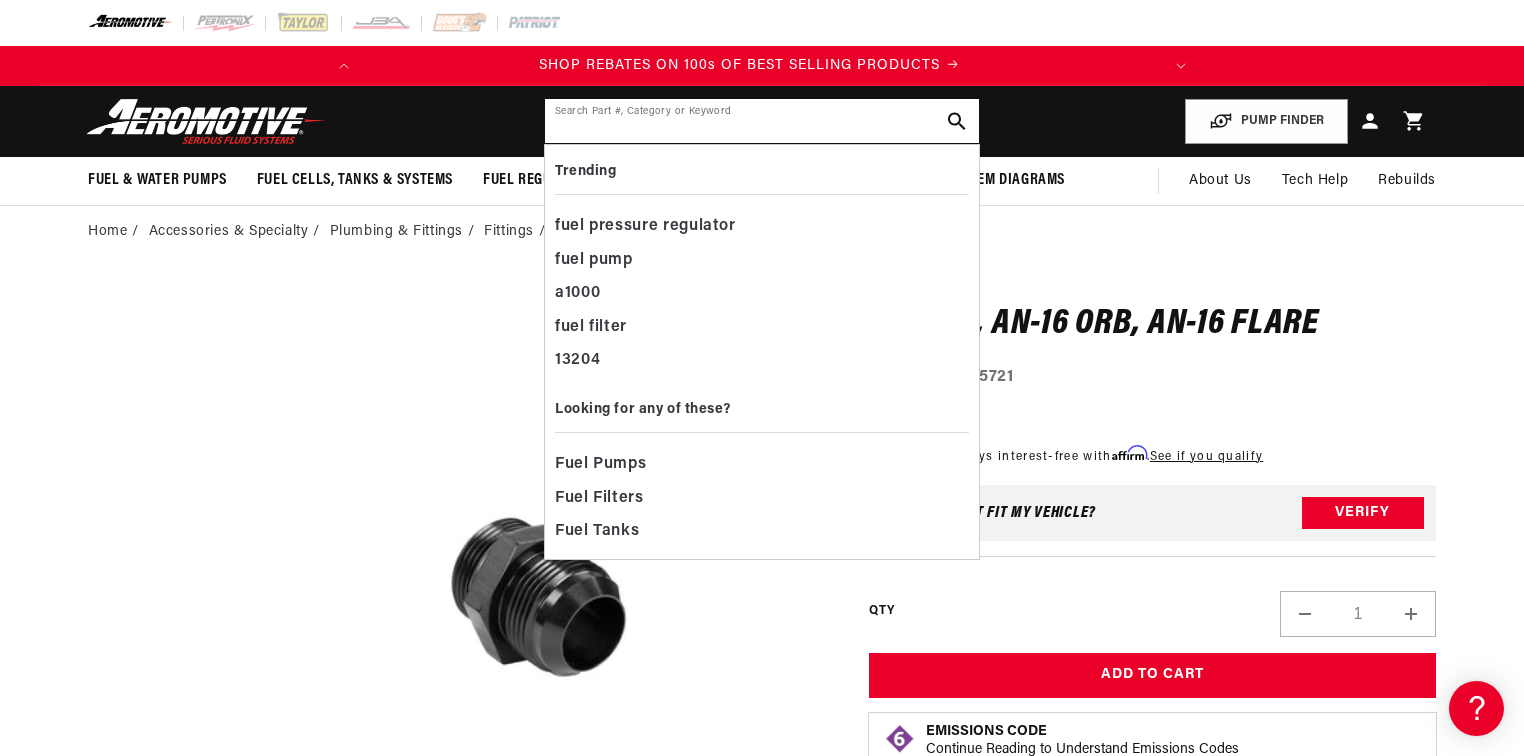 scroll, scrollTop: 0, scrollLeft: 0, axis: both 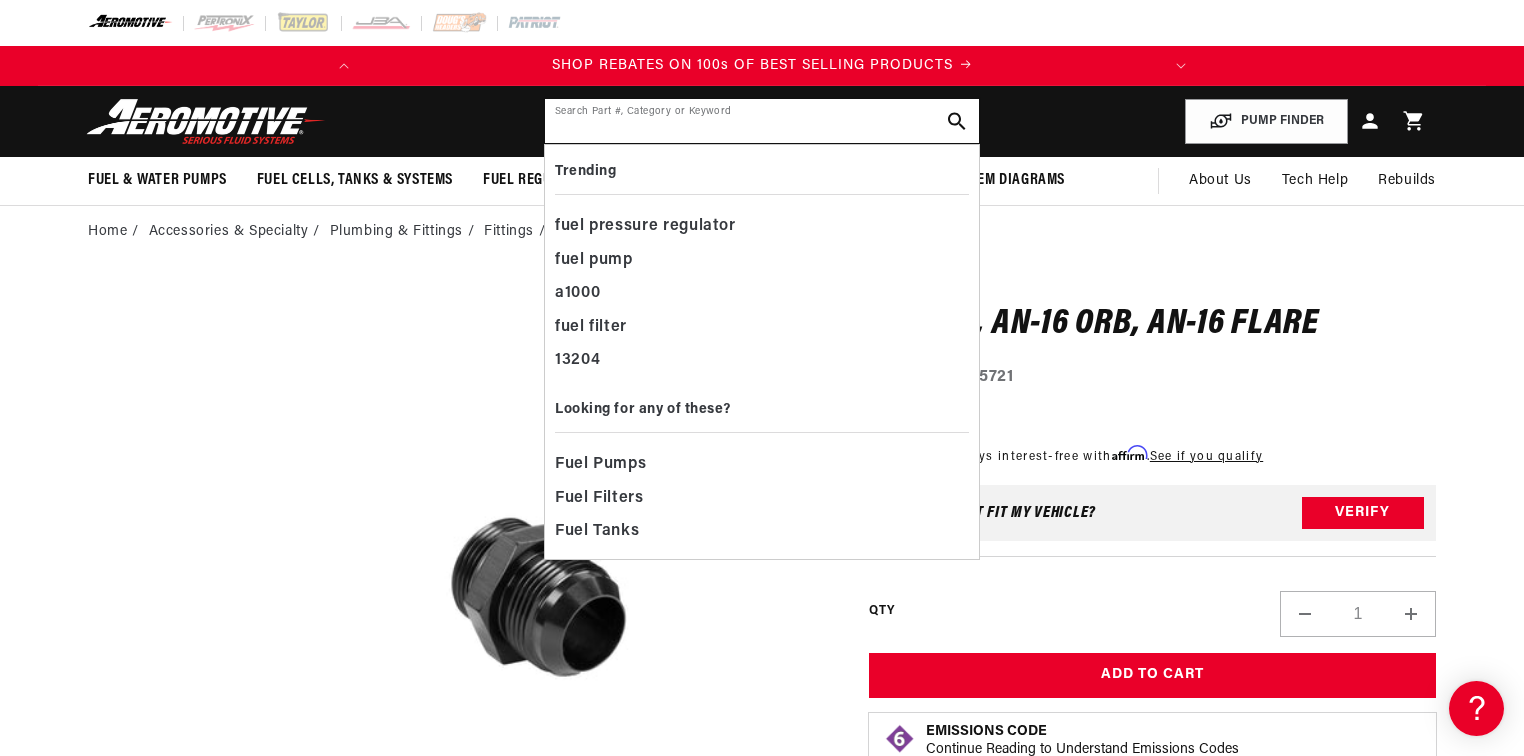 click 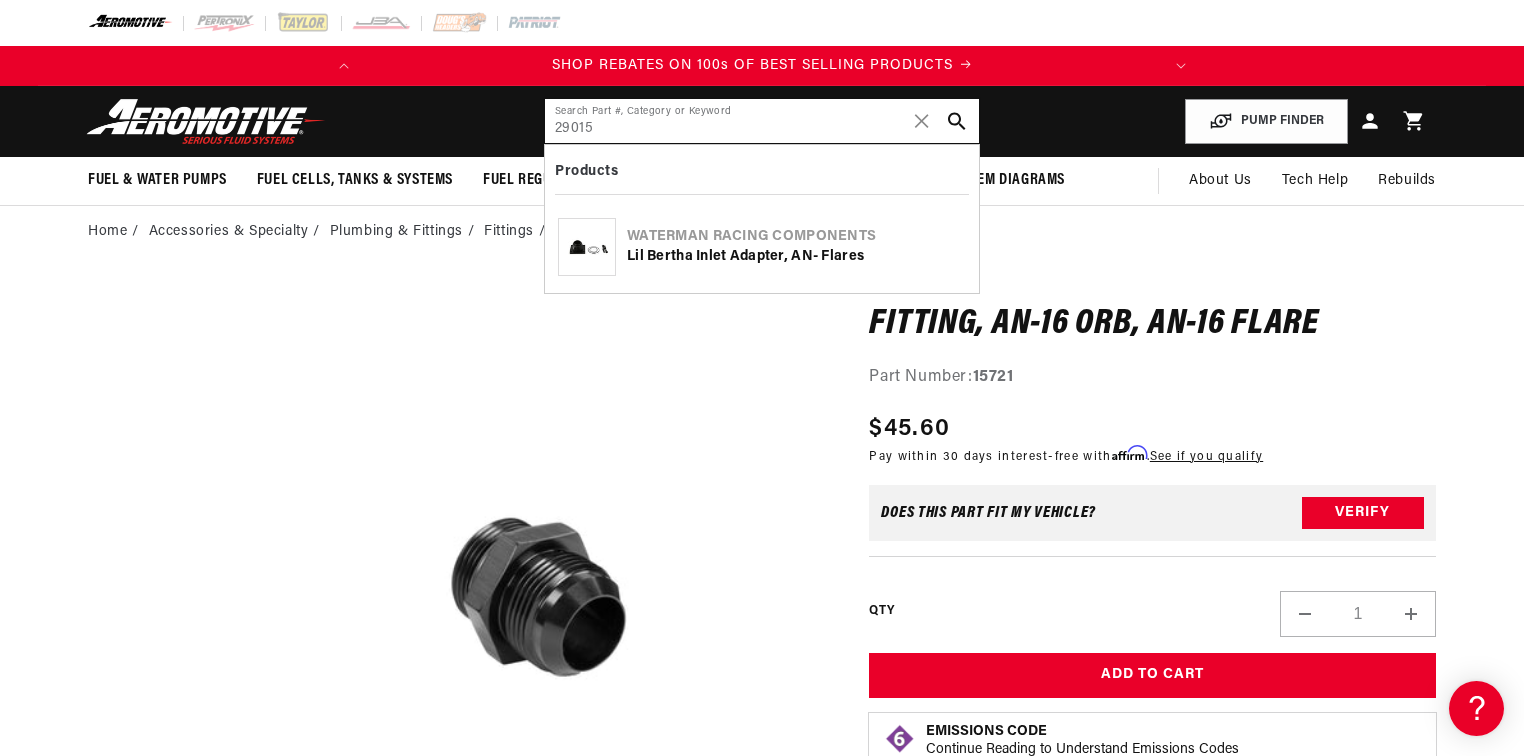 type on "29015" 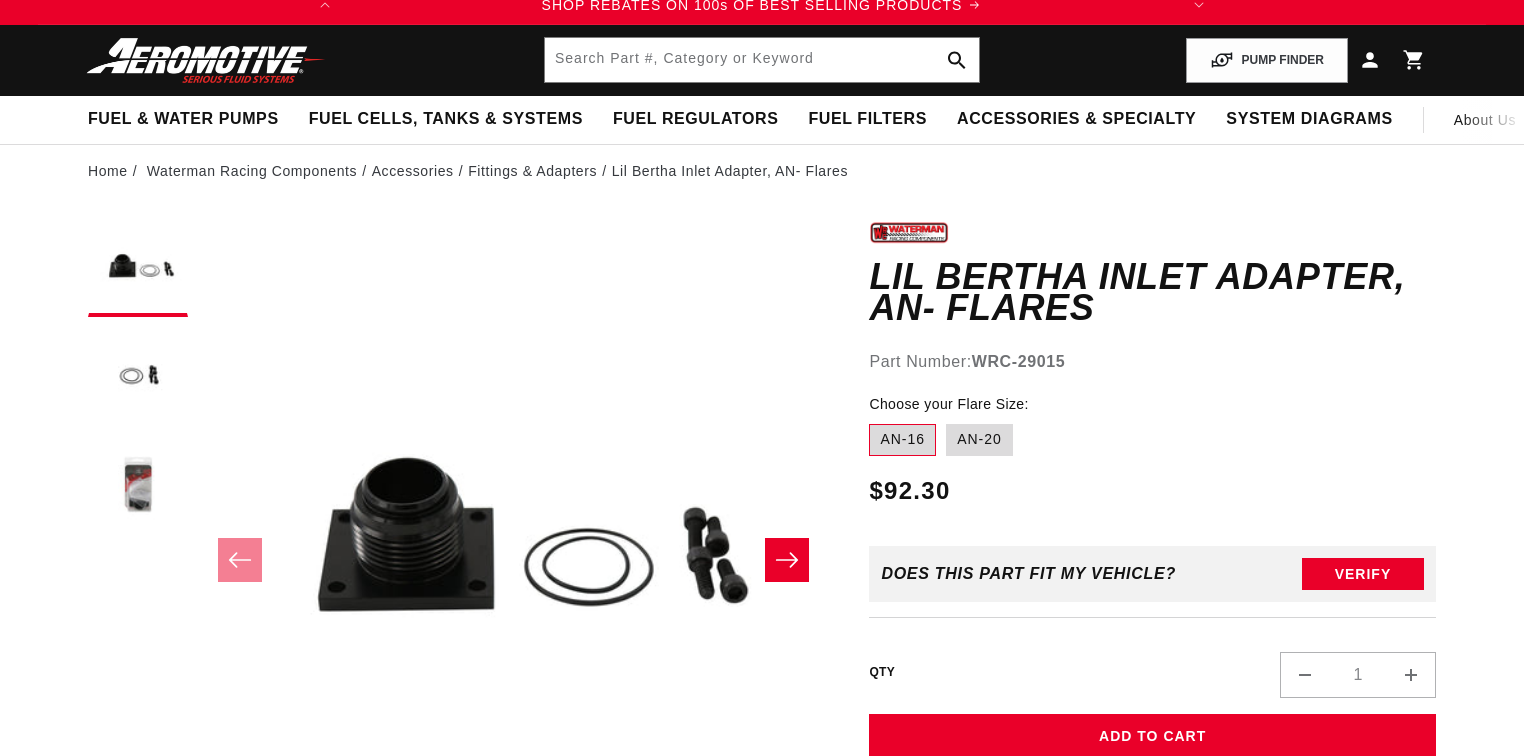 scroll, scrollTop: 80, scrollLeft: 0, axis: vertical 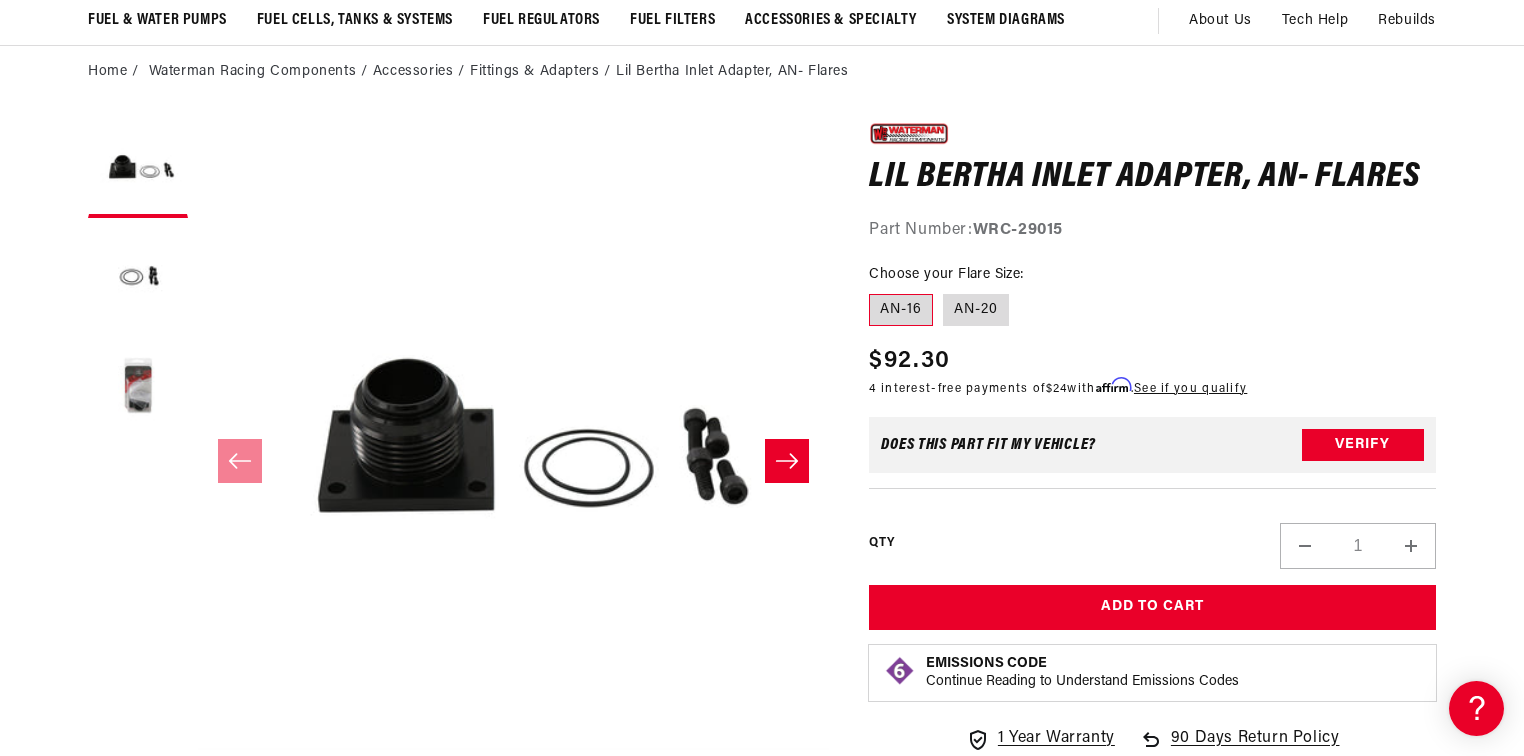 click on "0.0 star rating      Write a review
Lil Bertha Inlet Adapter, AN- Flares
Lil Bertha Inlet Adapter, AN- Flares
0.0 star rating      Write a review
Part Number:  WRC-29015
Skip to product information
Open media 1 in modal
Open media 2 in modal
Open media 3 in modal" at bounding box center (762, 637) 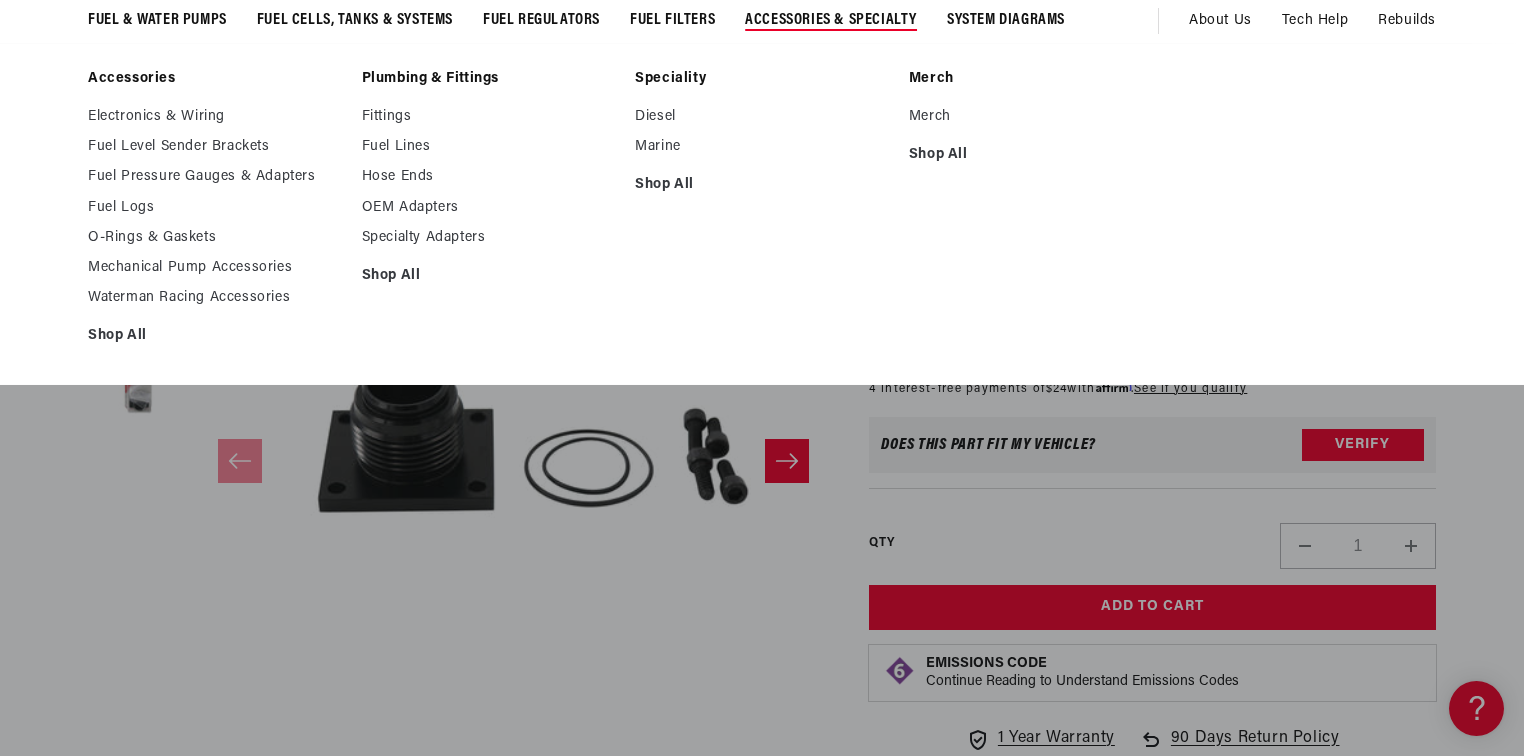 scroll, scrollTop: 0, scrollLeft: 791, axis: horizontal 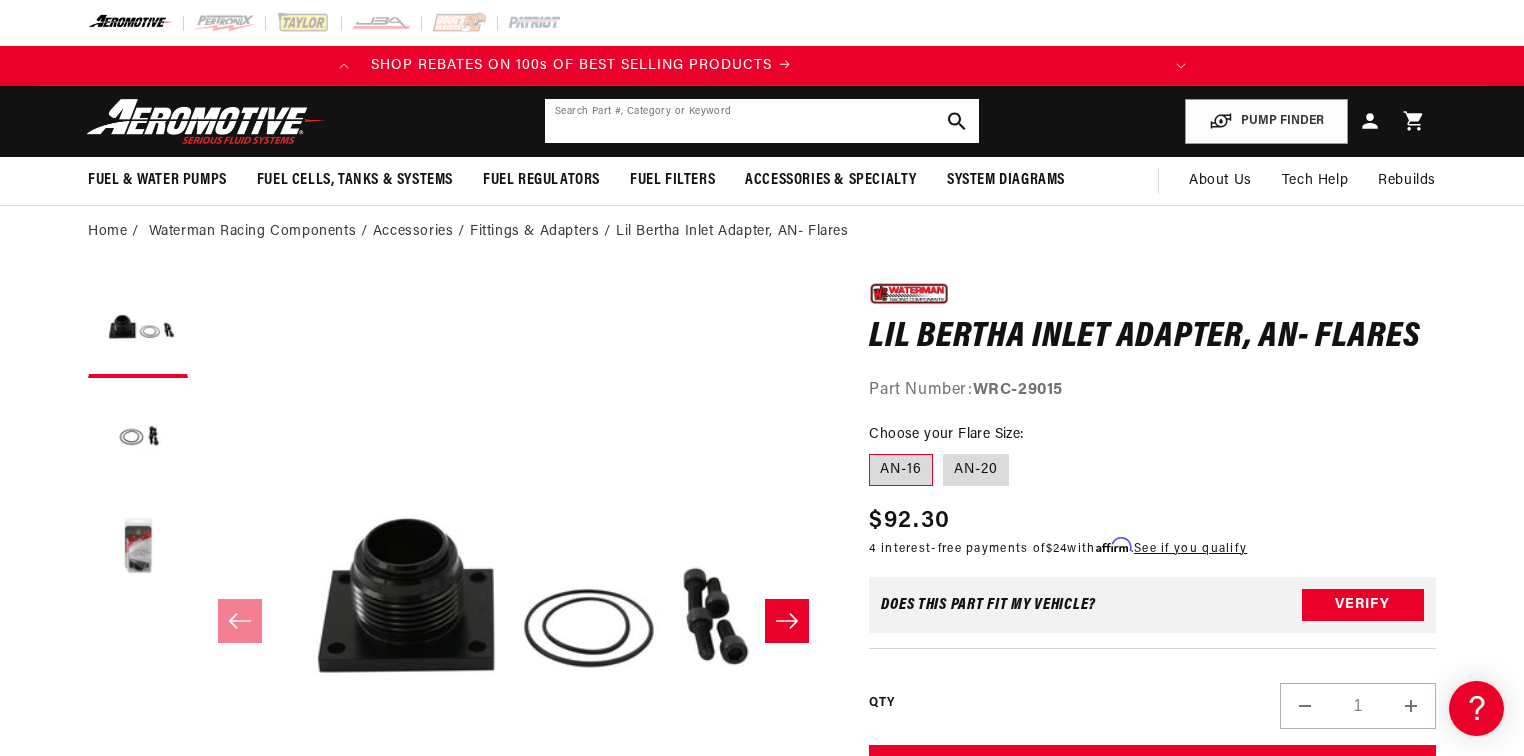click 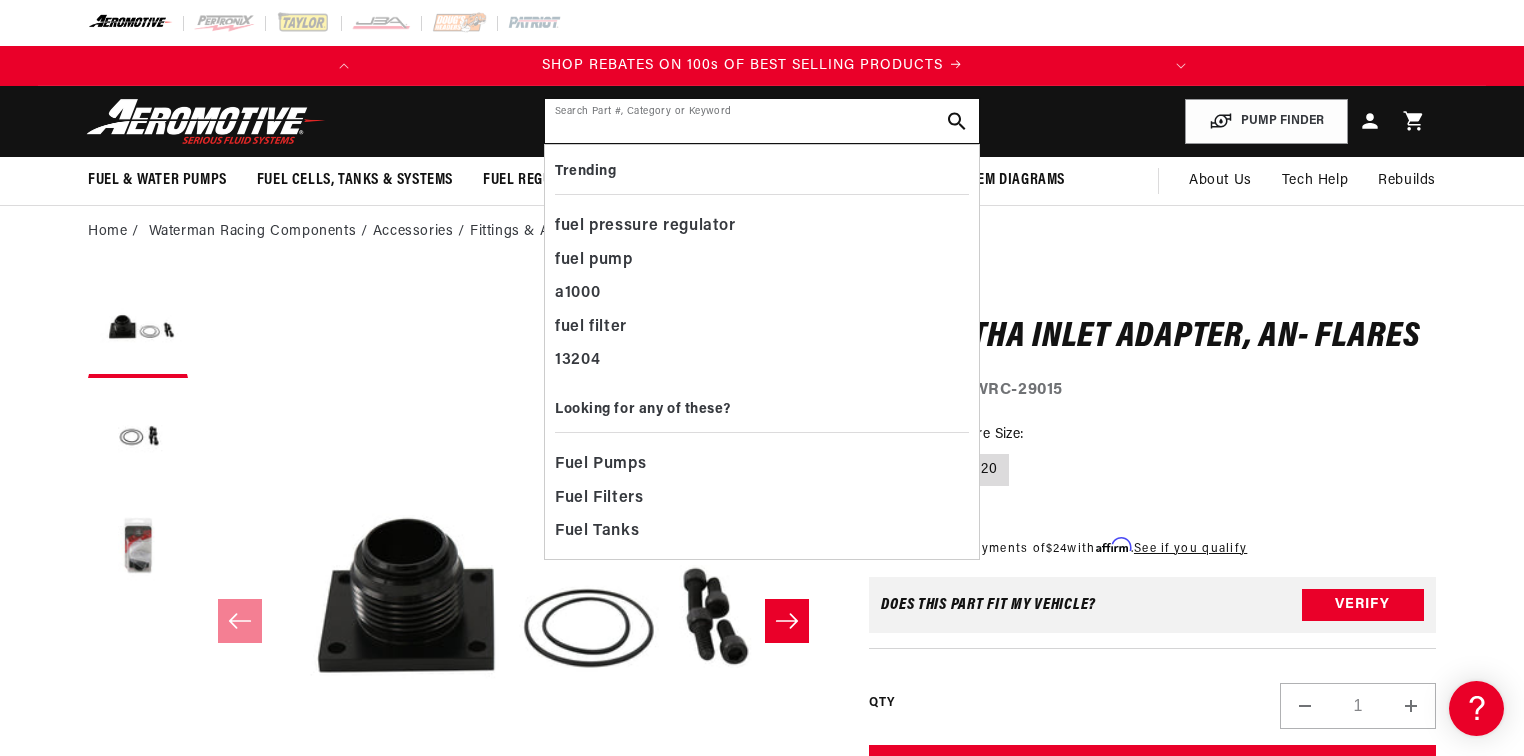 scroll, scrollTop: 0, scrollLeft: 0, axis: both 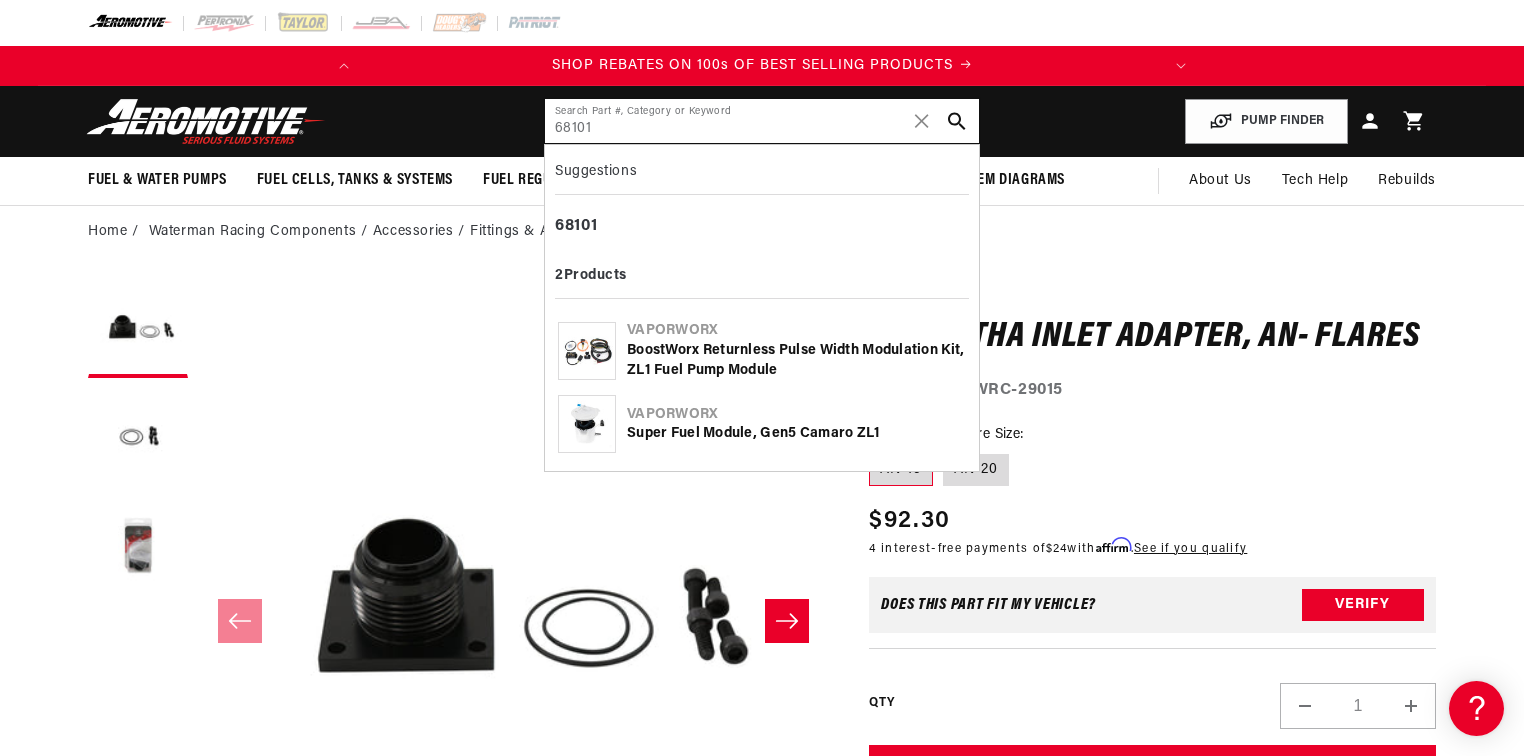 type on "68101" 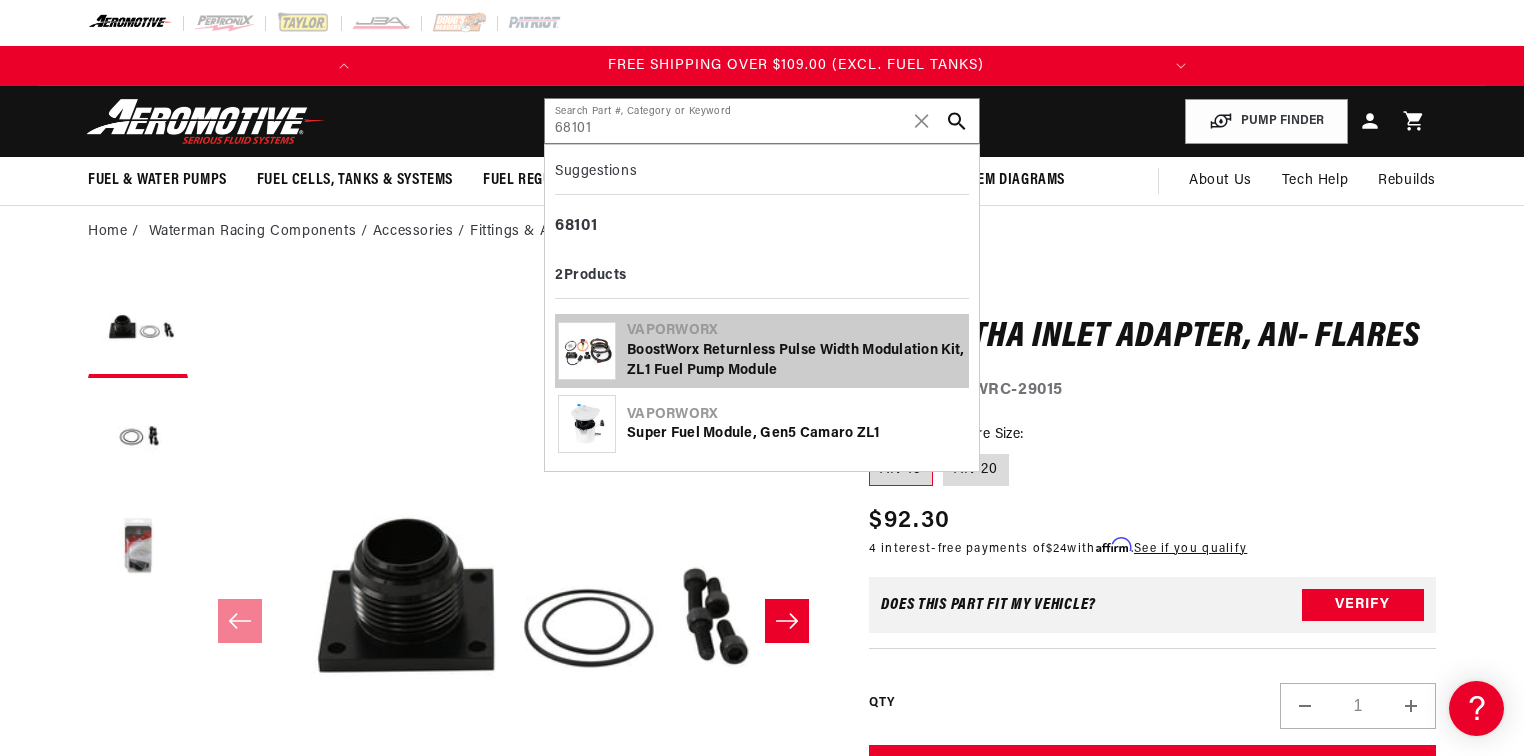 scroll, scrollTop: 0, scrollLeft: 791, axis: horizontal 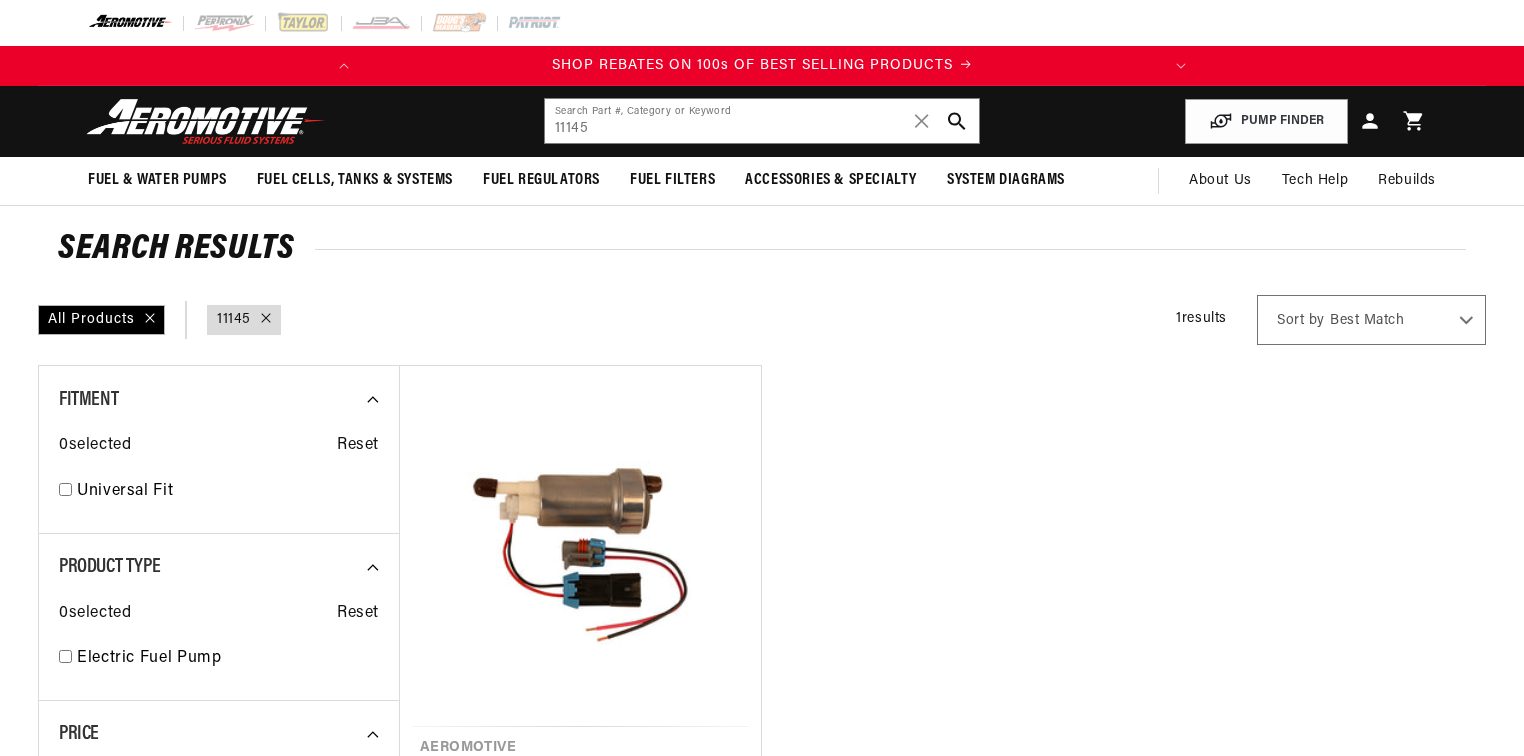 click on "450 LPH In-Tank Fuel Pump" at bounding box center (580, 771) 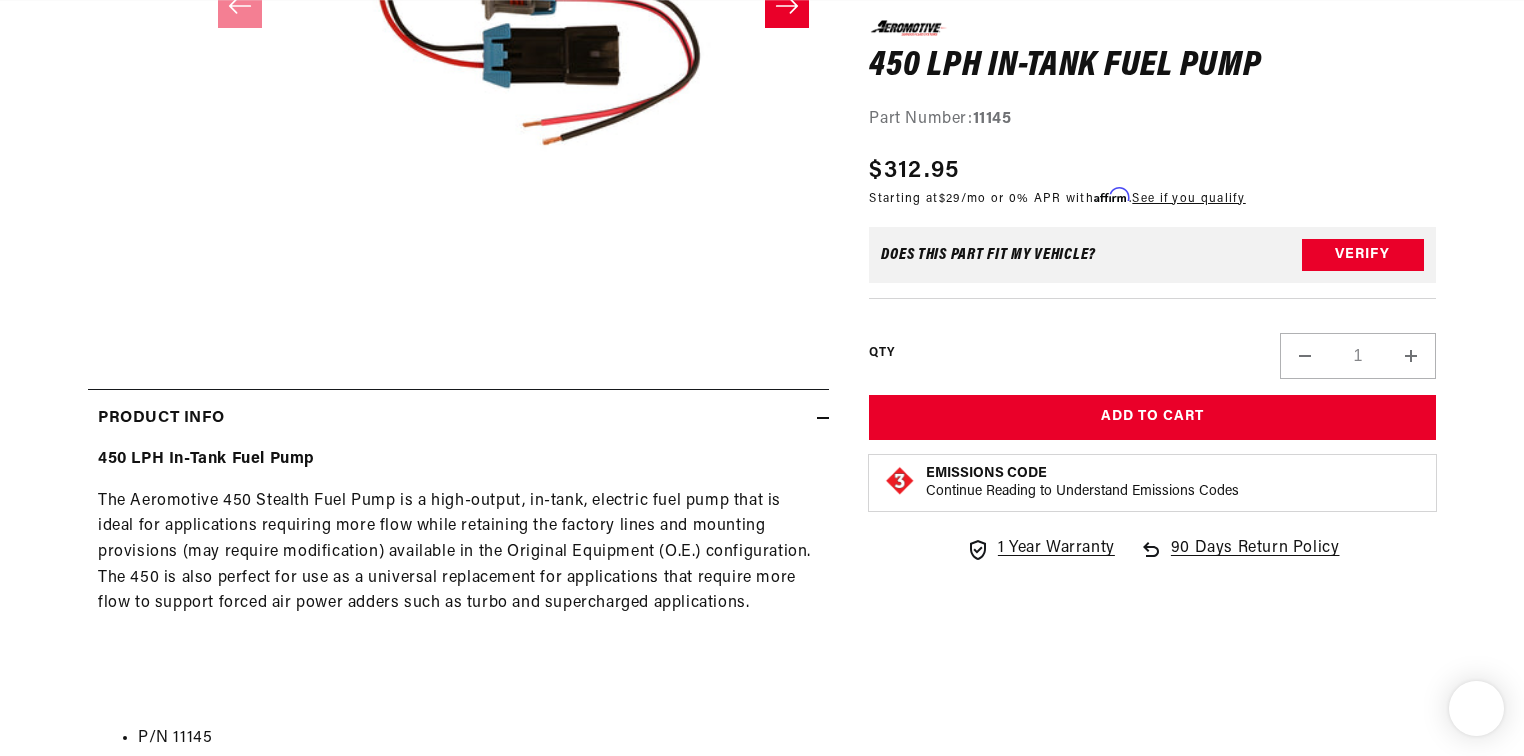 scroll, scrollTop: 800, scrollLeft: 0, axis: vertical 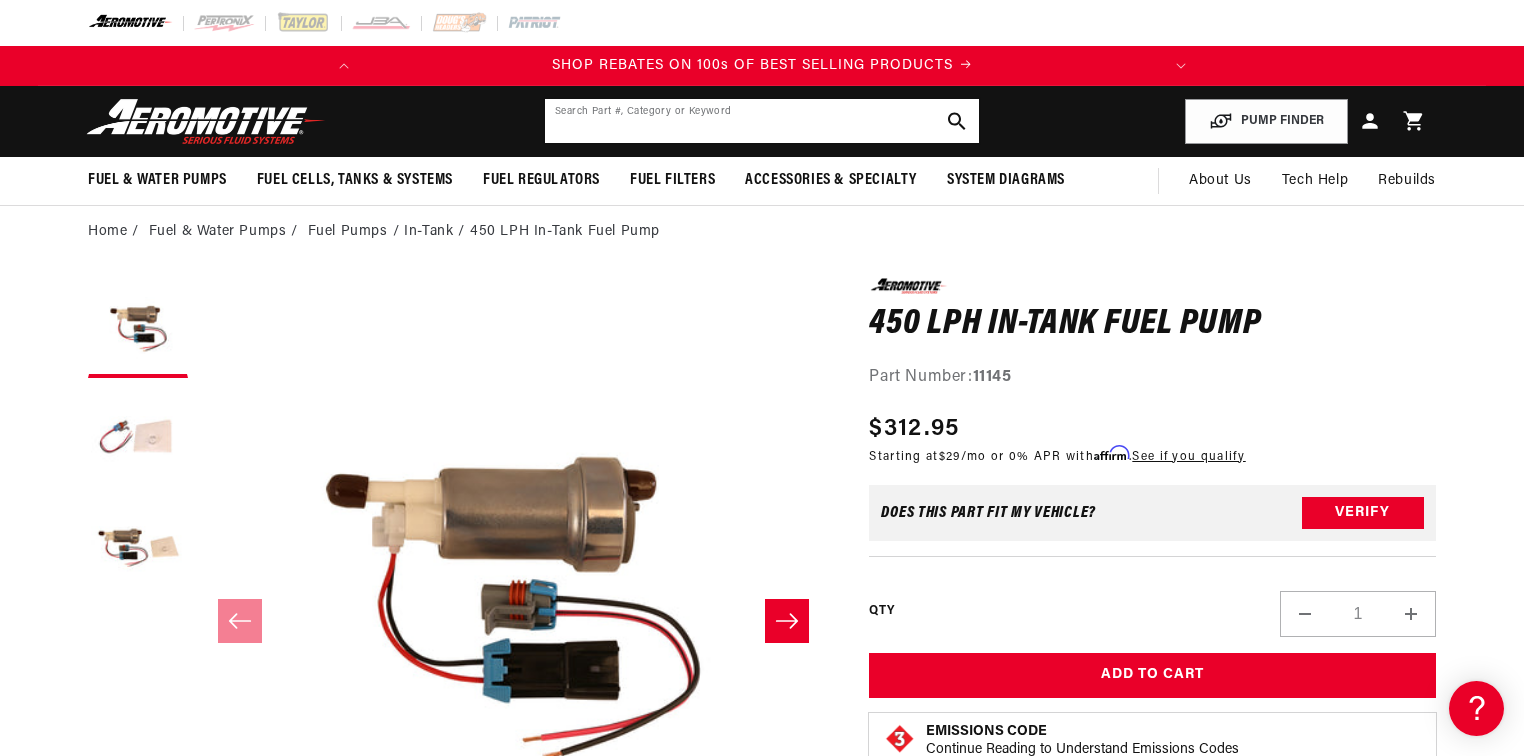 click 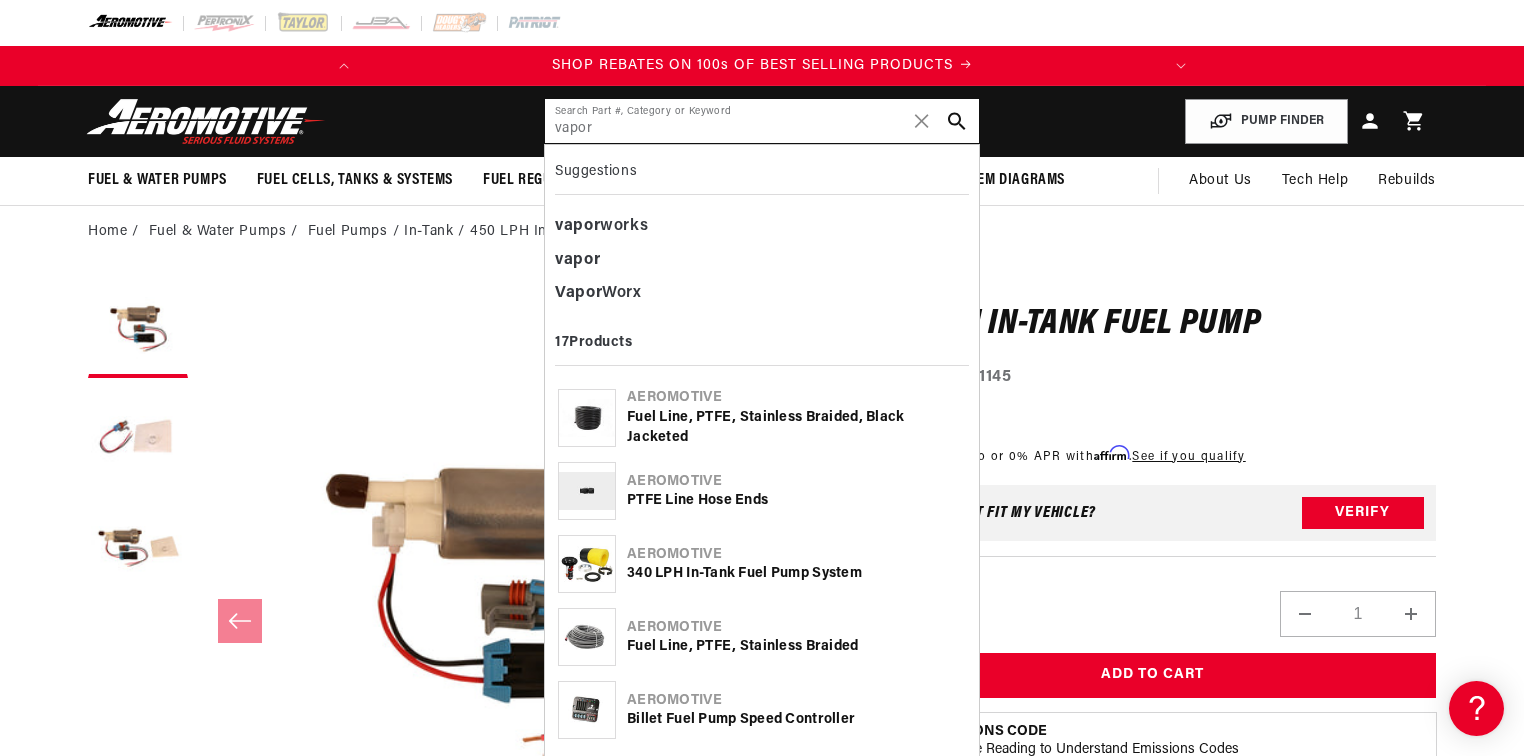 type on "vapor" 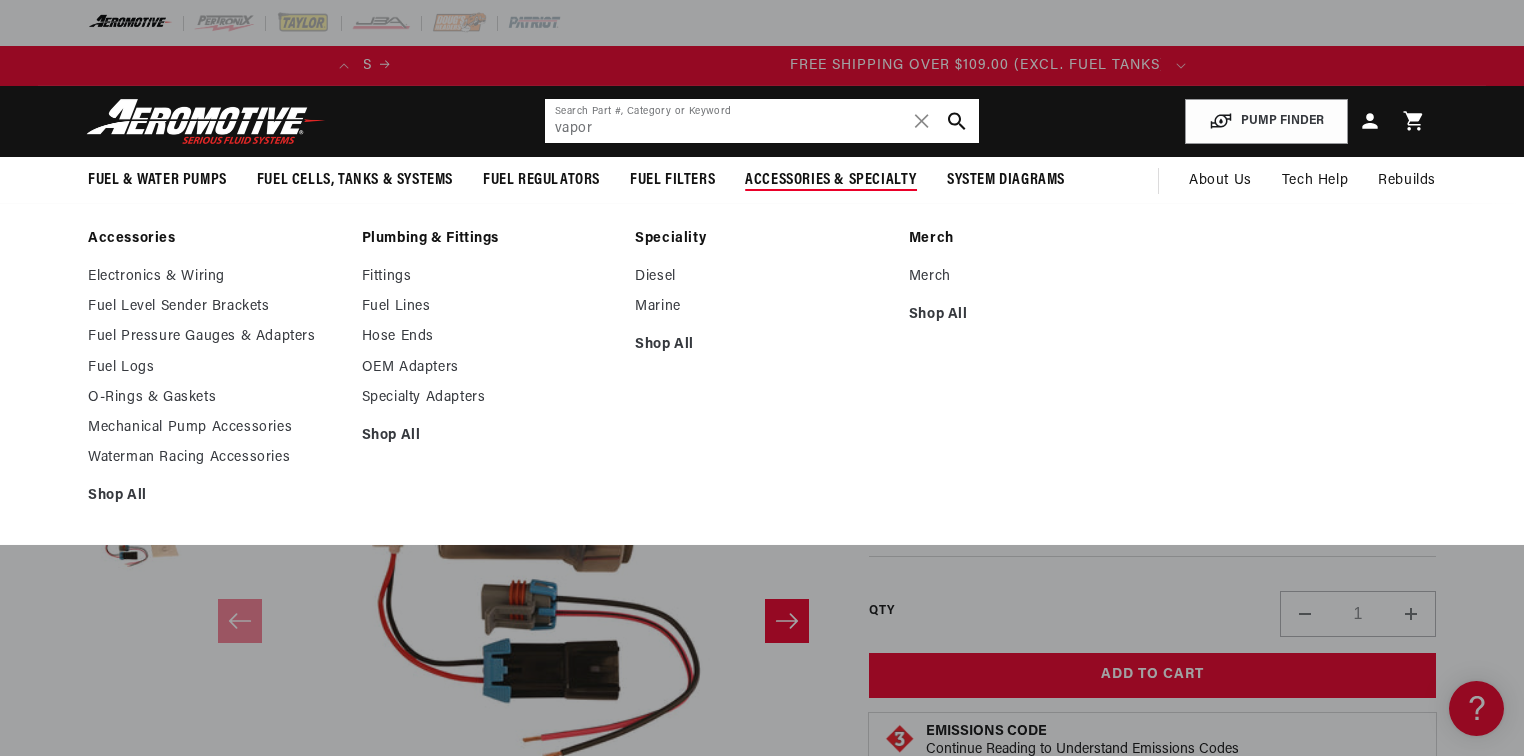 scroll, scrollTop: 0, scrollLeft: 724, axis: horizontal 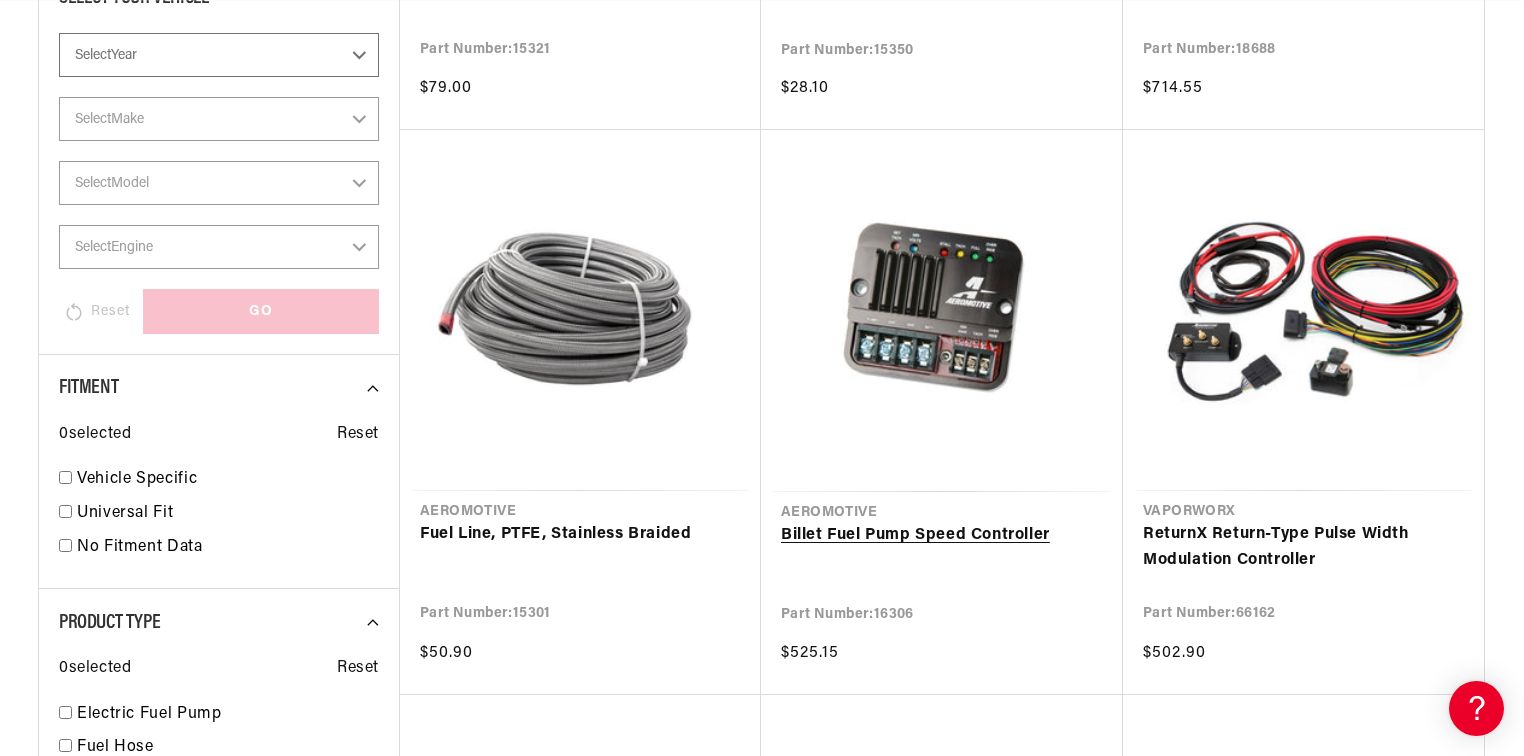 click on "Billet Fuel Pump Speed Controller" at bounding box center [942, 536] 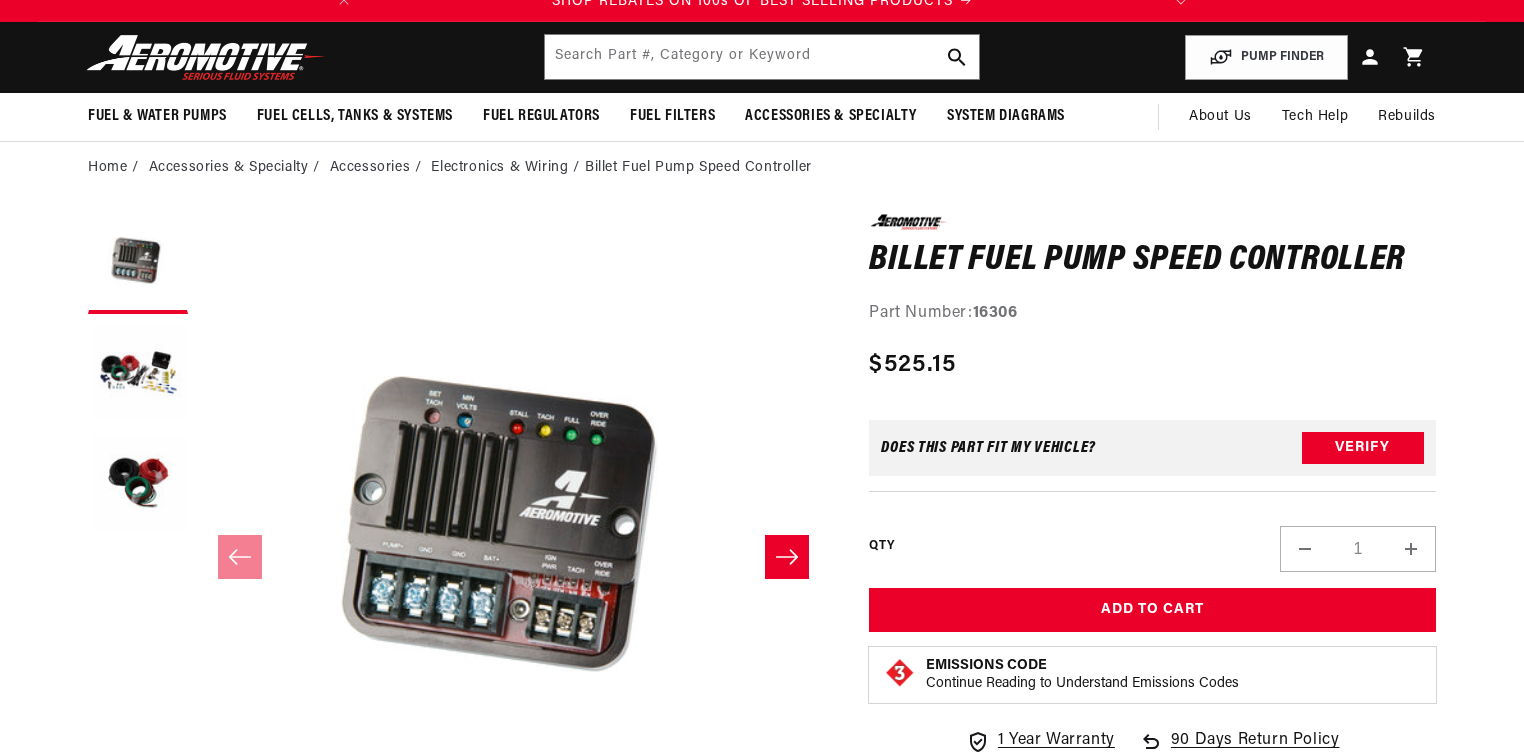 scroll, scrollTop: 80, scrollLeft: 0, axis: vertical 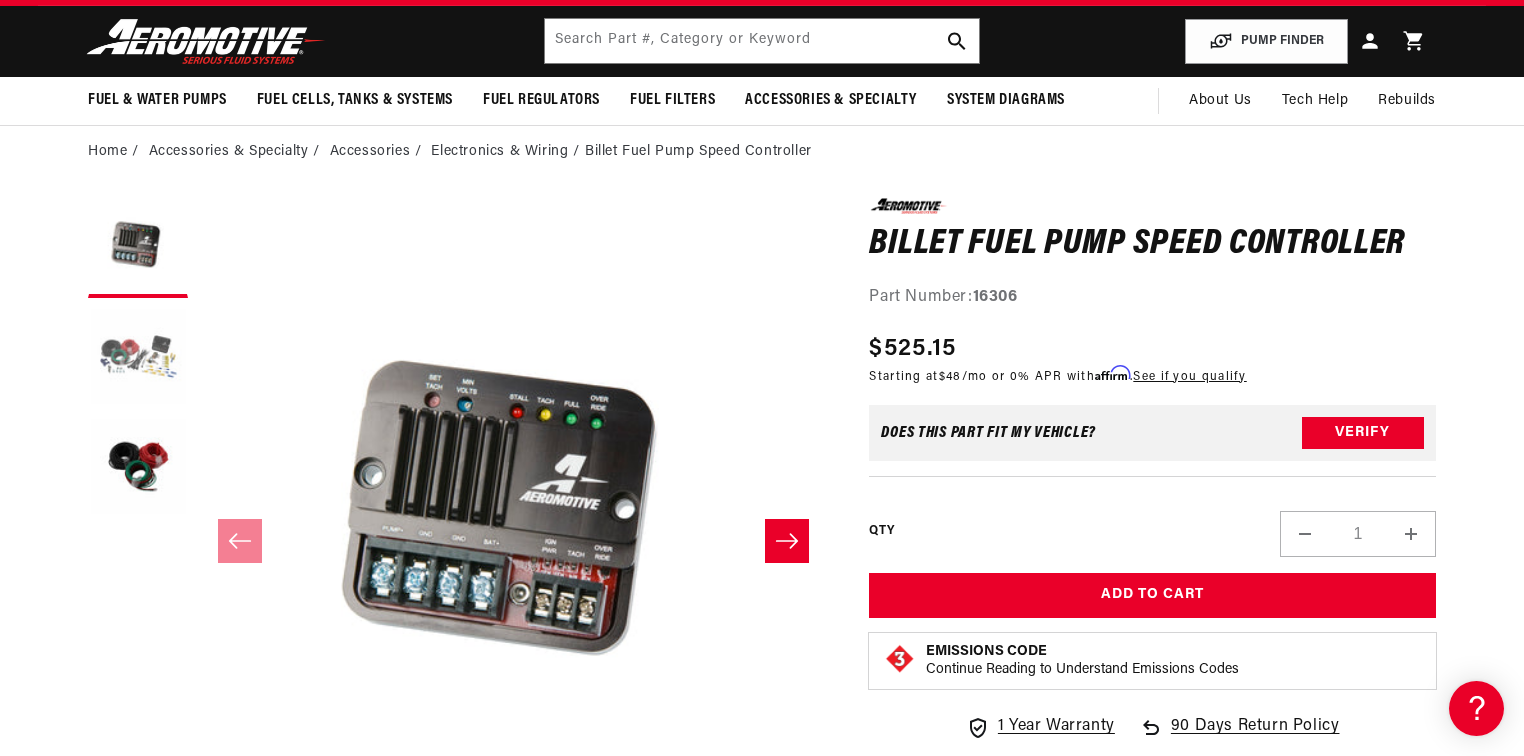 click at bounding box center [138, 358] 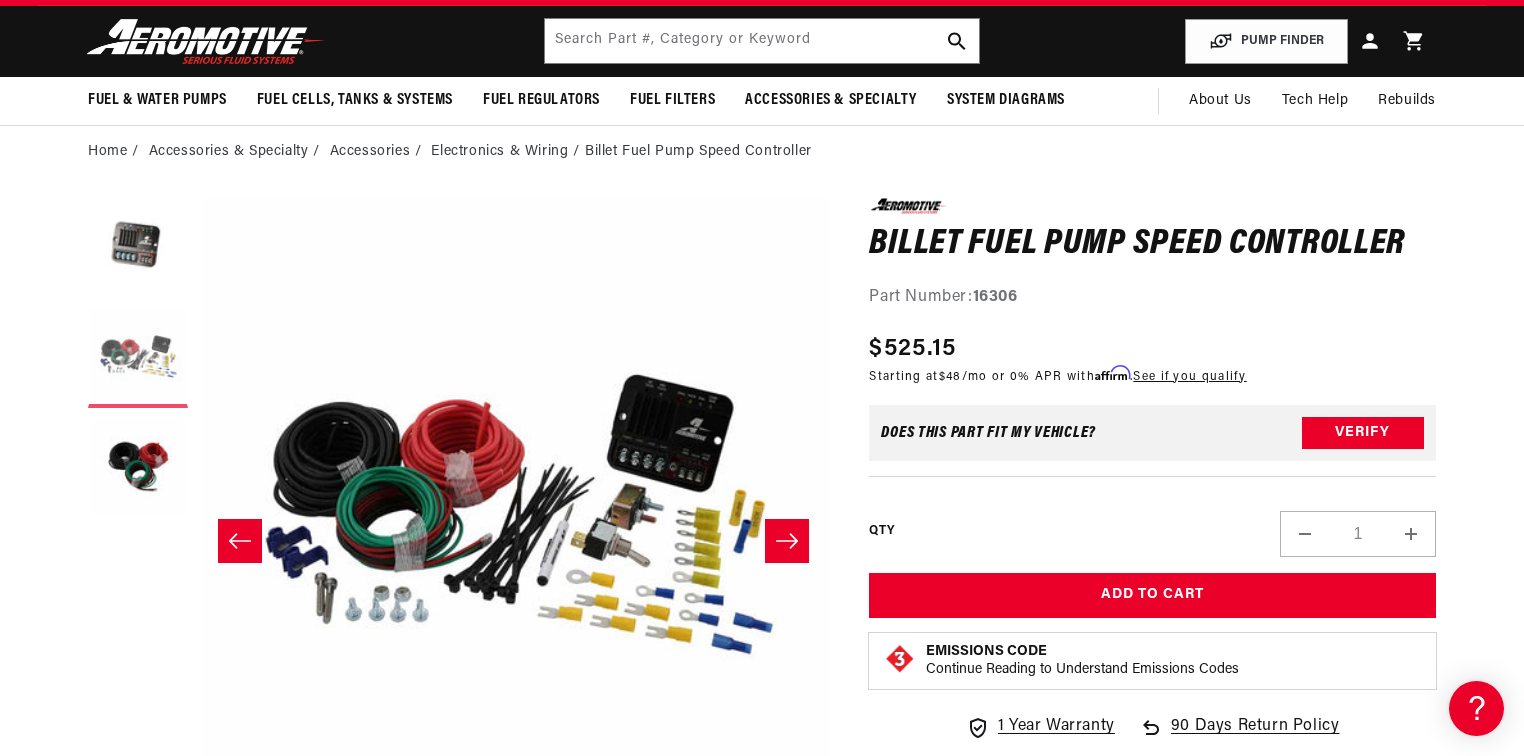 scroll, scrollTop: 0, scrollLeft: 631, axis: horizontal 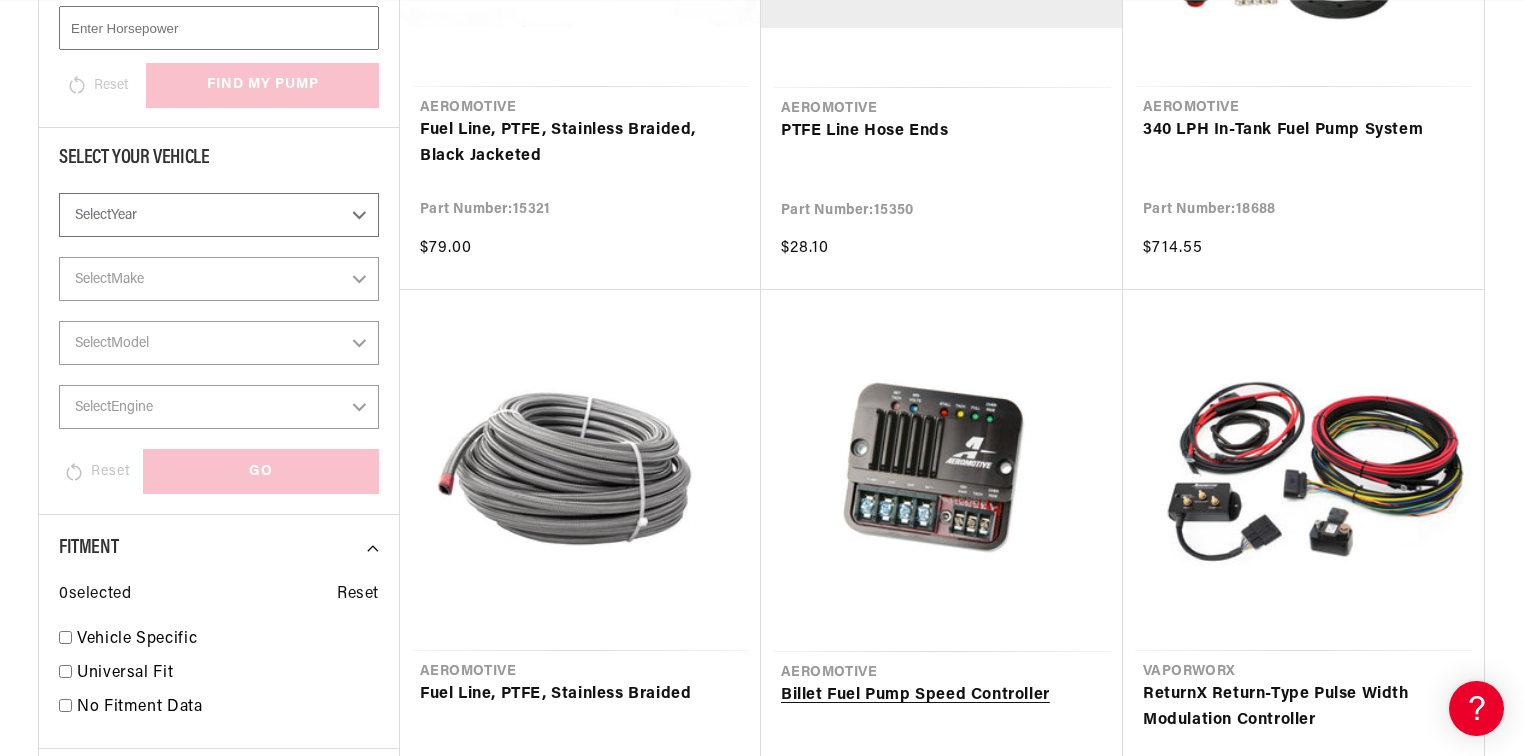 click on "Billet Fuel Pump Speed Controller" at bounding box center [942, 696] 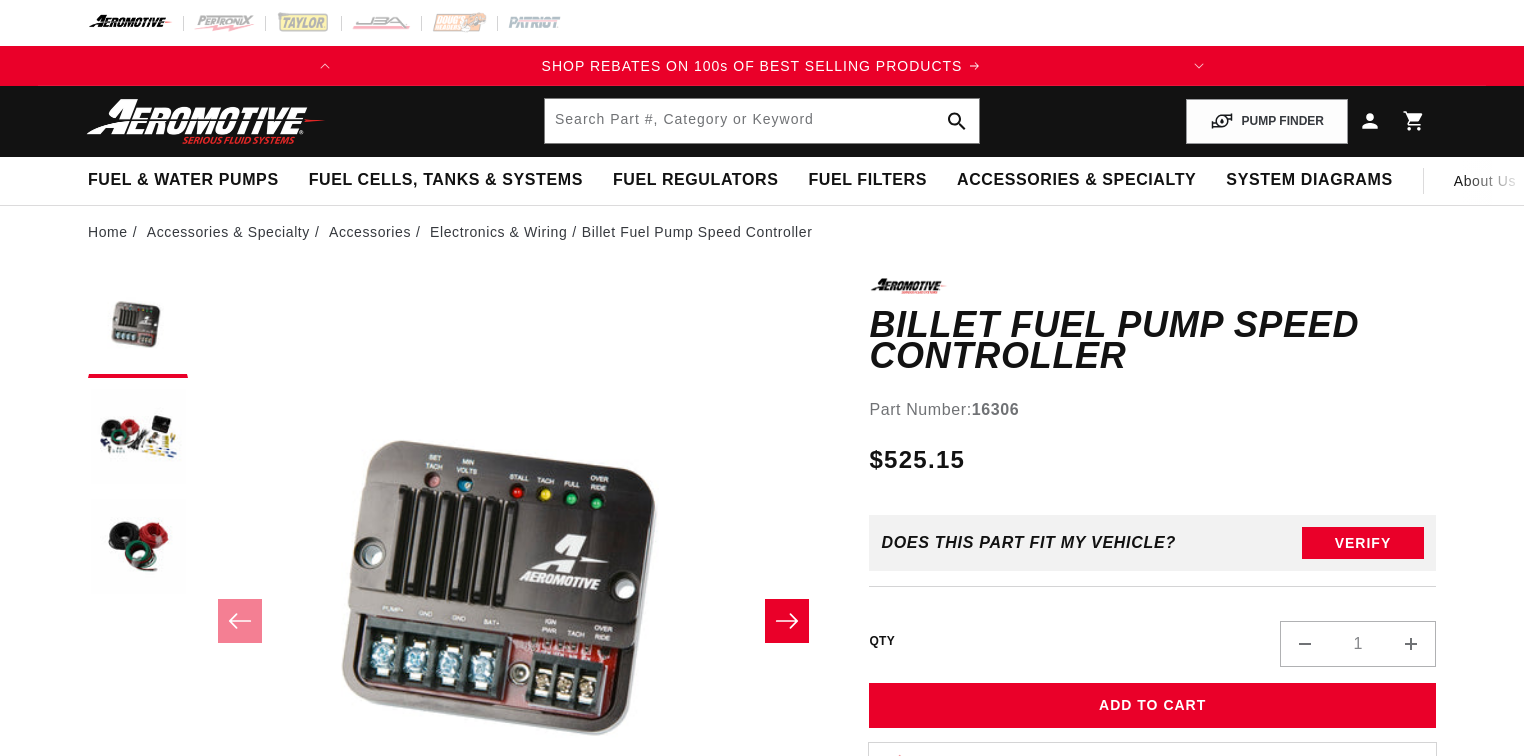 scroll, scrollTop: 0, scrollLeft: 0, axis: both 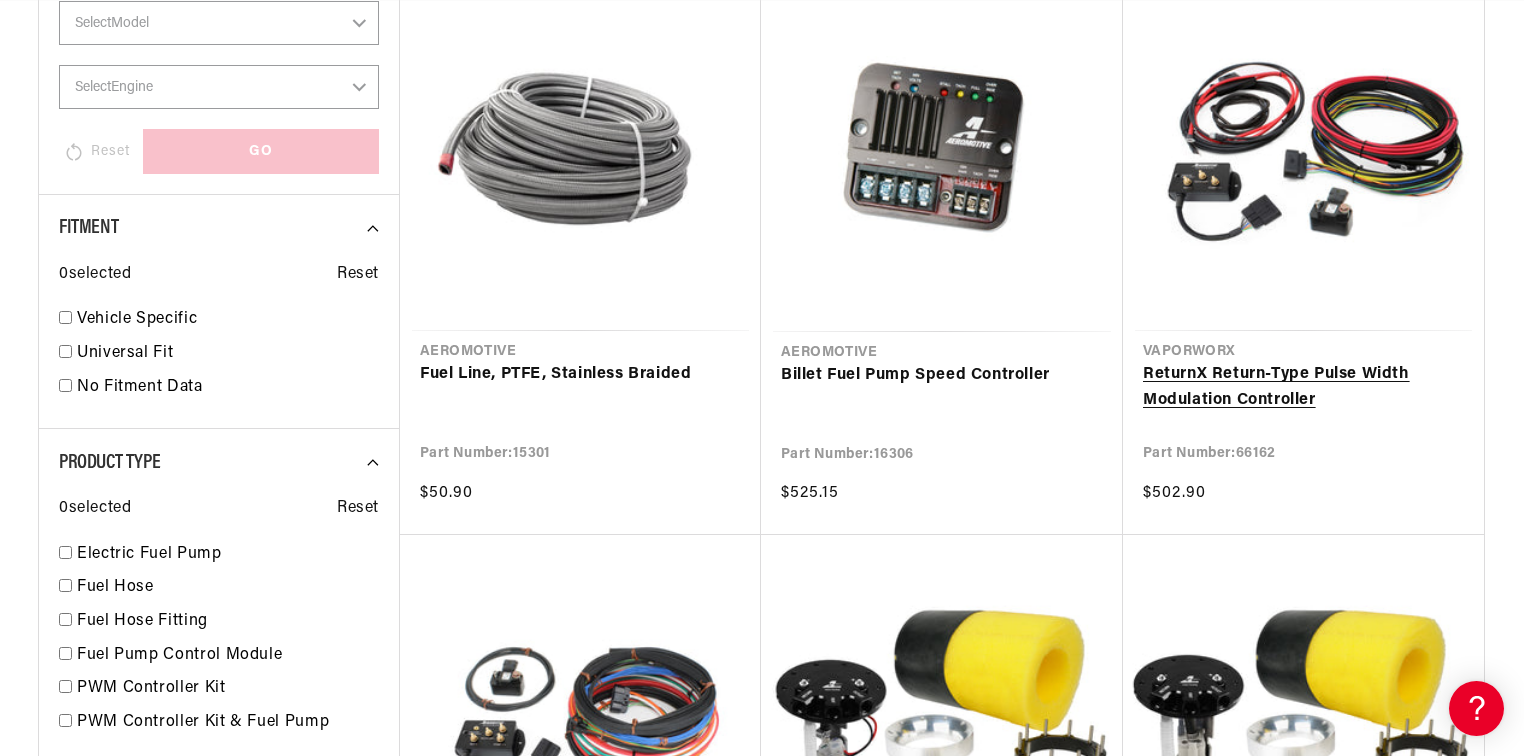 click on "ReturnX Return-Type Pulse Width Modulation Controller" at bounding box center (1303, 387) 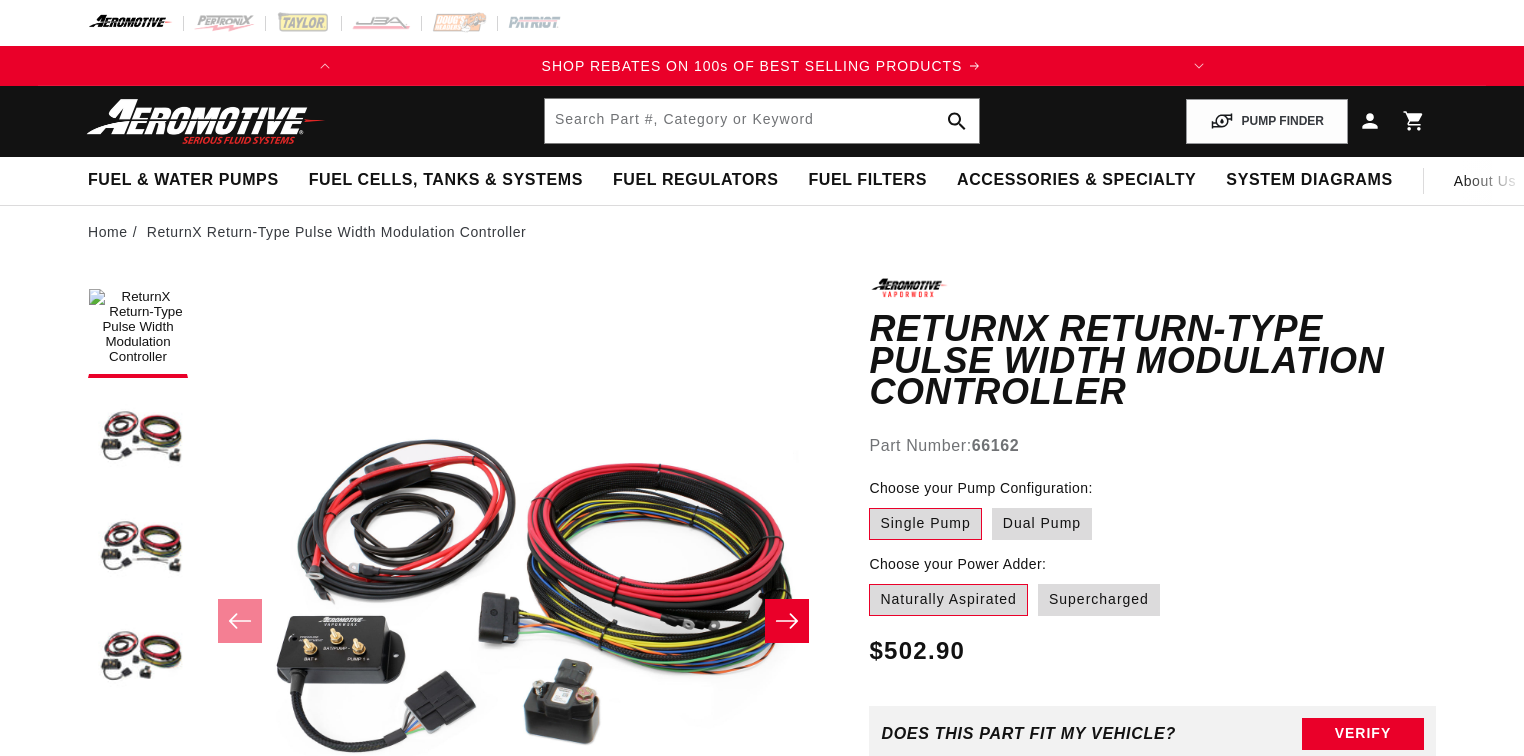 scroll, scrollTop: 0, scrollLeft: 0, axis: both 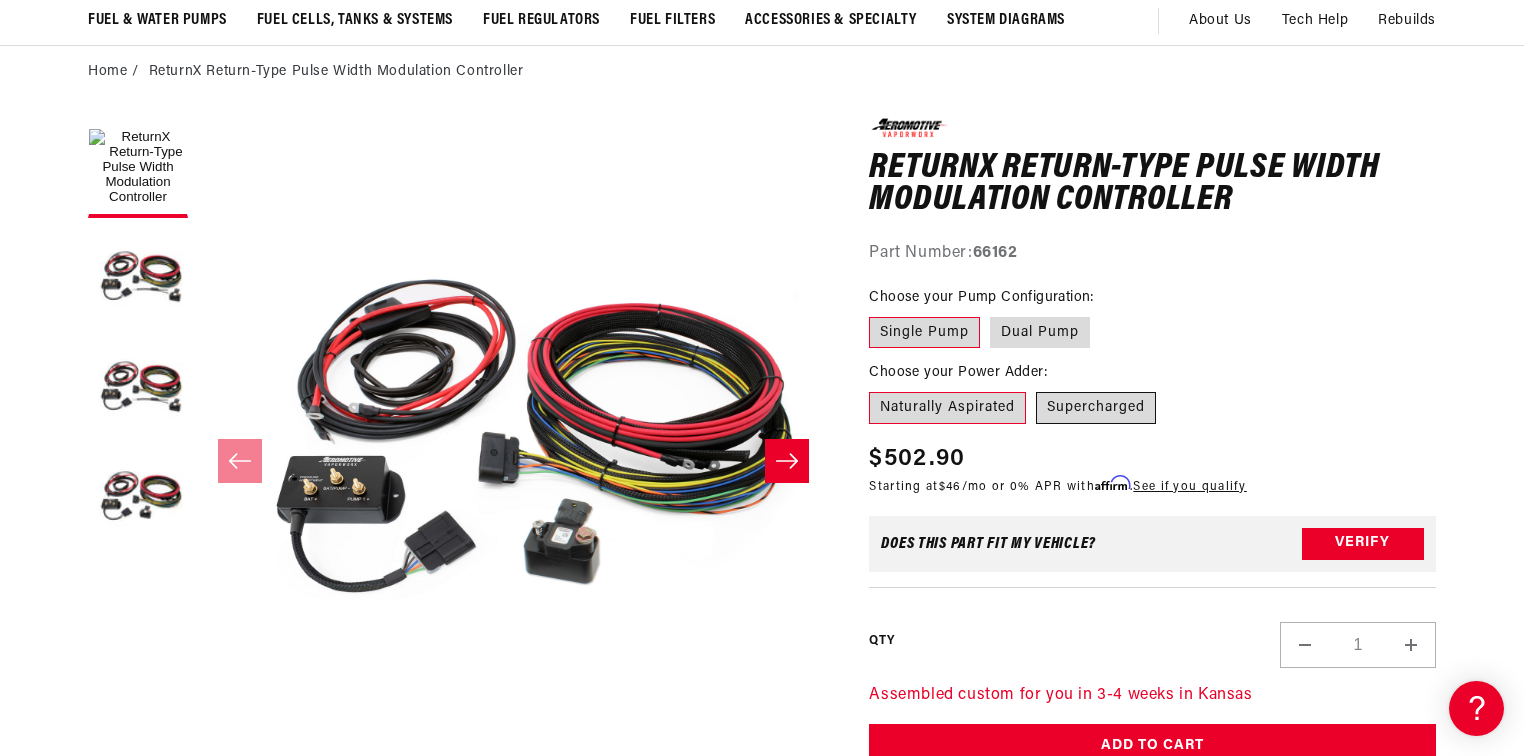 drag, startPoint x: 1098, startPoint y: 401, endPoint x: 1088, endPoint y: 405, distance: 10.770329 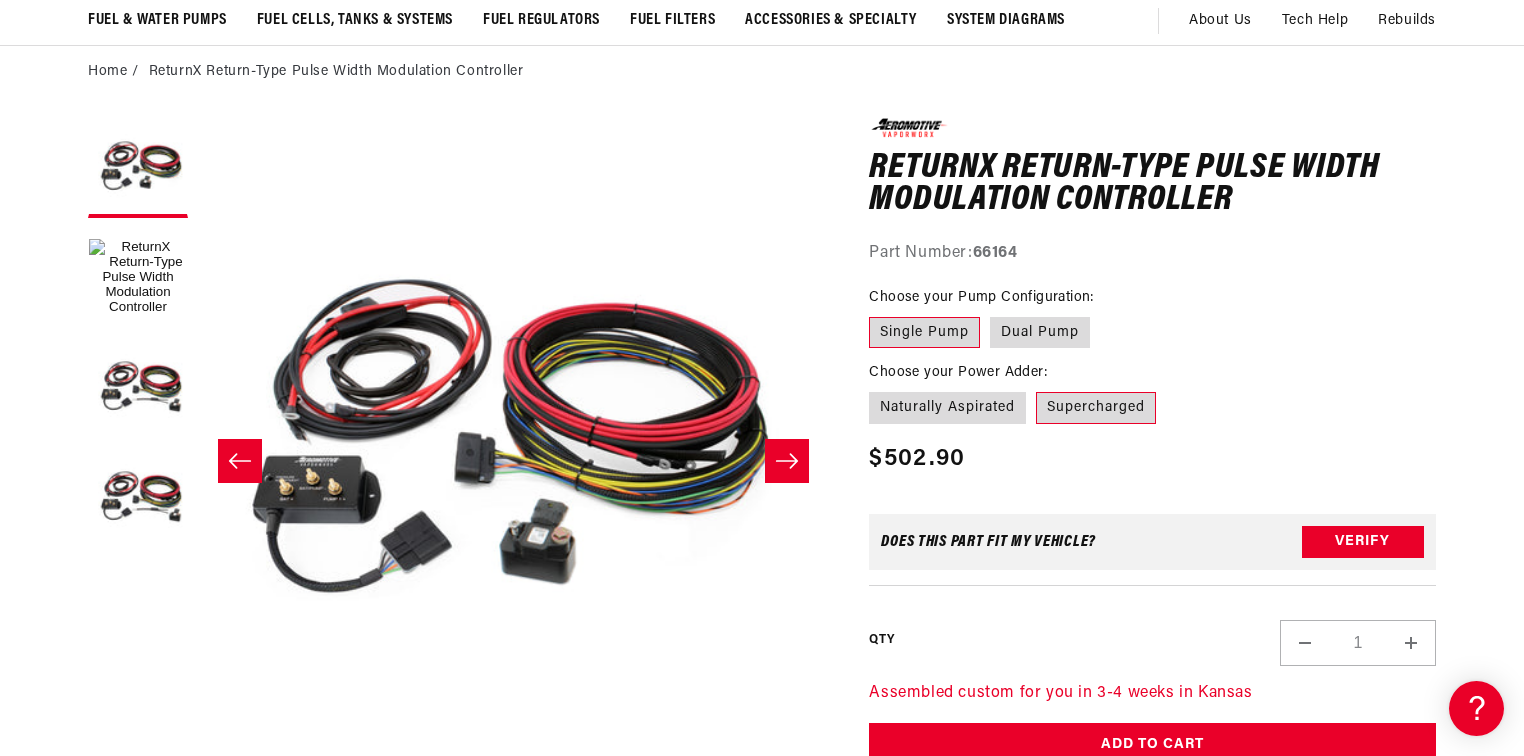 scroll, scrollTop: 0, scrollLeft: 0, axis: both 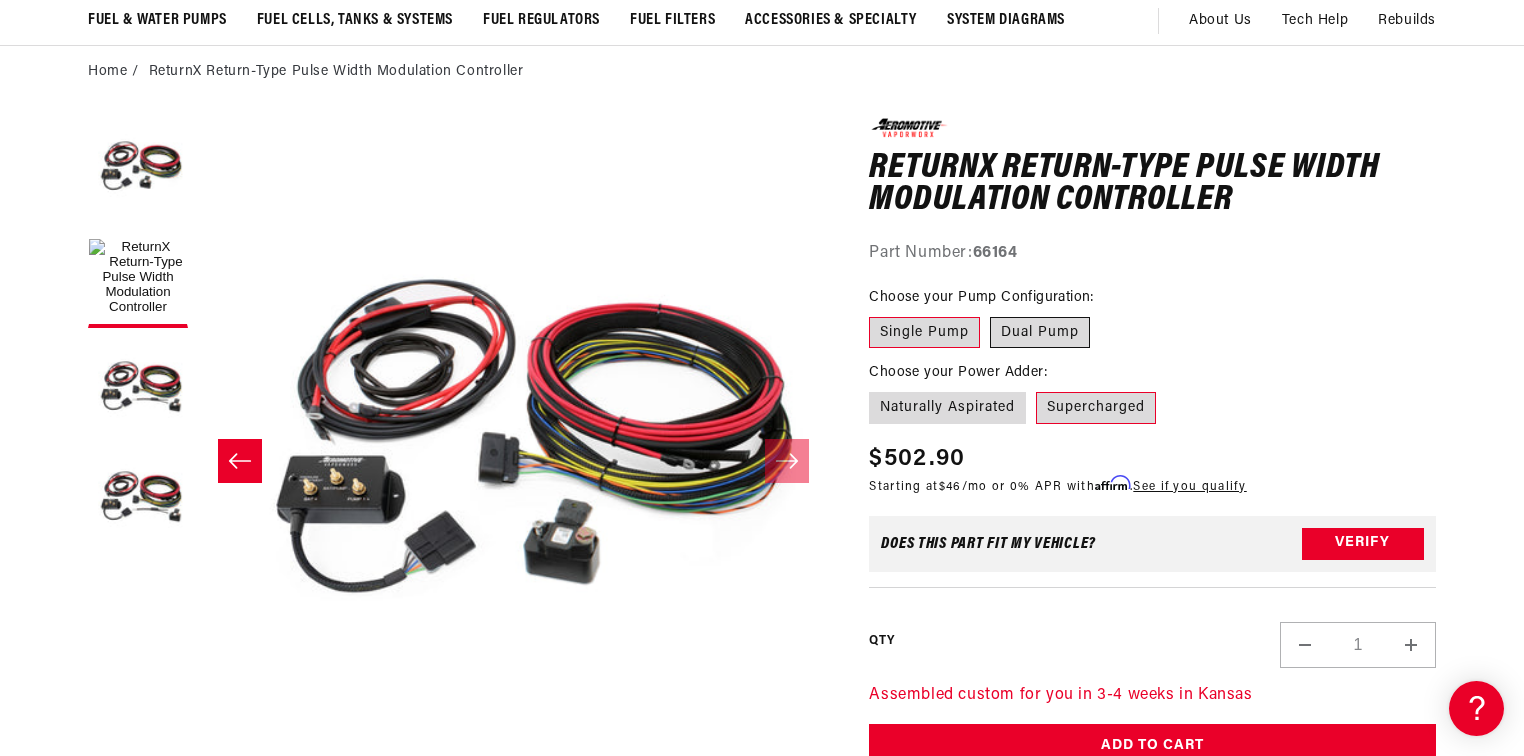 click on "Dual Pump" at bounding box center [1040, 333] 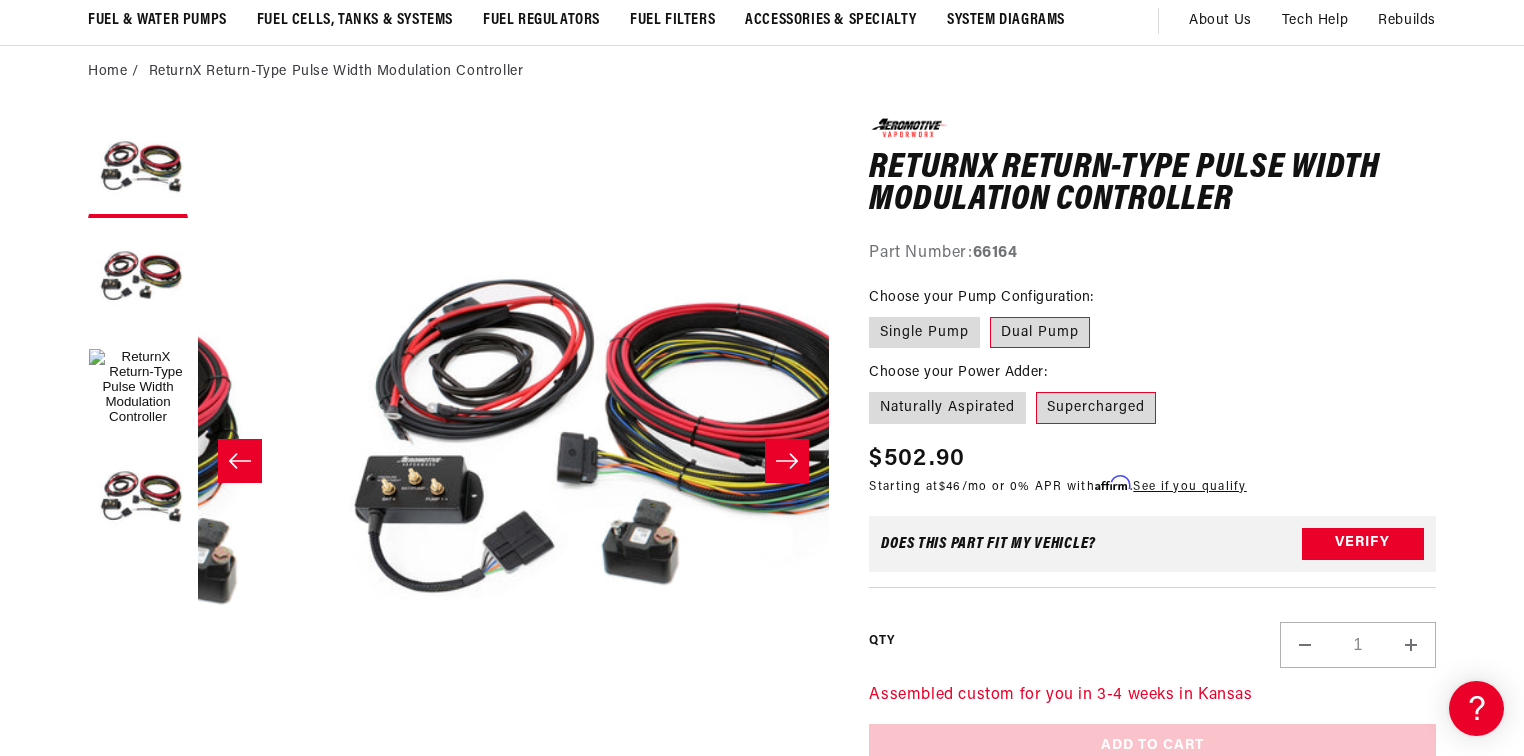 scroll, scrollTop: 0, scrollLeft: 33, axis: horizontal 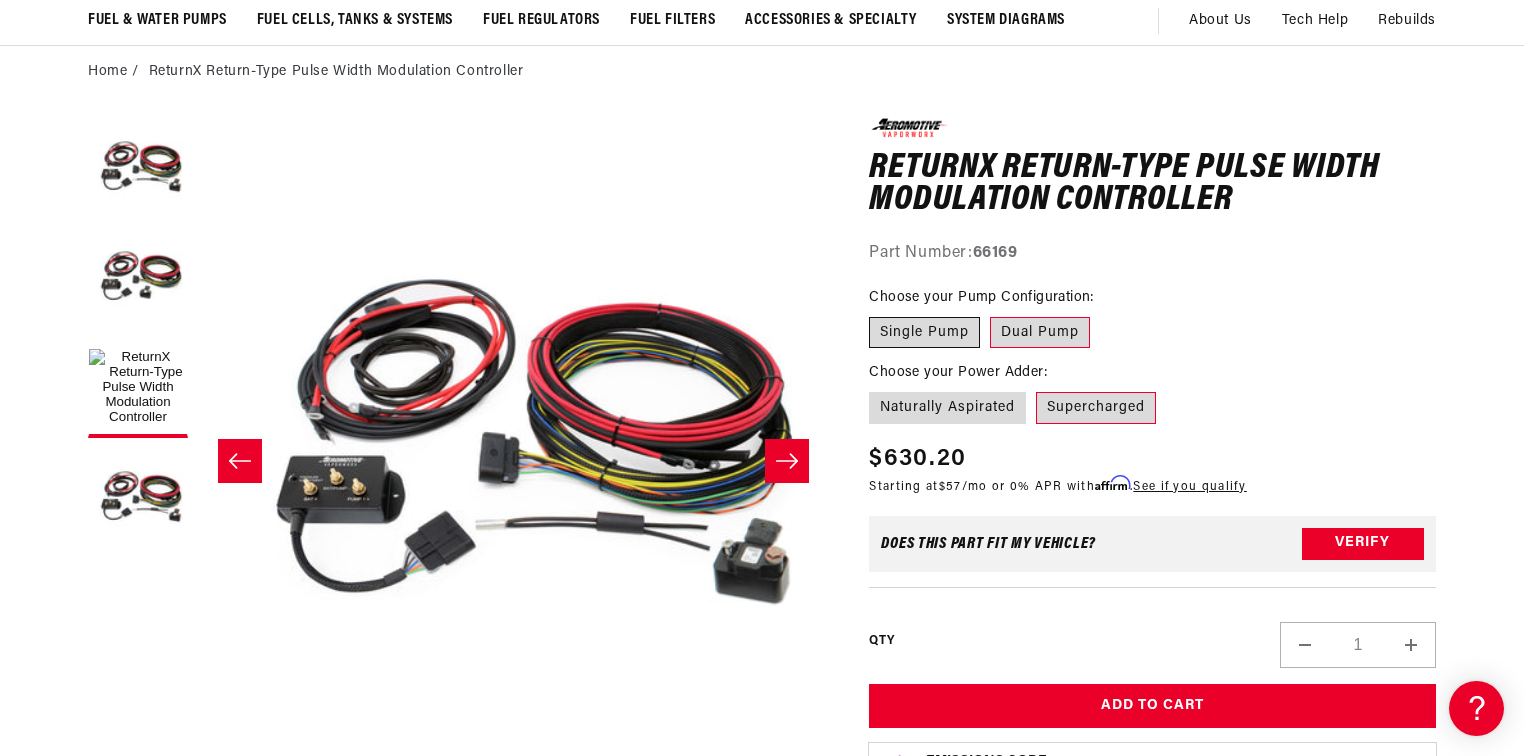 click on "Single Pump" at bounding box center [924, 333] 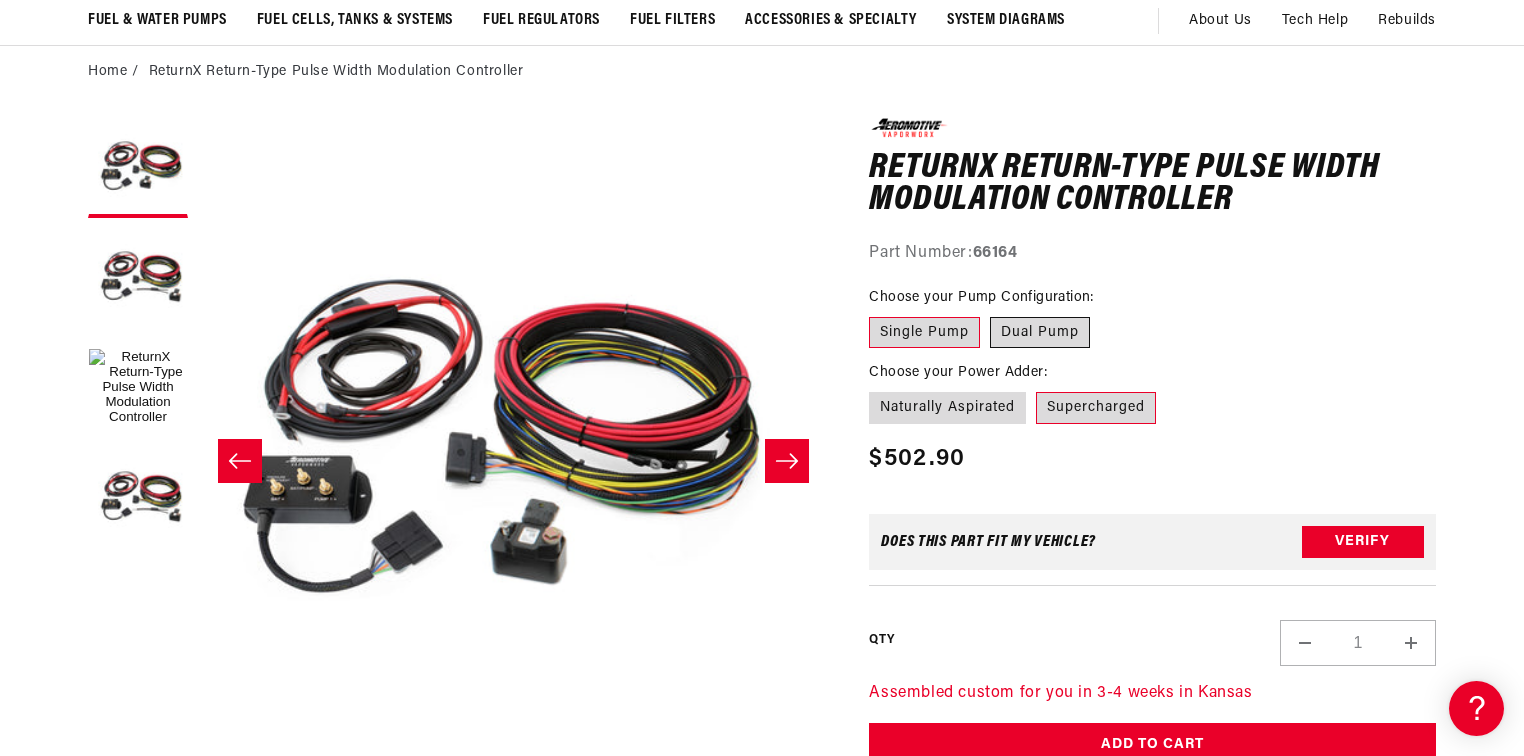 scroll, scrollTop: 0, scrollLeft: 0, axis: both 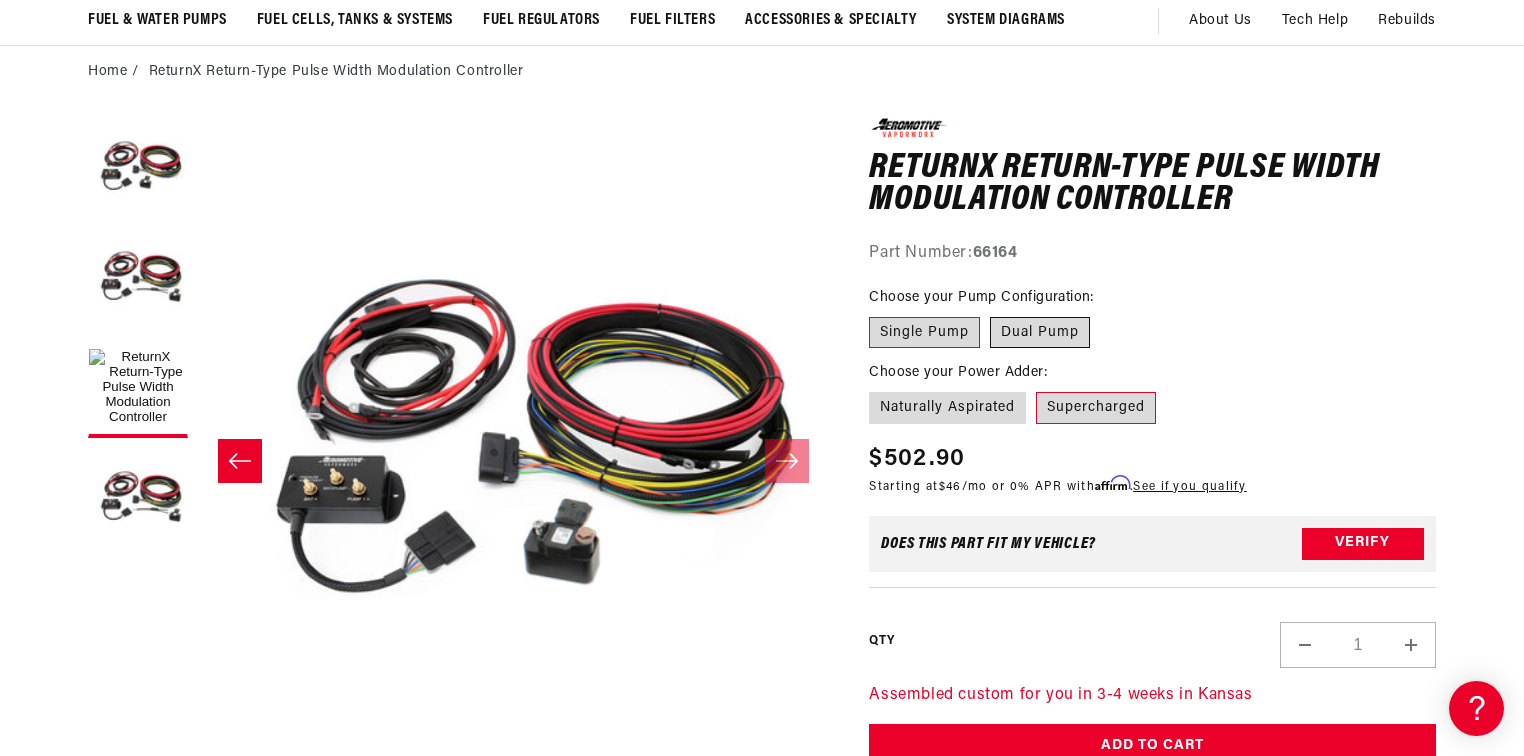 click on "Dual Pump" at bounding box center (1040, 333) 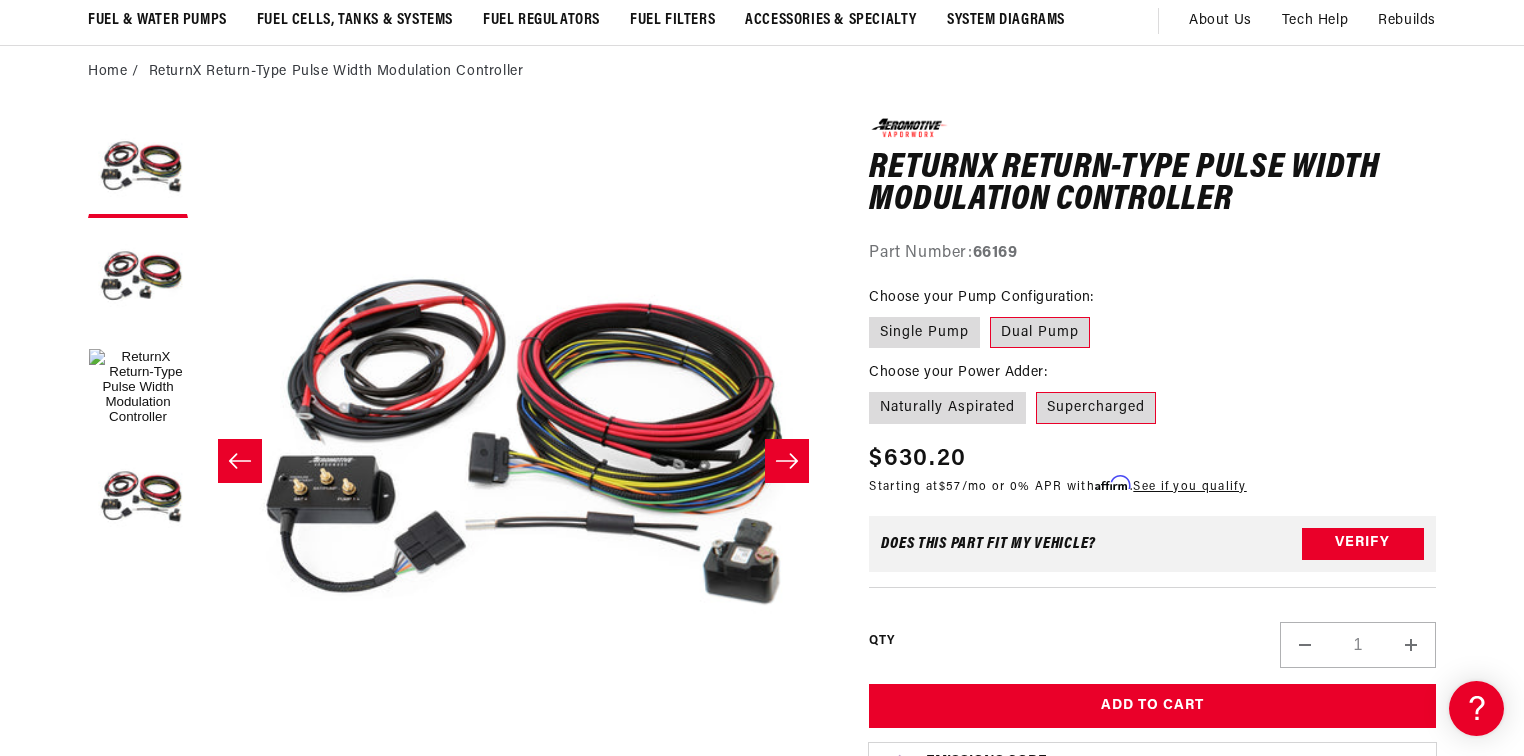 scroll, scrollTop: 0, scrollLeft: 0, axis: both 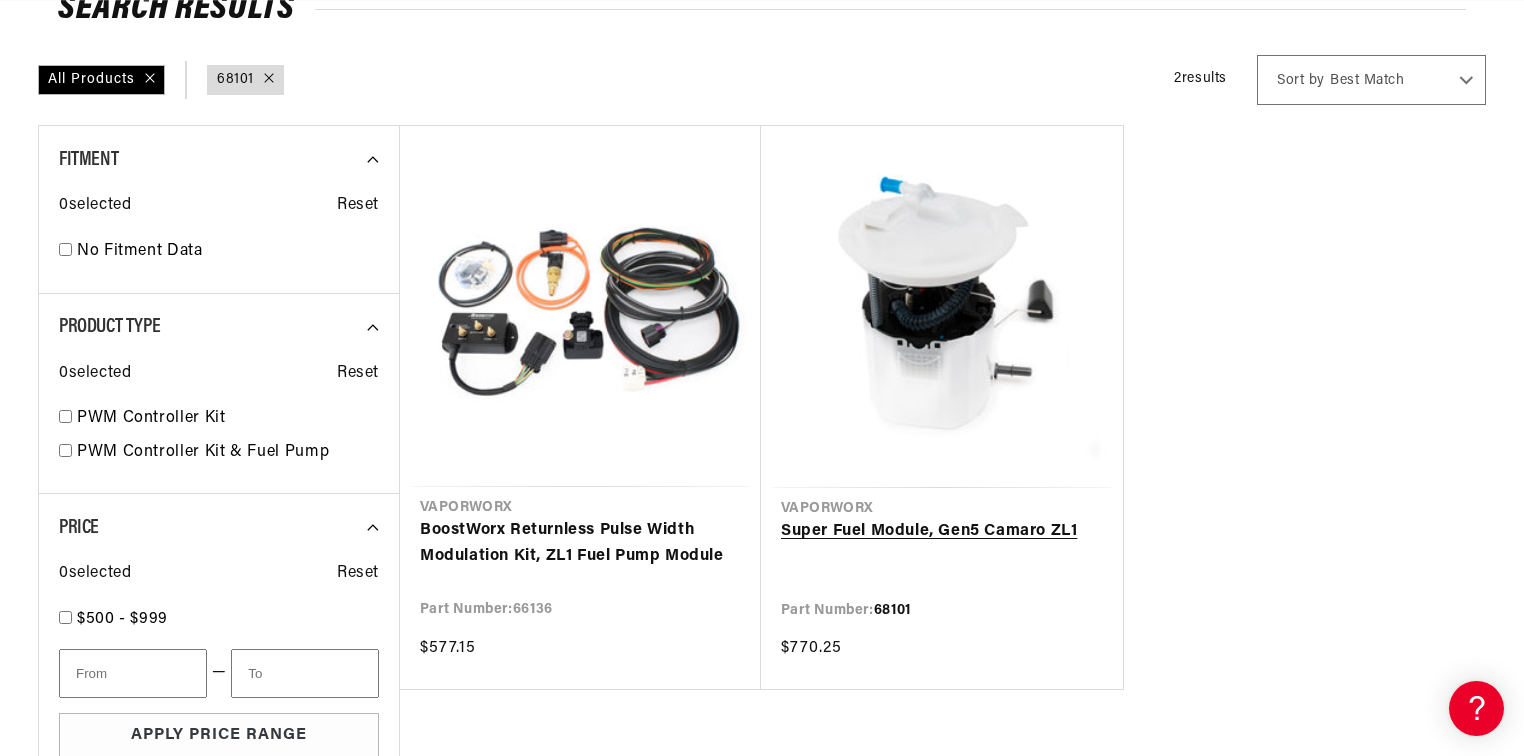 click on "Super Fuel Module, Gen5 Camaro ZL1" at bounding box center (942, 532) 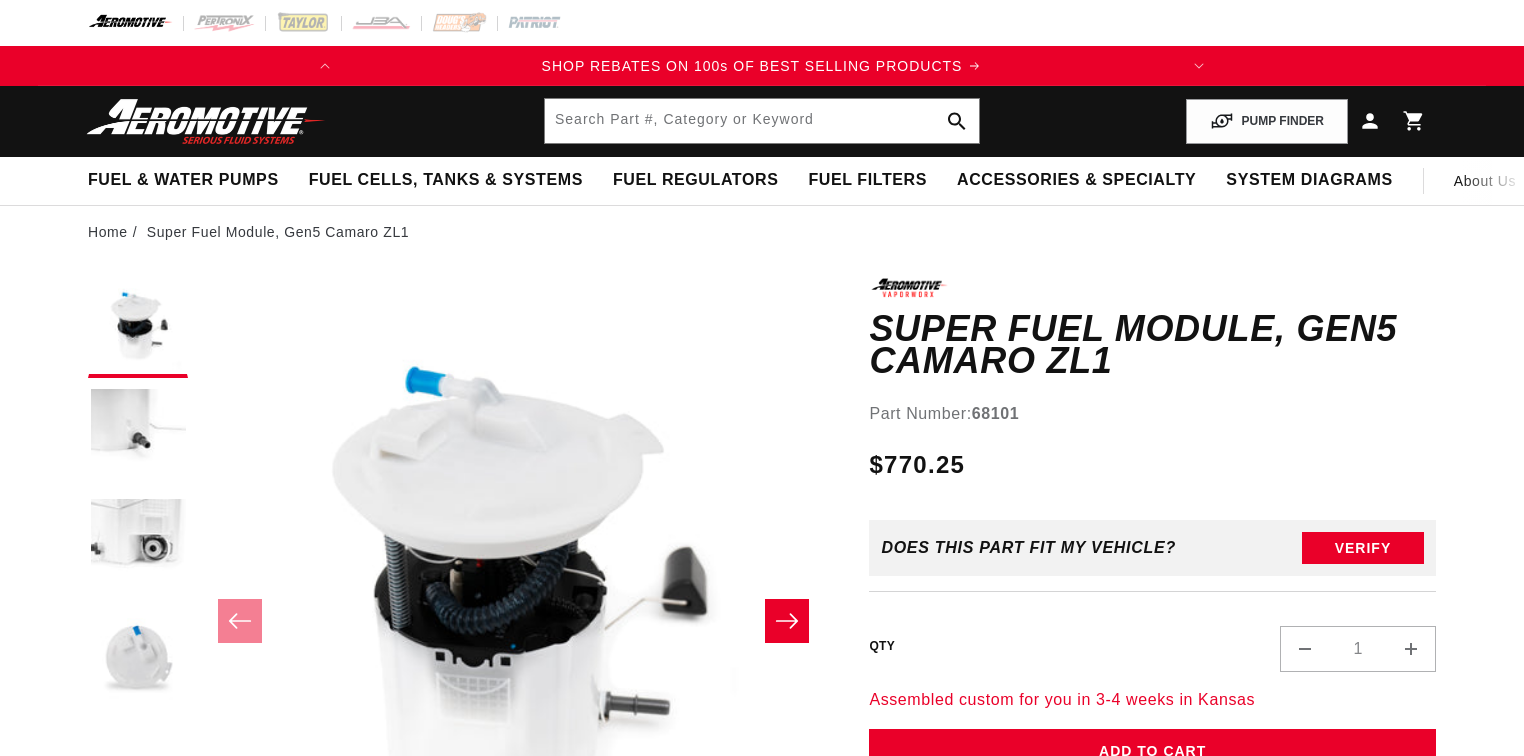 scroll, scrollTop: 0, scrollLeft: 0, axis: both 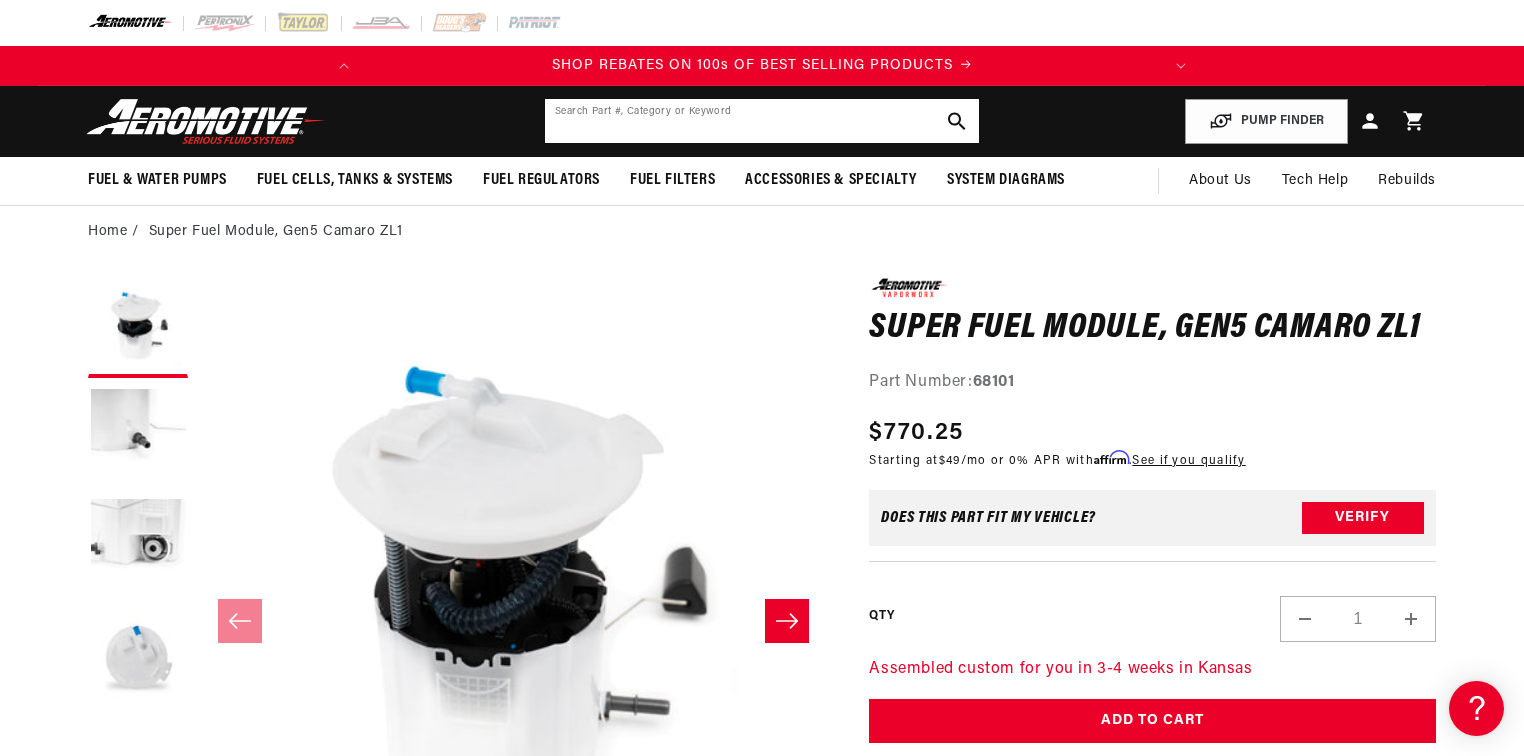click 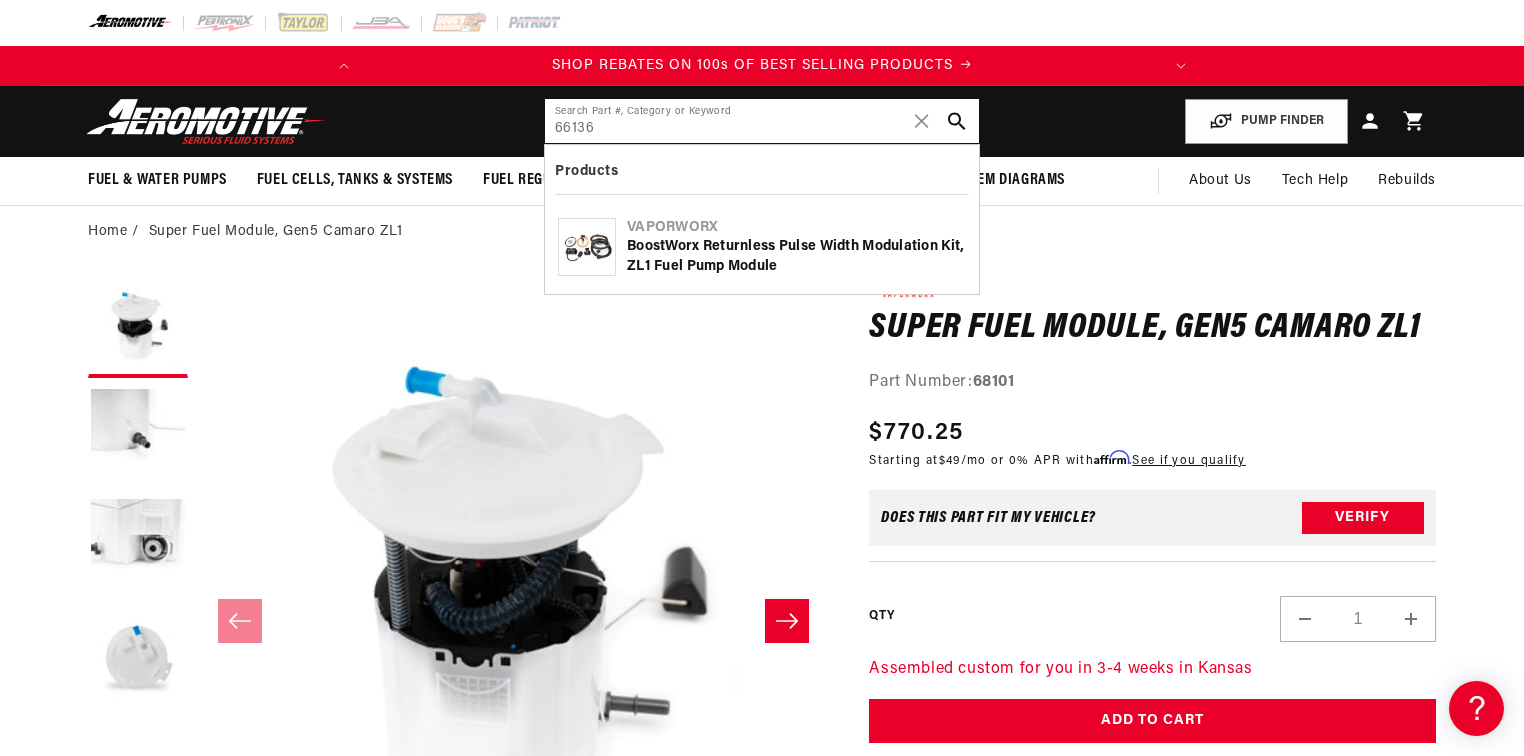 type on "66136" 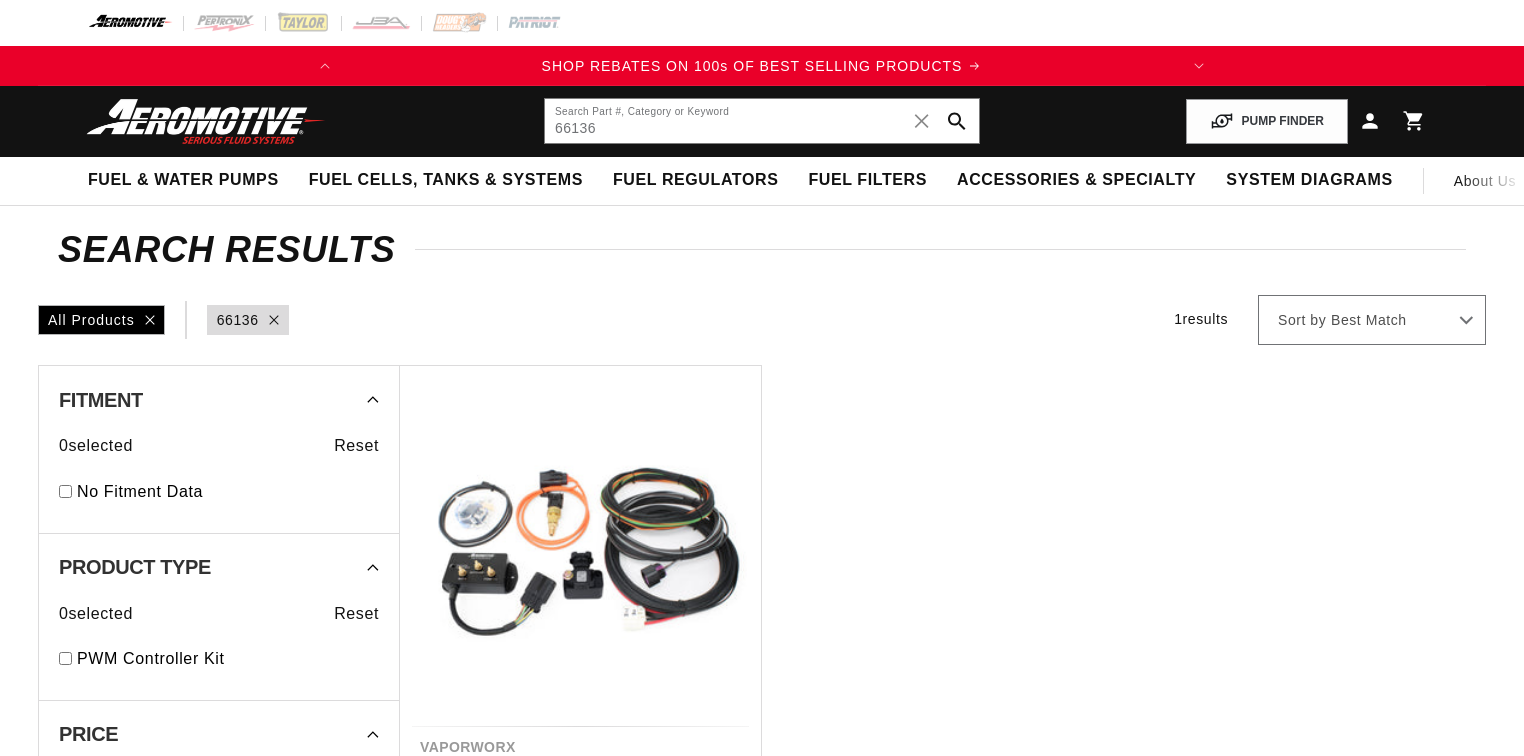 scroll, scrollTop: 0, scrollLeft: 0, axis: both 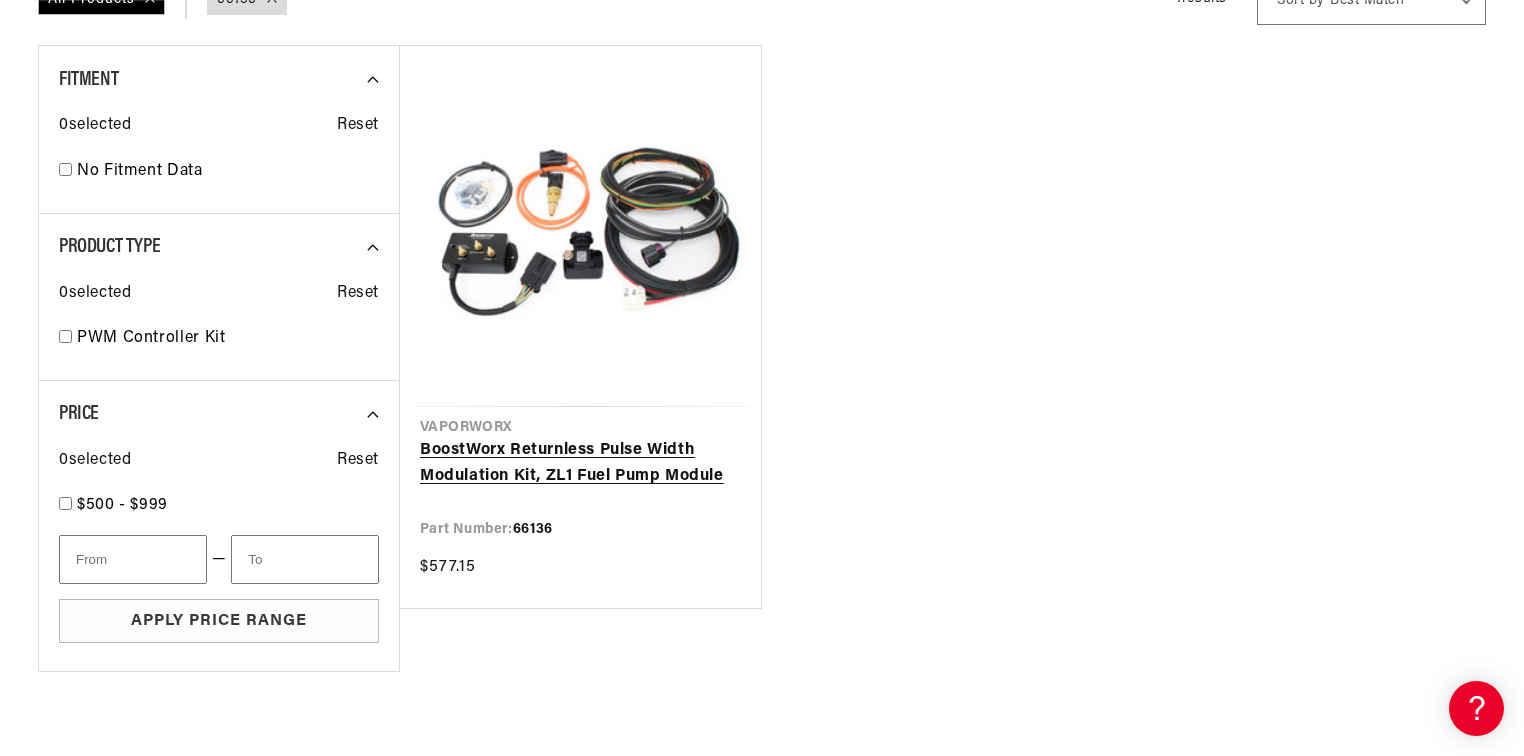 click on "BoostWorx Returnless Pulse Width Modulation Kit, ZL1 Fuel Pump Module" at bounding box center (580, 463) 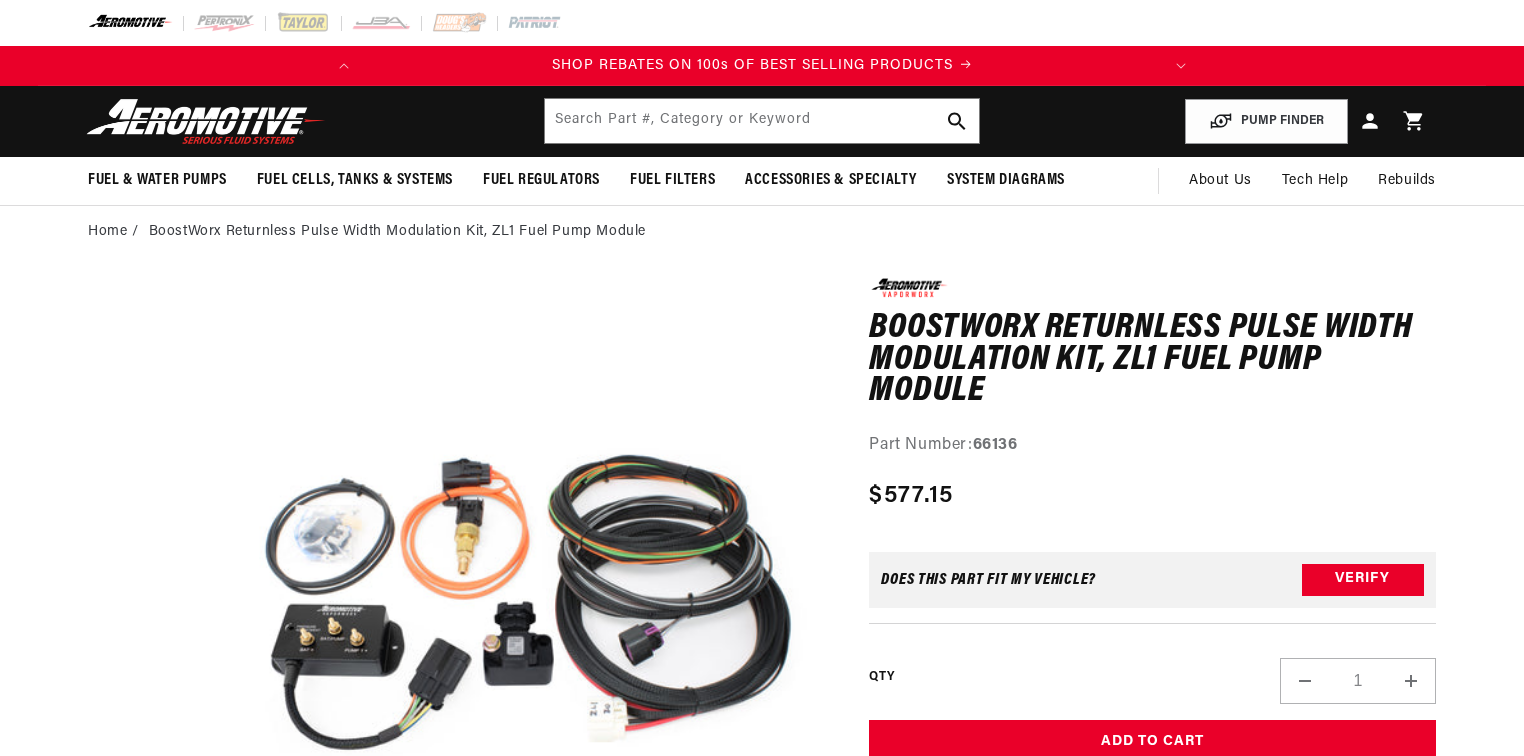 scroll, scrollTop: 80, scrollLeft: 0, axis: vertical 